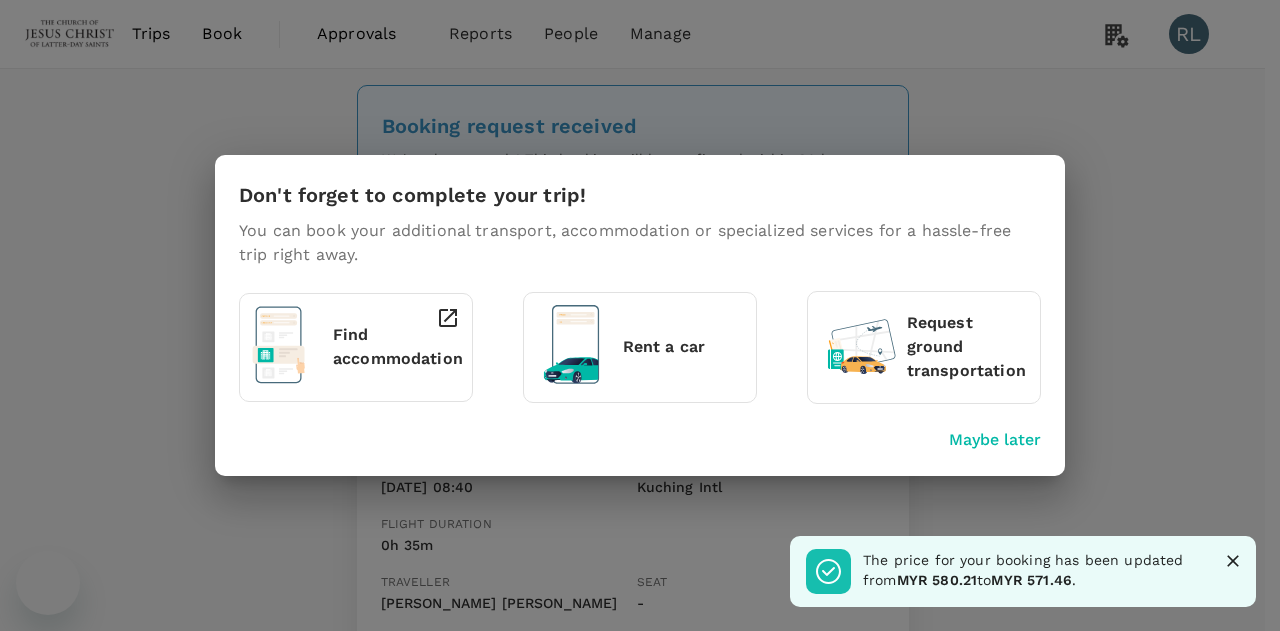 scroll, scrollTop: 0, scrollLeft: 0, axis: both 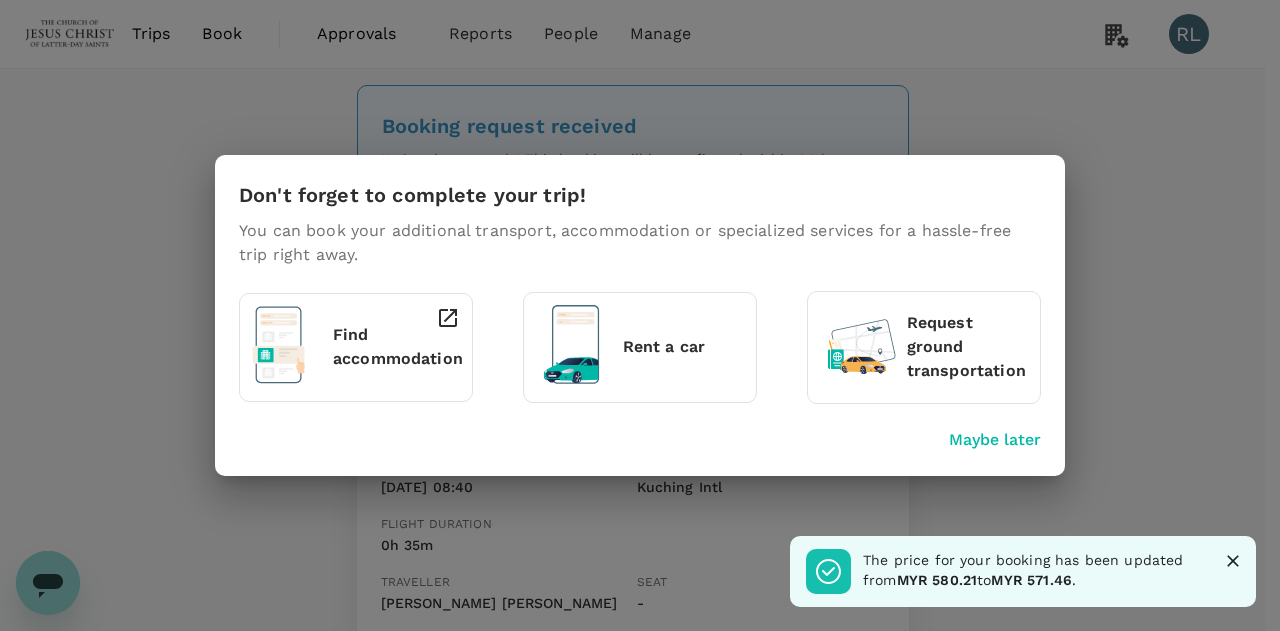 click 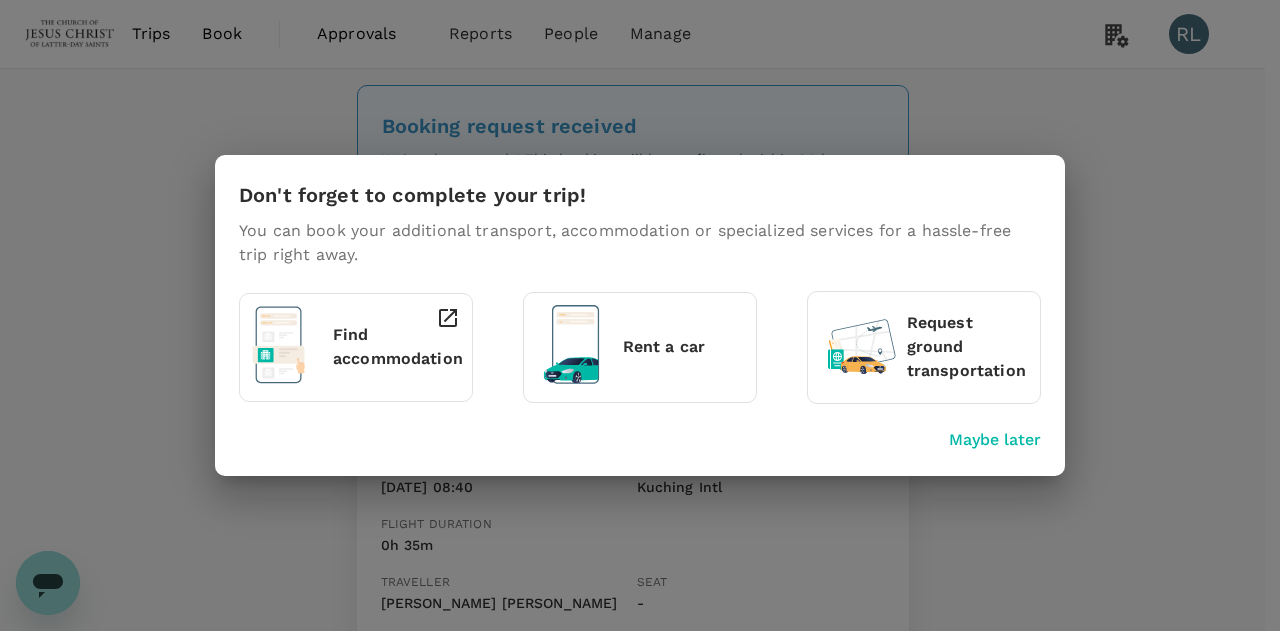 click on "Maybe later" at bounding box center (995, 440) 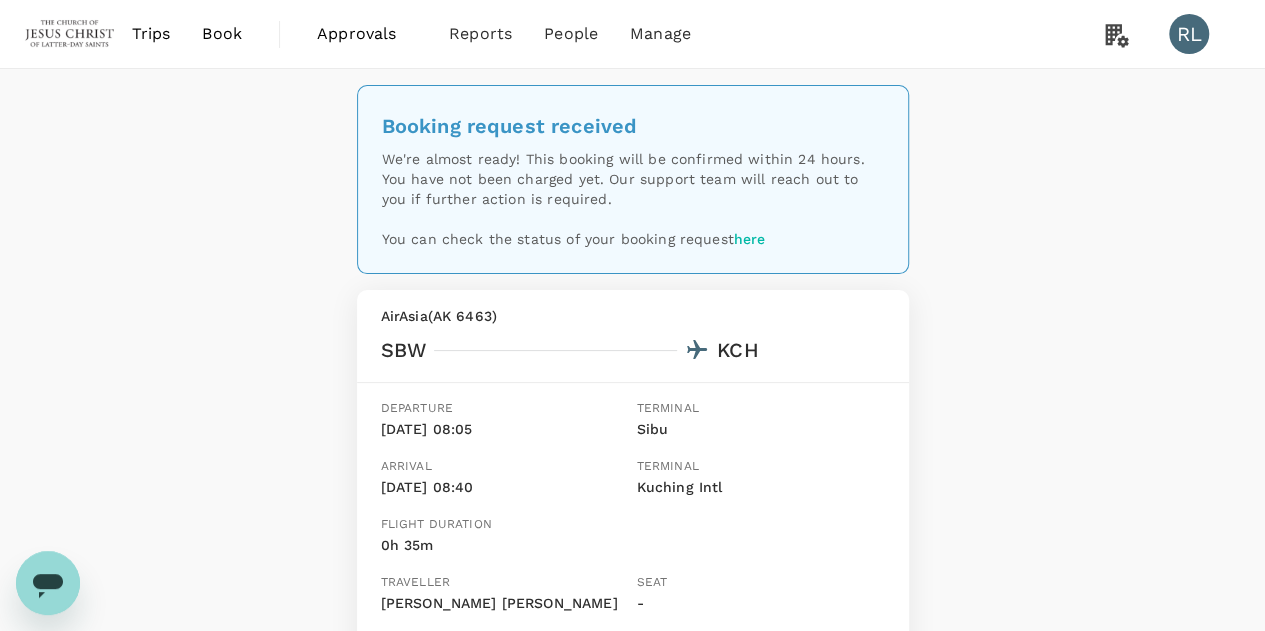 click on "Trips" at bounding box center (151, 34) 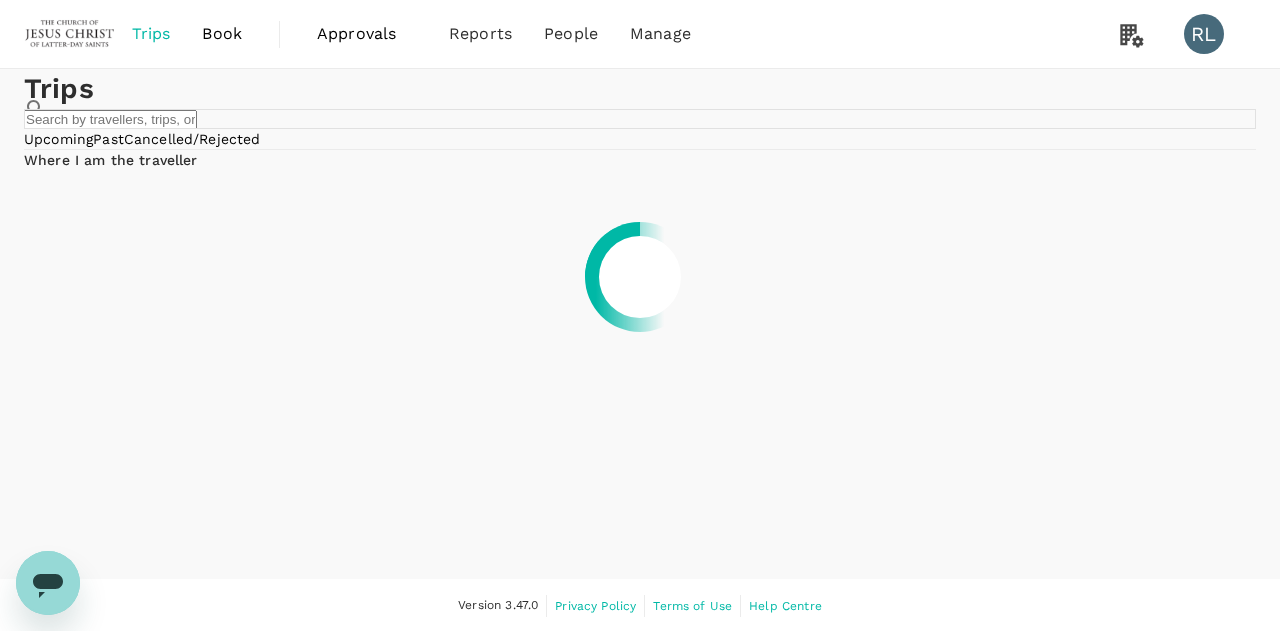 click at bounding box center (110, 119) 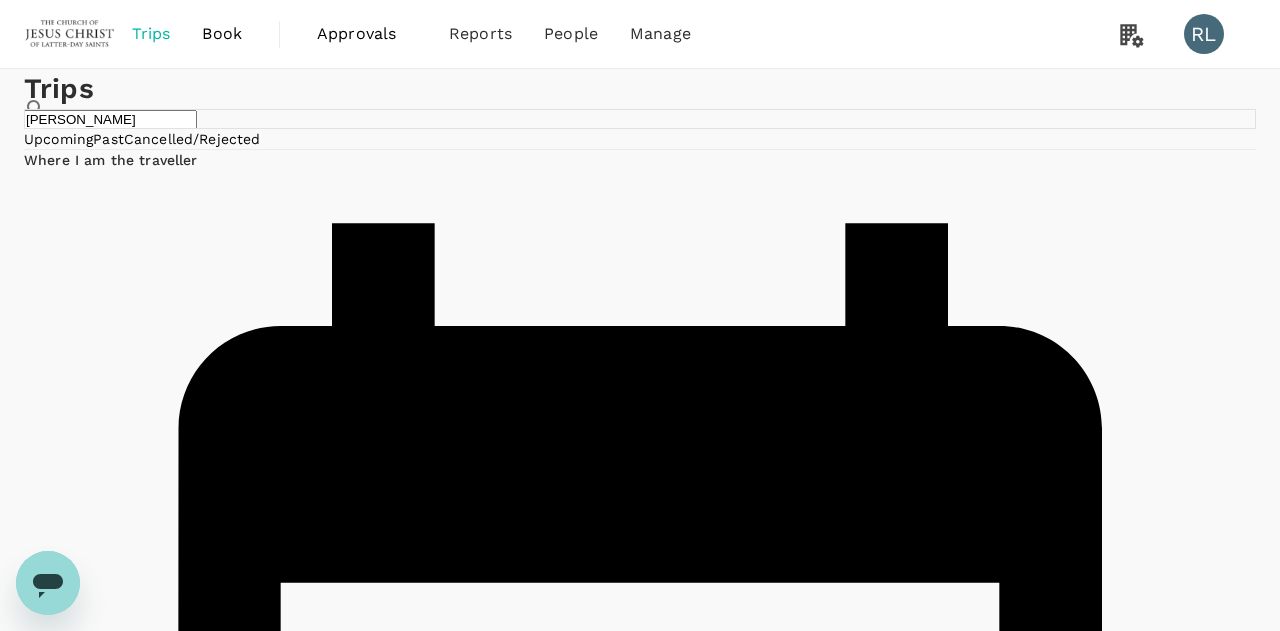 type on "HIGBEE" 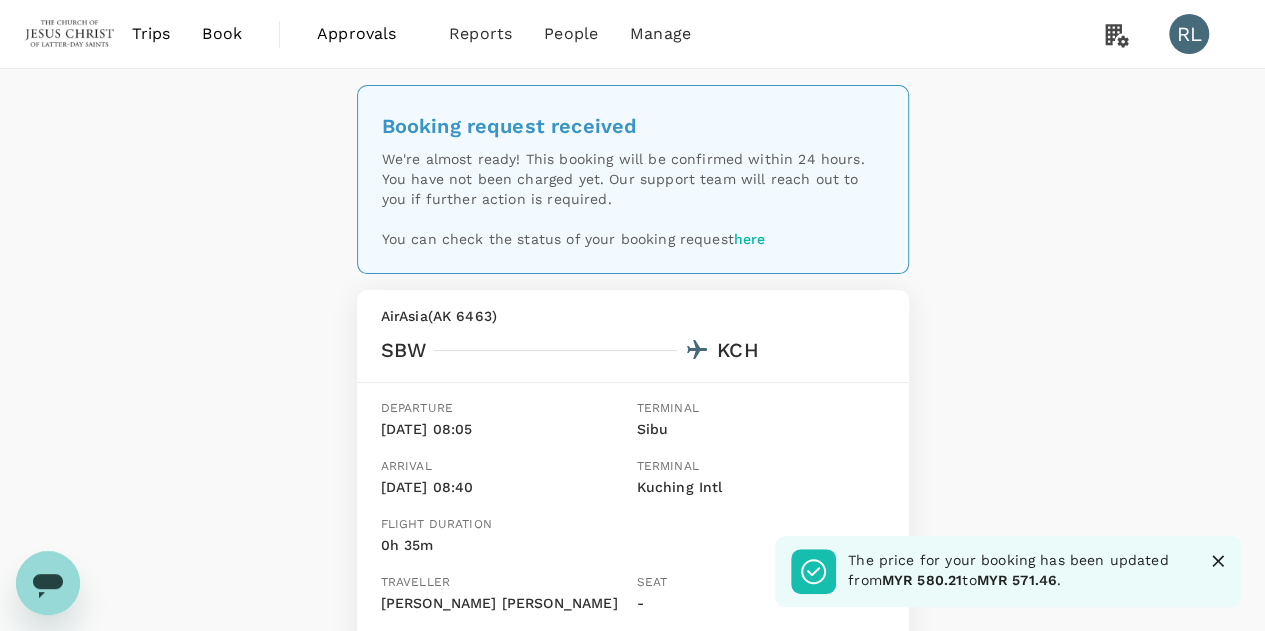 click on "Trips" at bounding box center (151, 34) 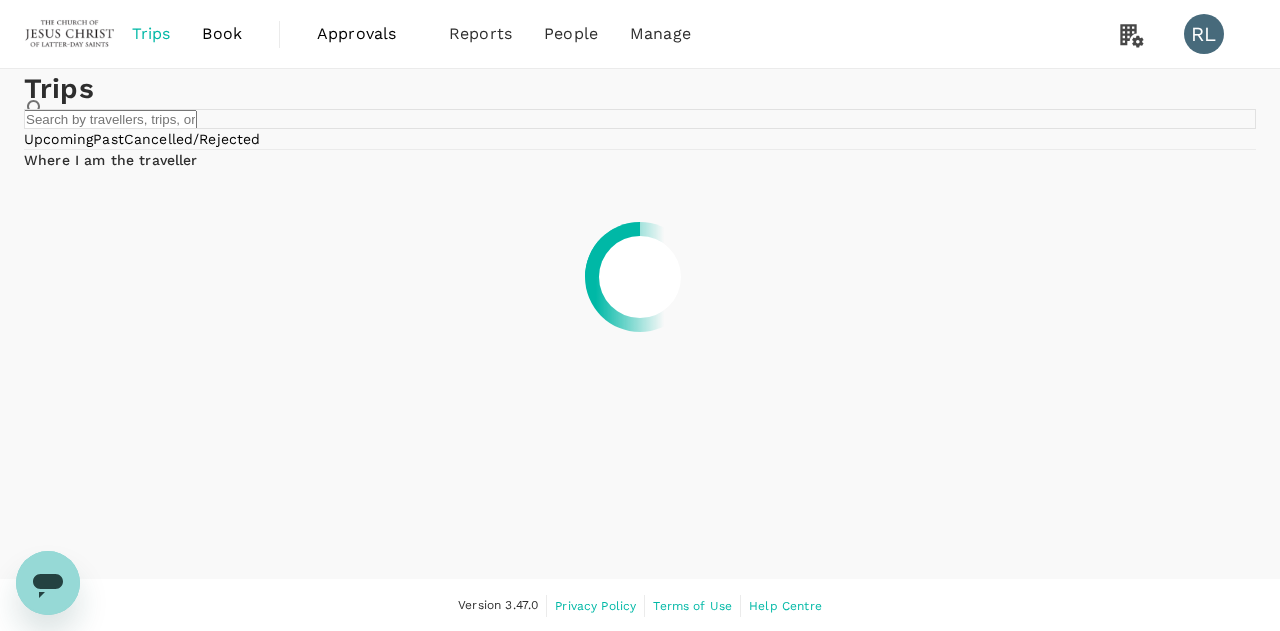 click at bounding box center (110, 119) 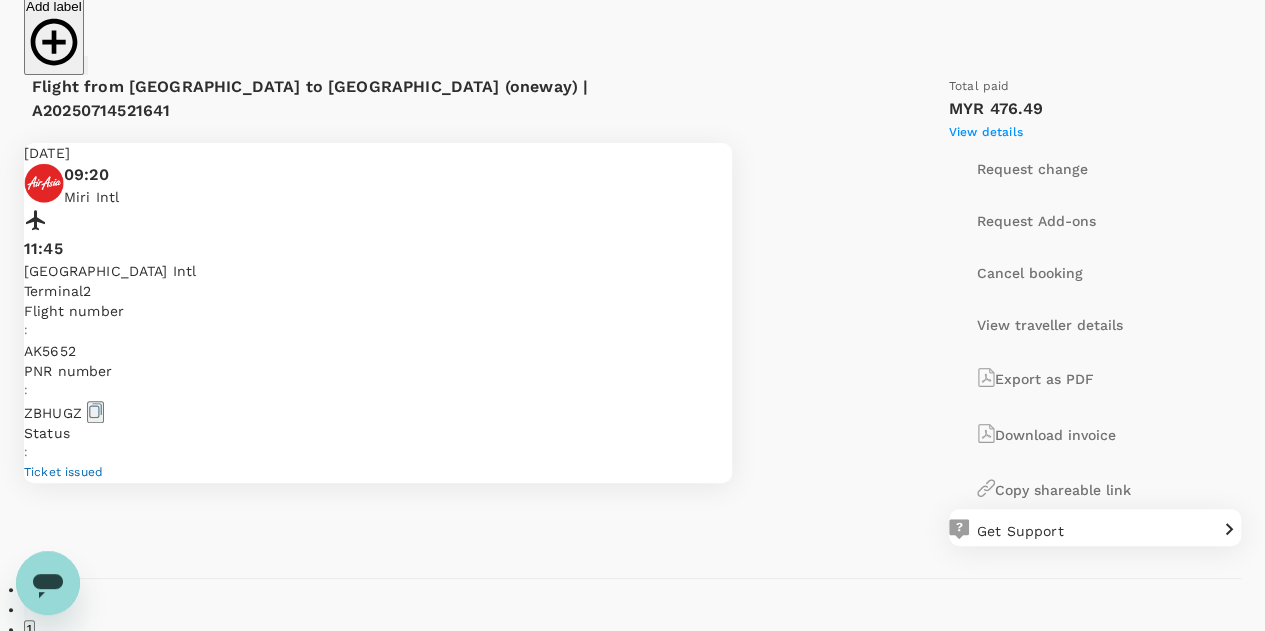 scroll, scrollTop: 300, scrollLeft: 0, axis: vertical 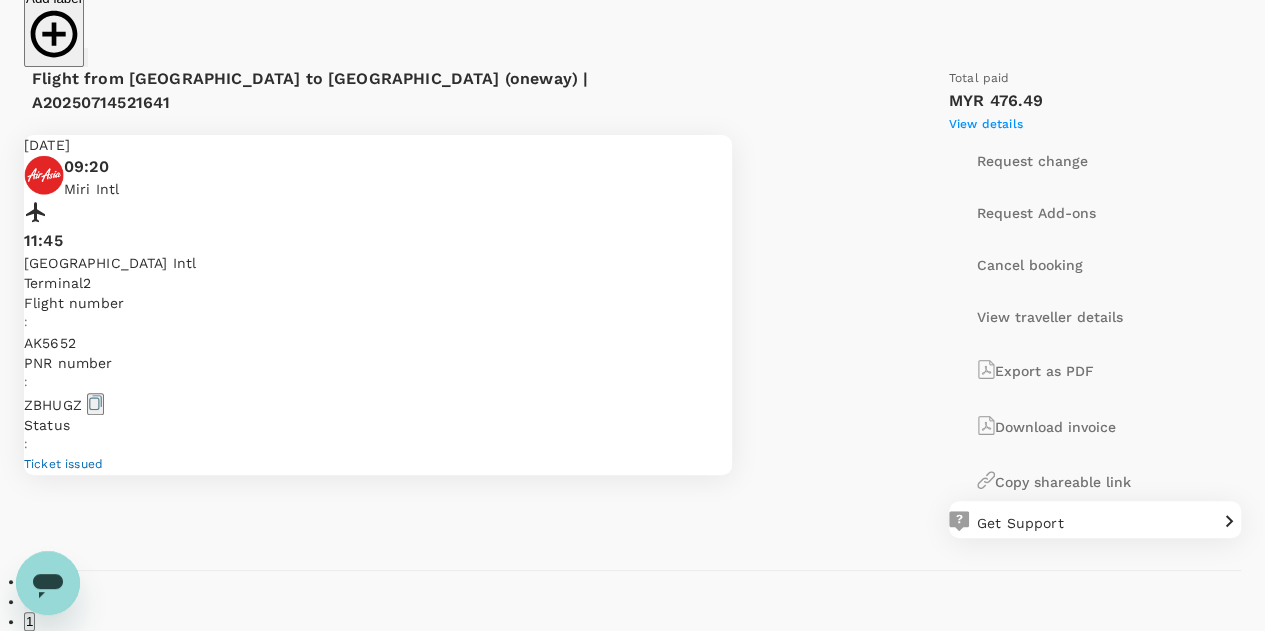 type on "LIN" 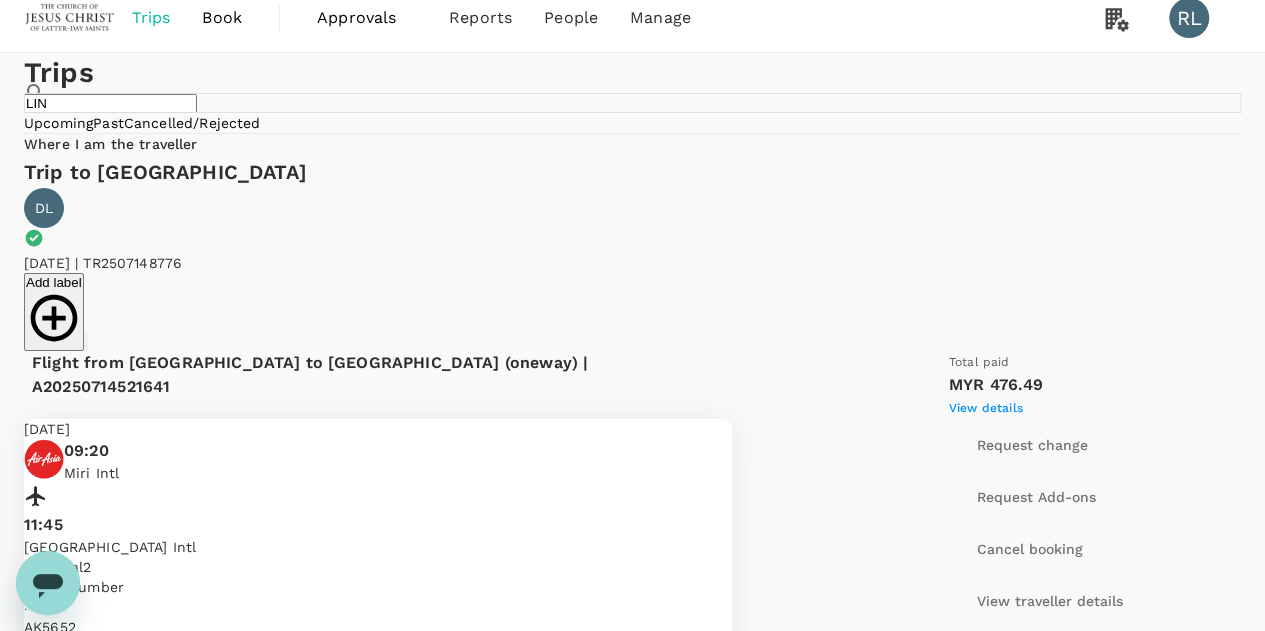 scroll, scrollTop: 0, scrollLeft: 0, axis: both 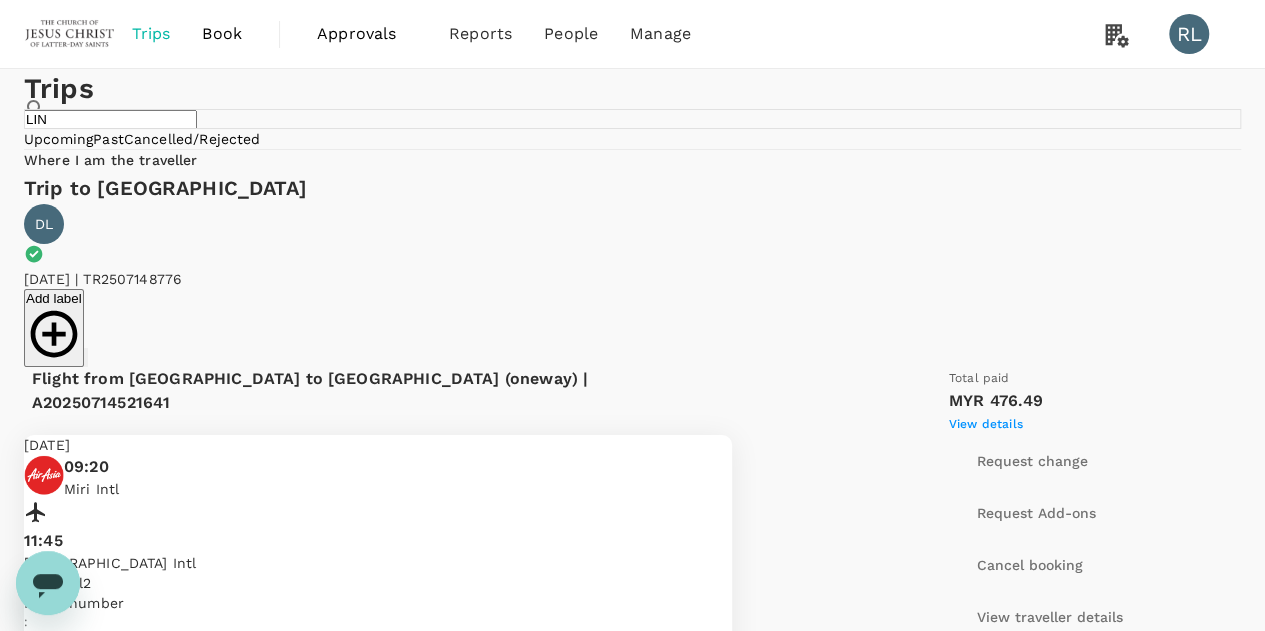 click on "Book" at bounding box center [222, 34] 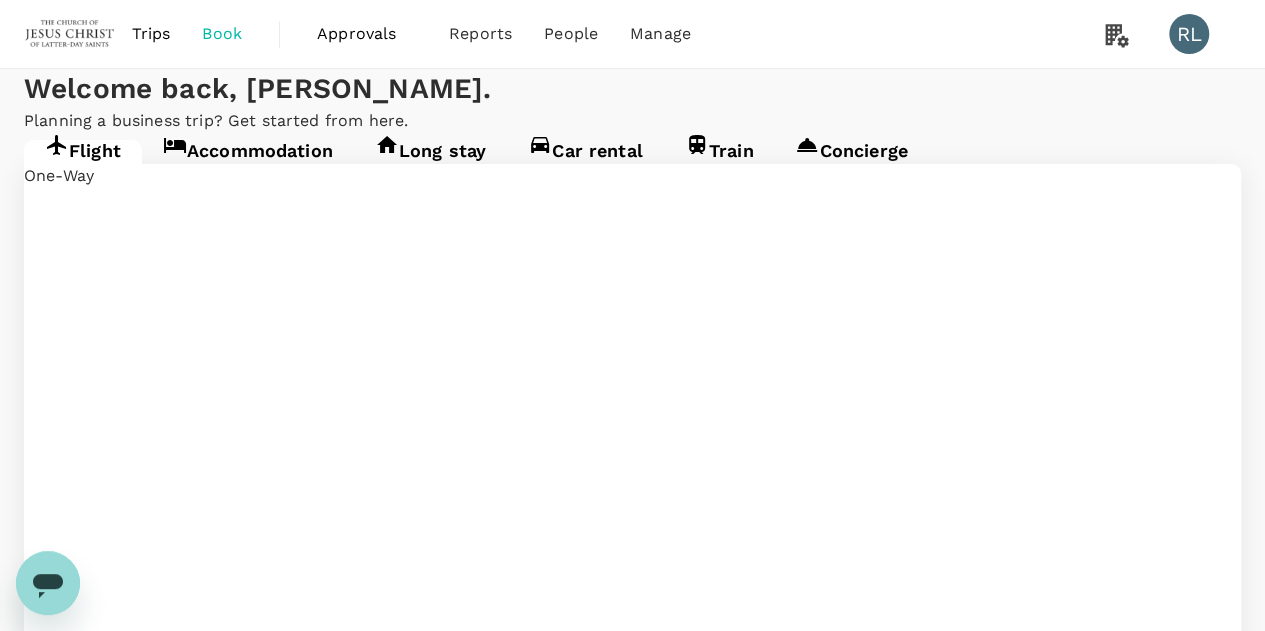 type on "Kota Kinabalu Intl (BKI)" 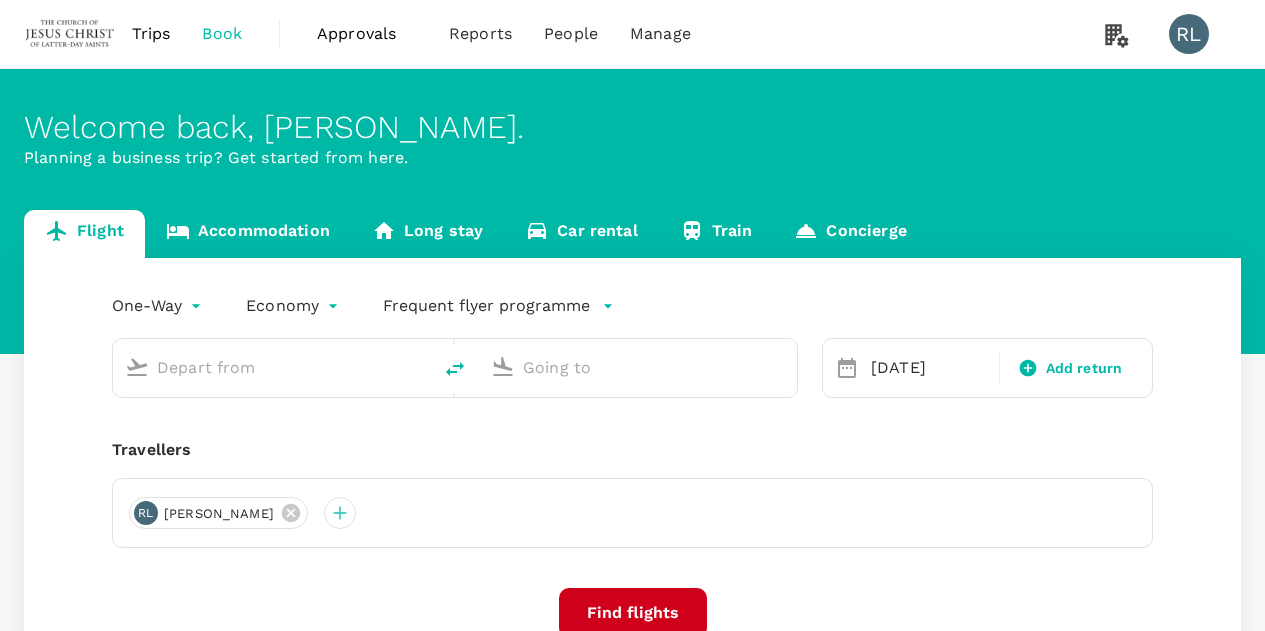 scroll, scrollTop: 0, scrollLeft: 0, axis: both 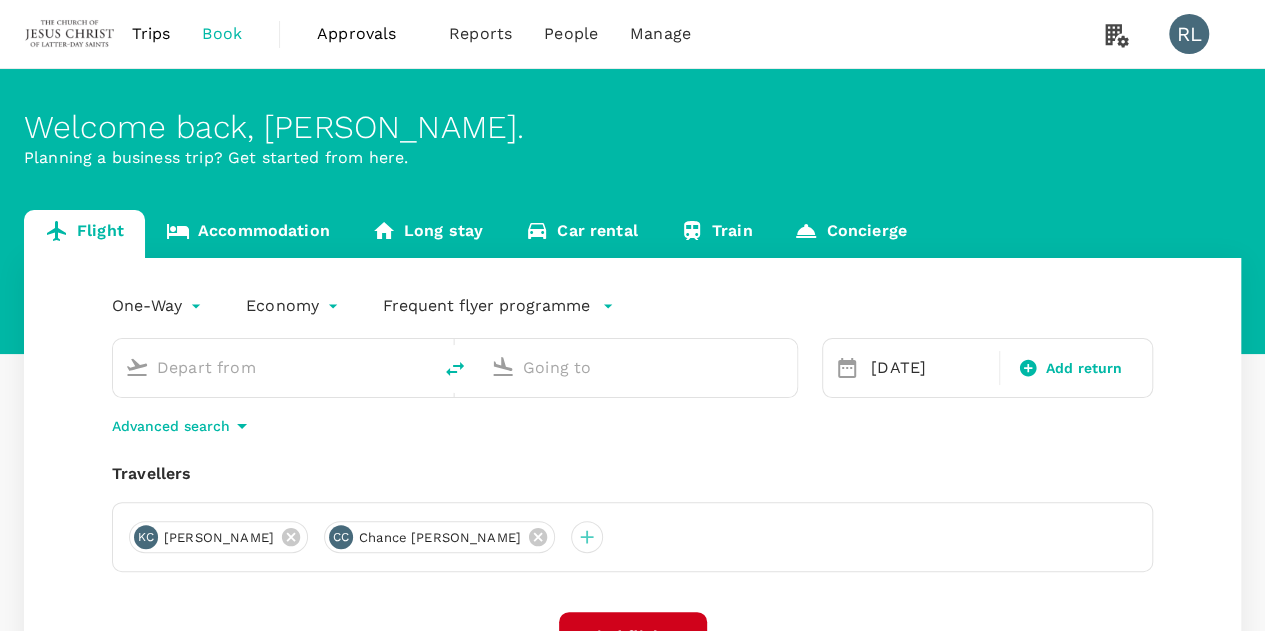 type on "Kota Kinabalu Intl (BKI)" 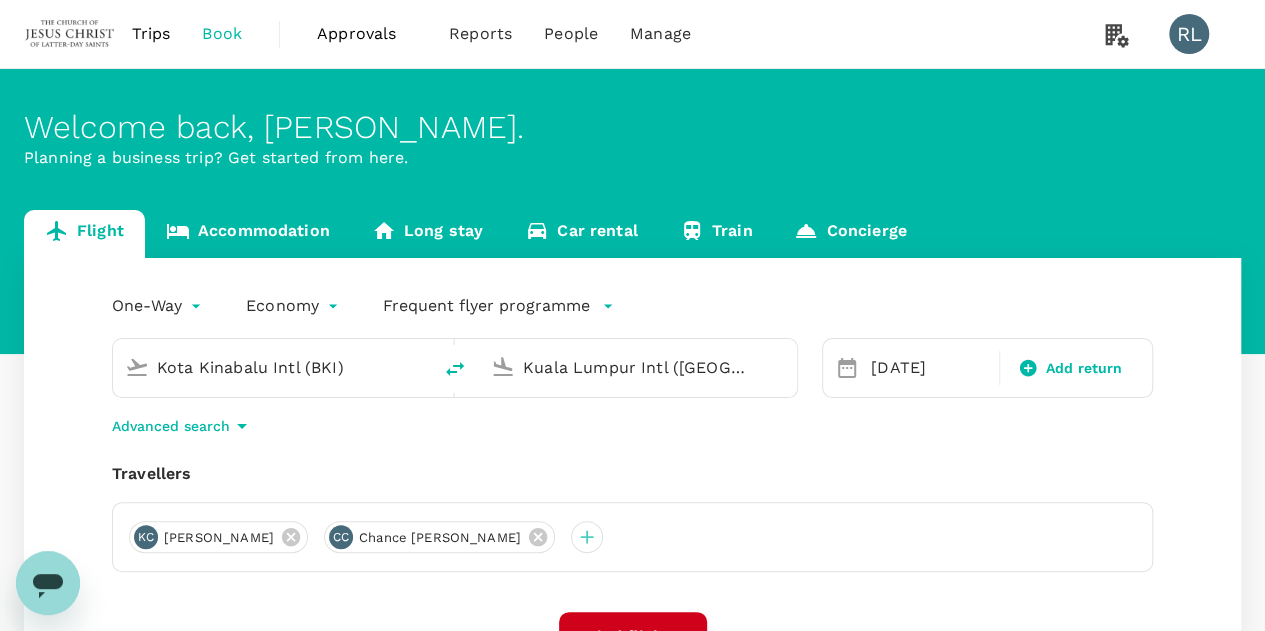 scroll, scrollTop: 0, scrollLeft: 0, axis: both 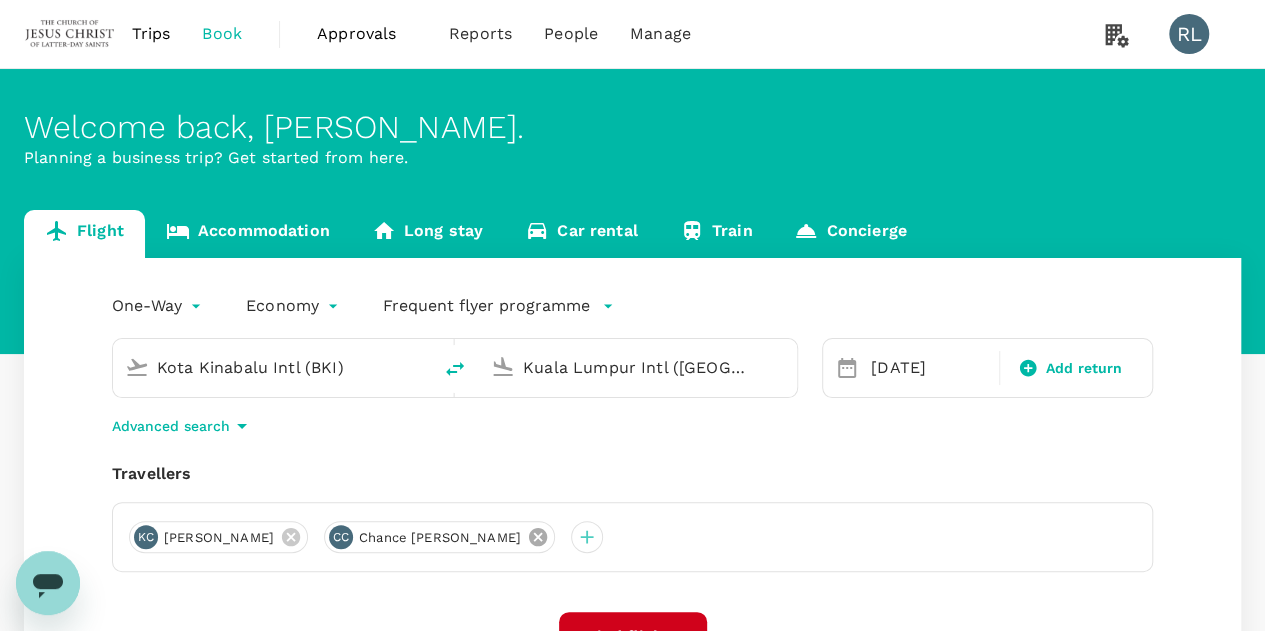 type 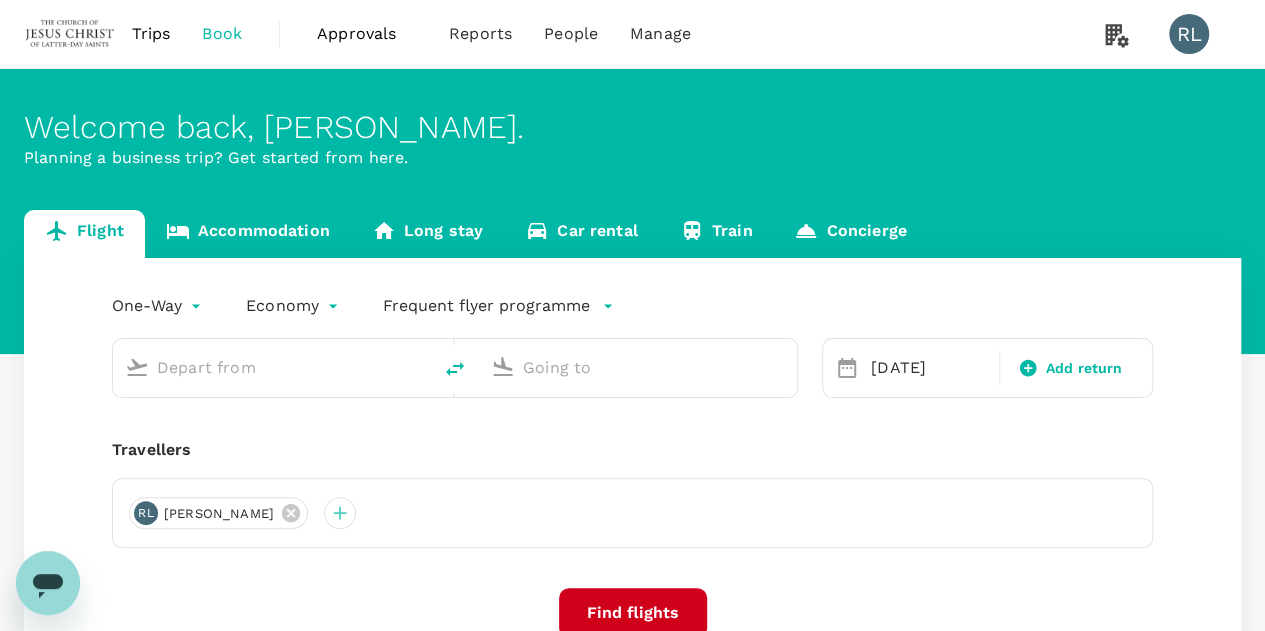 type on "Kota Kinabalu Intl (BKI)" 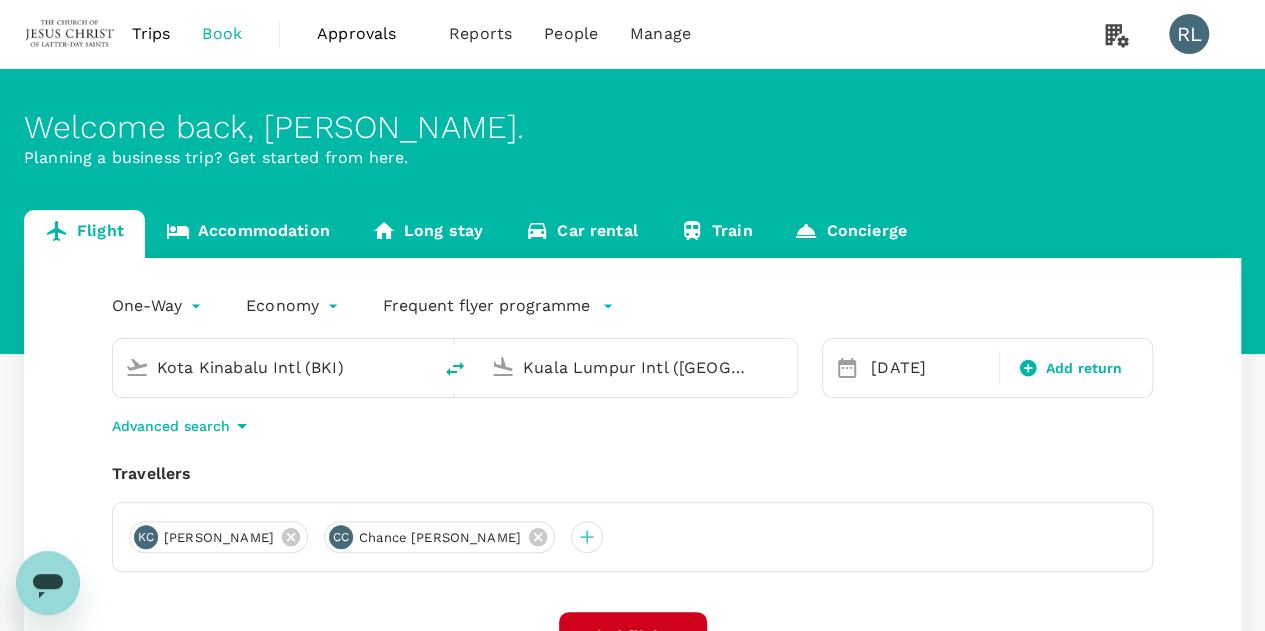 click 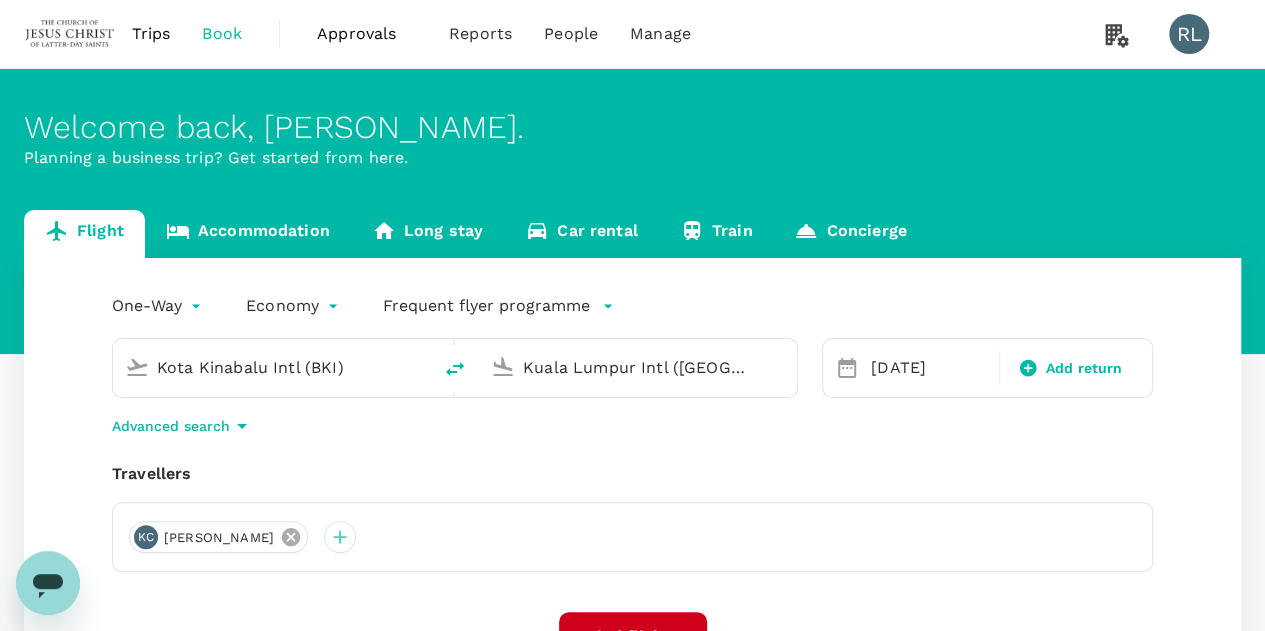 click 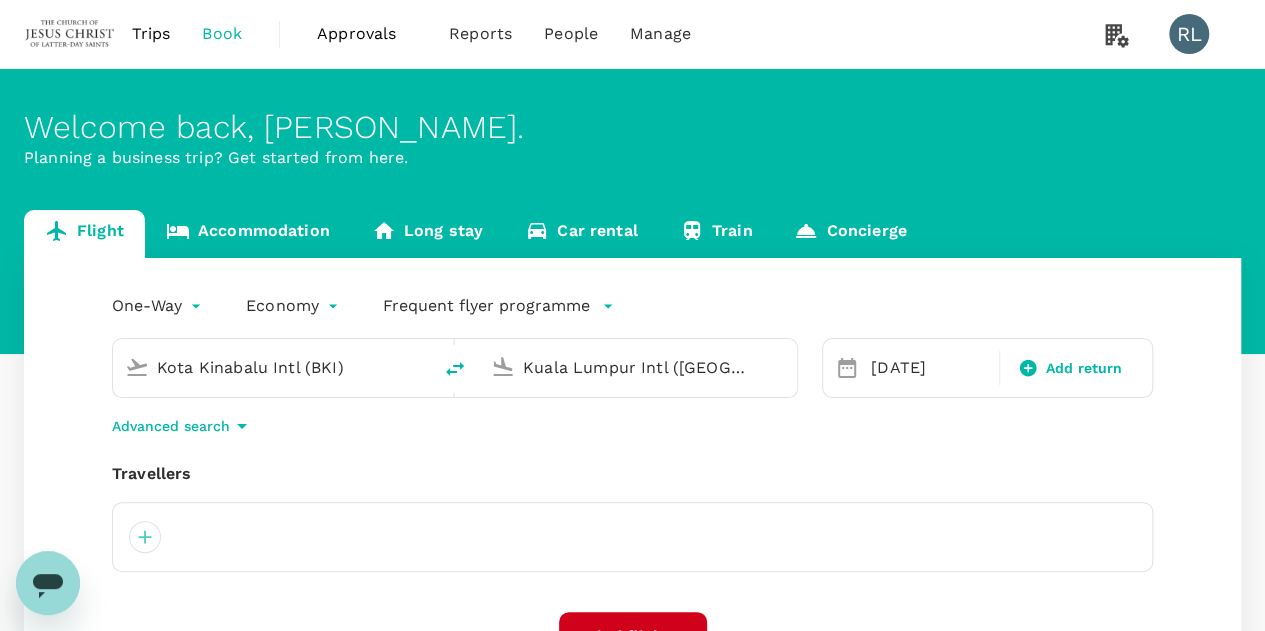 click on "Trips" at bounding box center [151, 34] 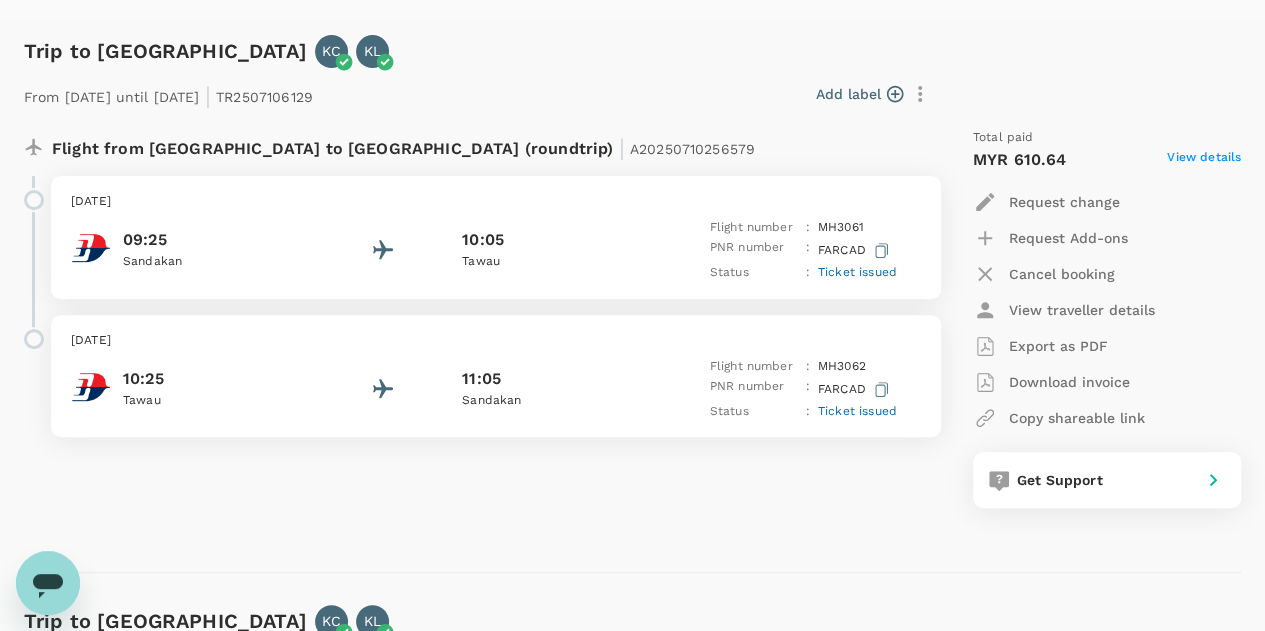 scroll, scrollTop: 0, scrollLeft: 0, axis: both 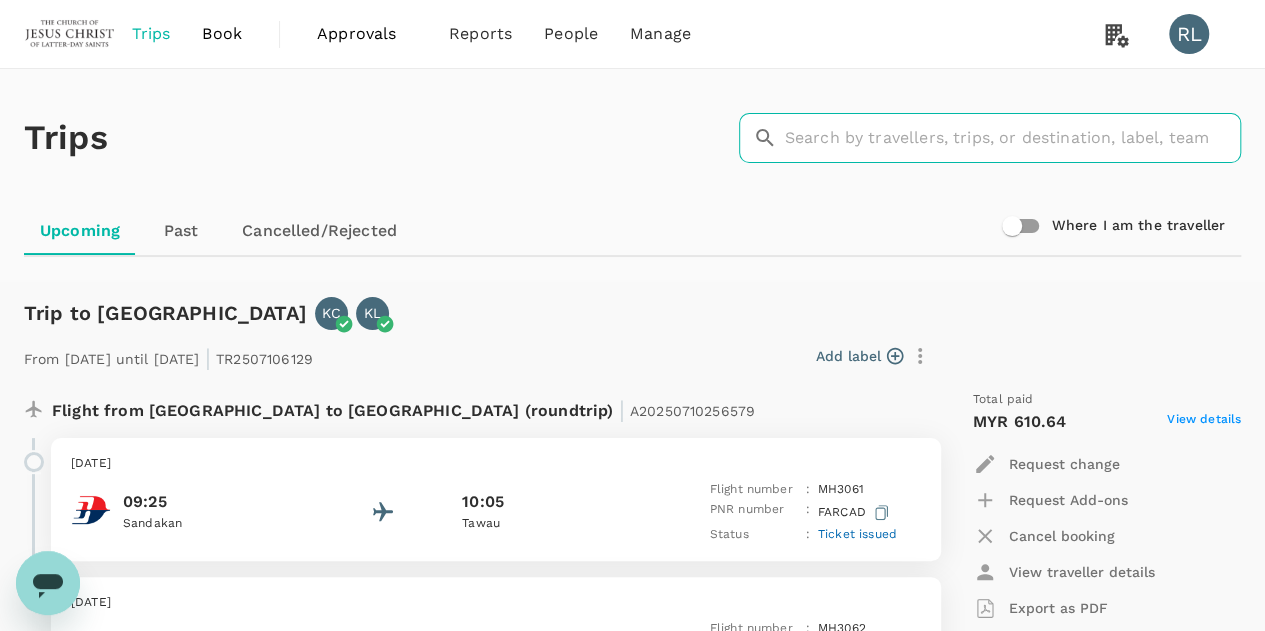 click at bounding box center [1013, 138] 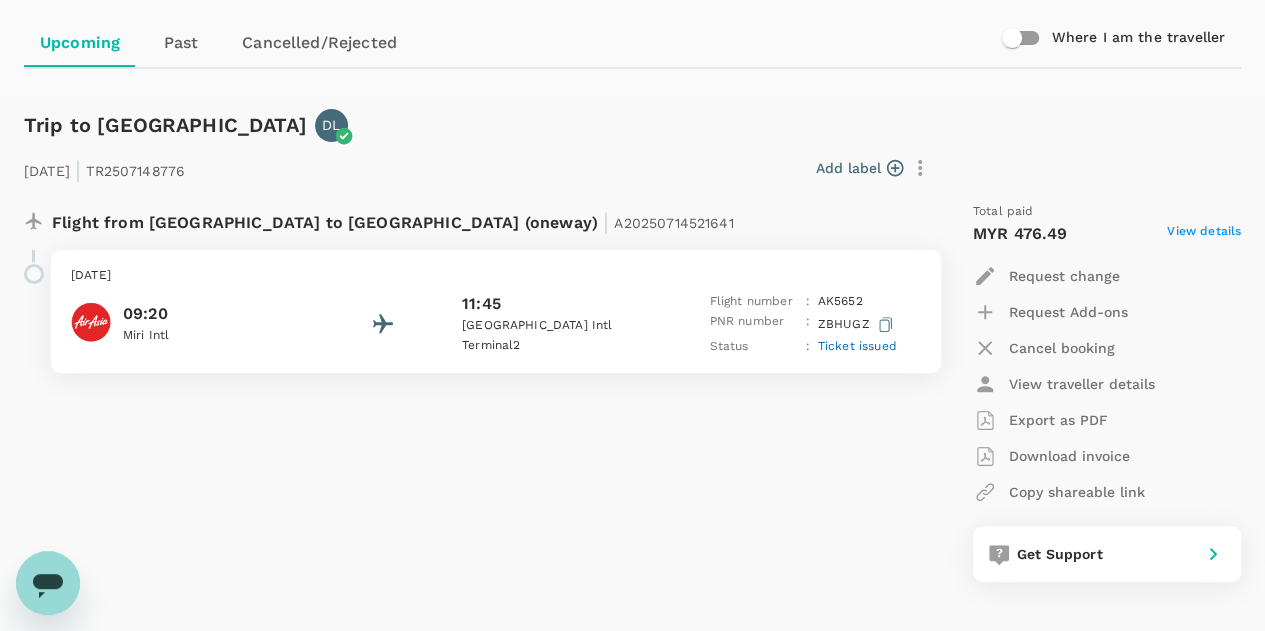 scroll, scrollTop: 200, scrollLeft: 0, axis: vertical 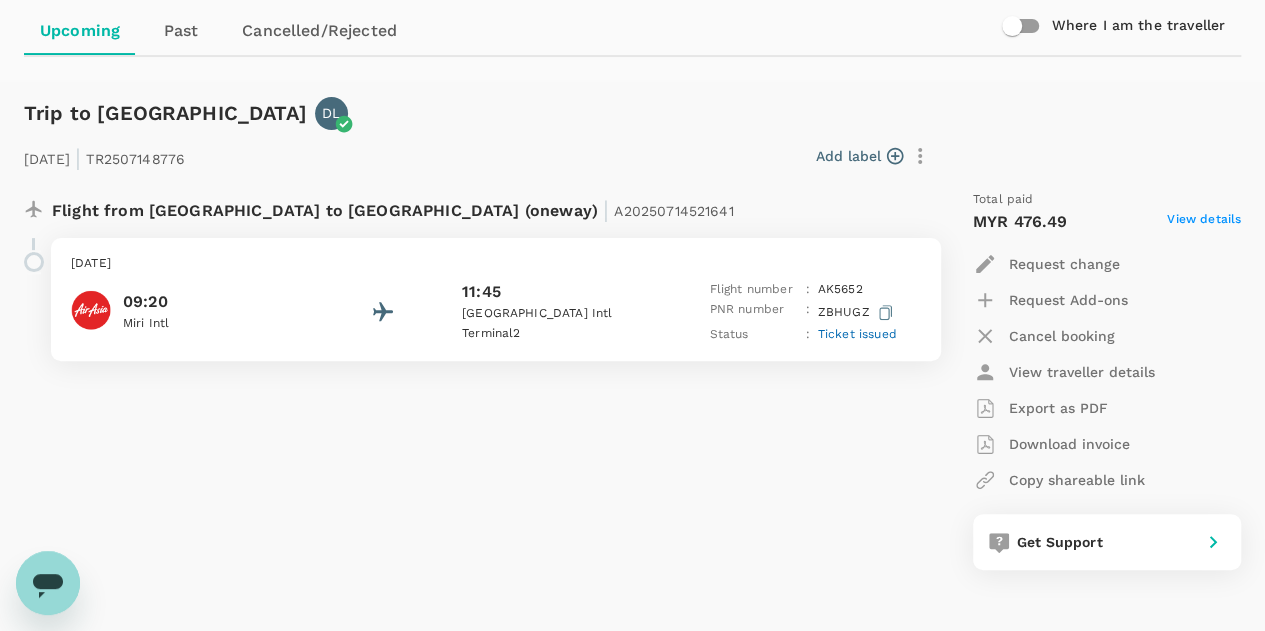 type on "lin" 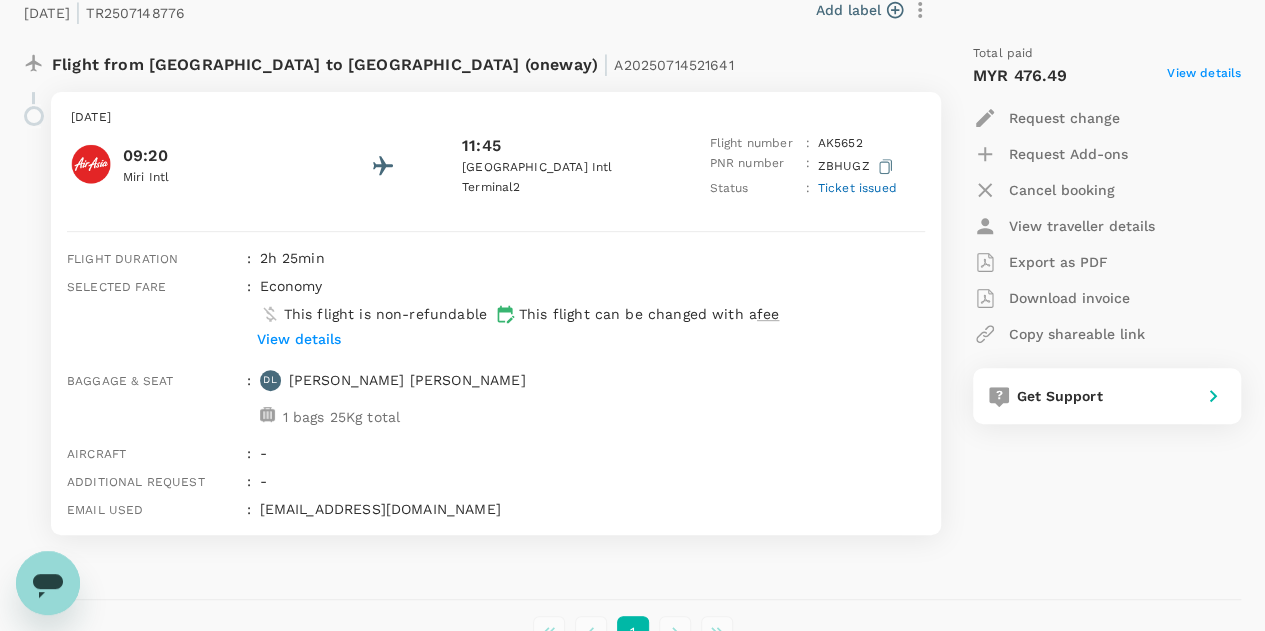 scroll, scrollTop: 400, scrollLeft: 0, axis: vertical 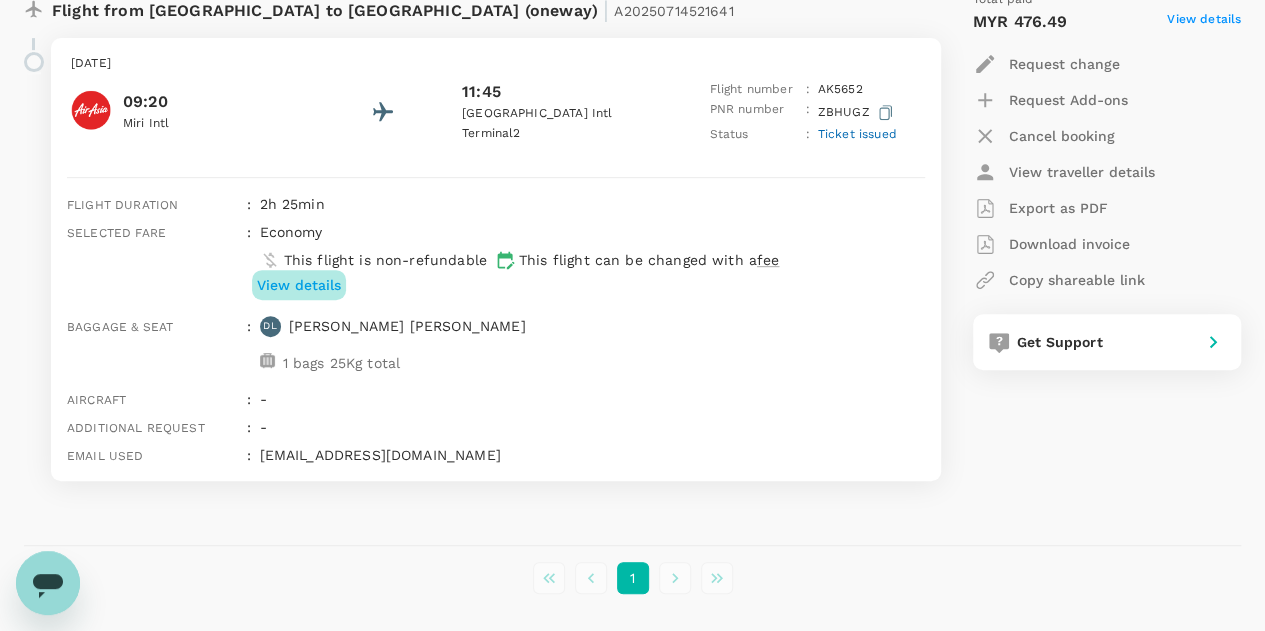 click on "View details" at bounding box center (299, 285) 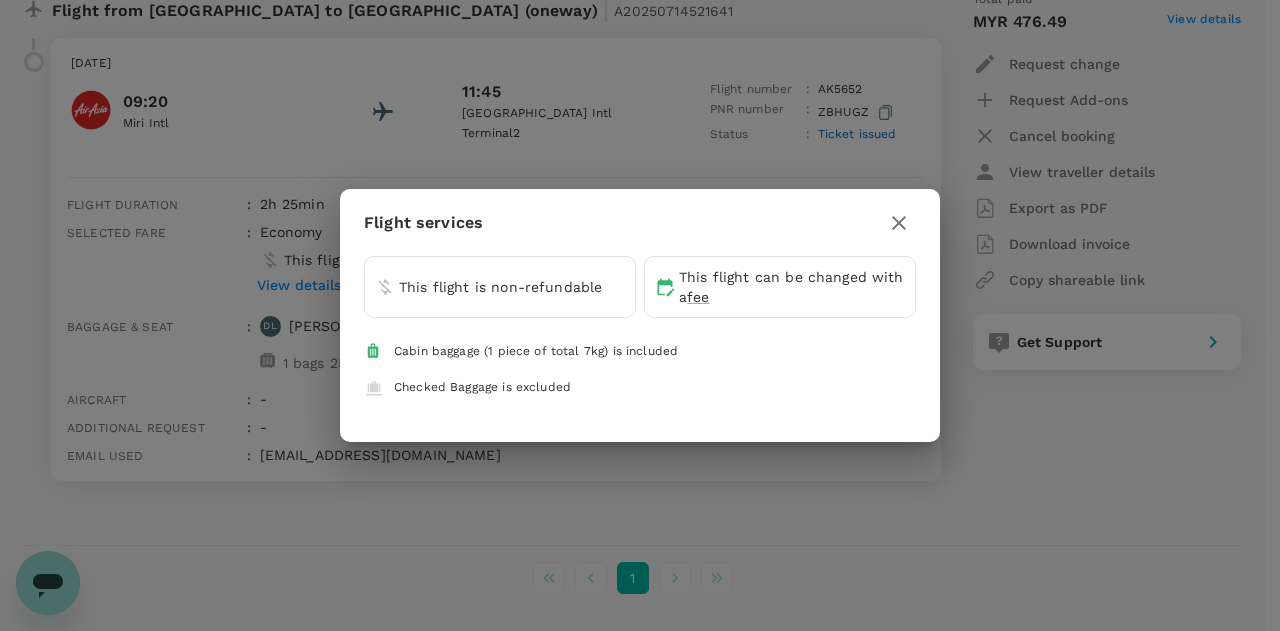 click 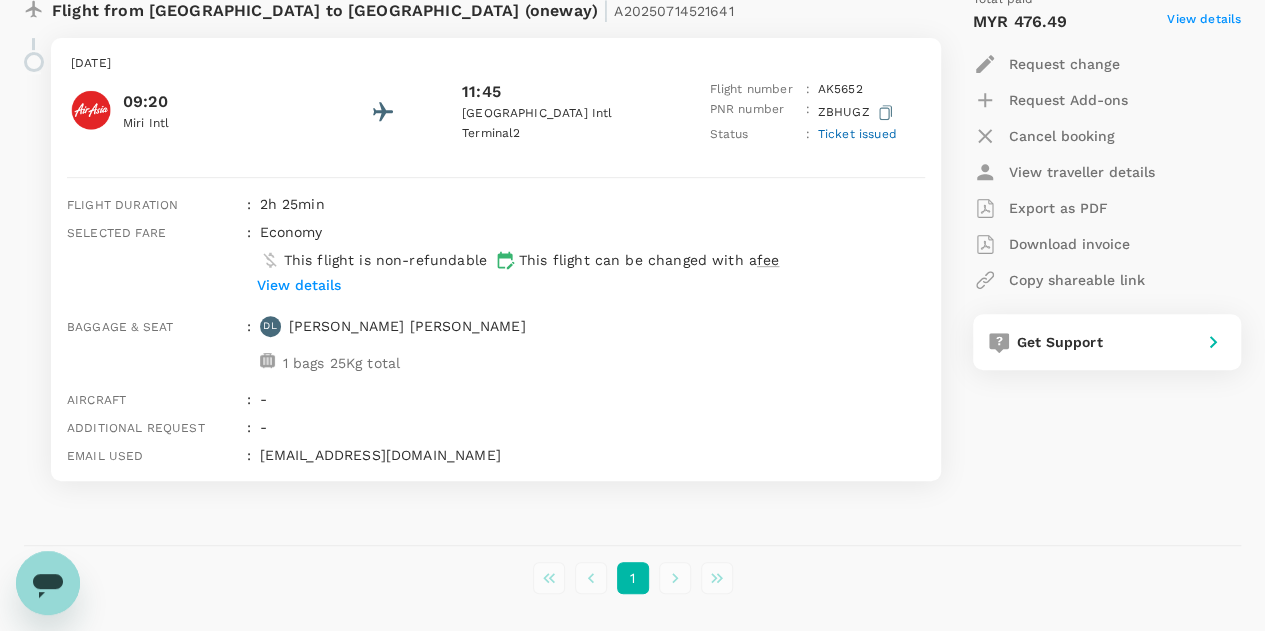 click on "Export as PDF" at bounding box center [1058, 208] 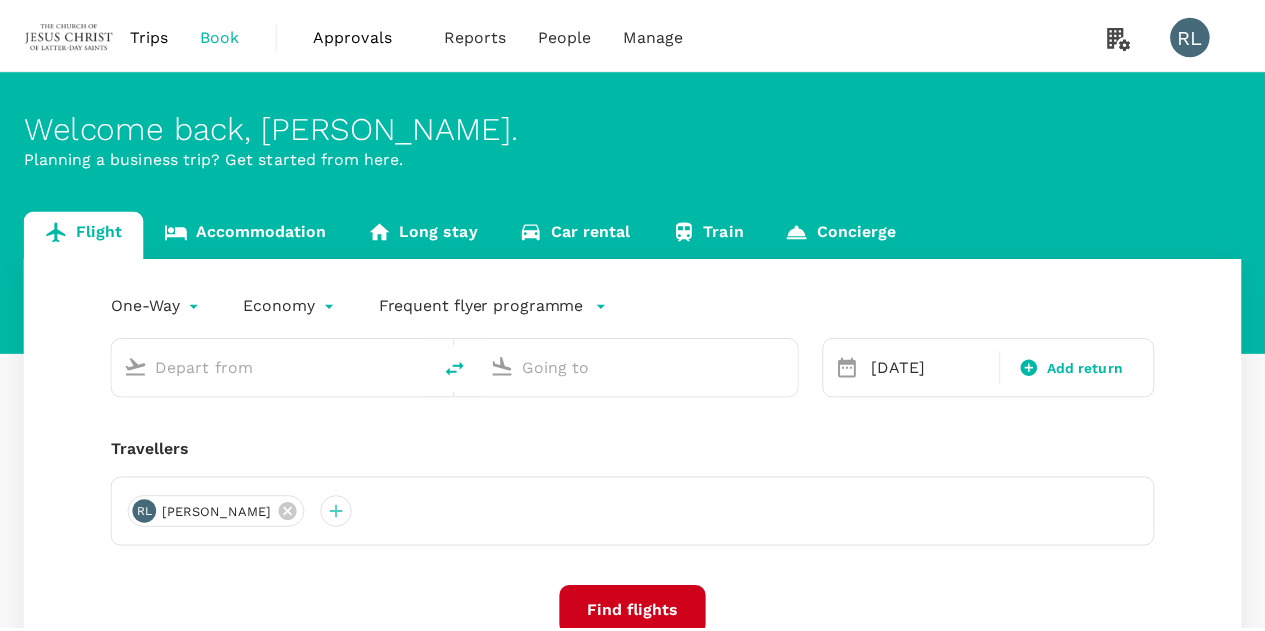 scroll, scrollTop: 0, scrollLeft: 0, axis: both 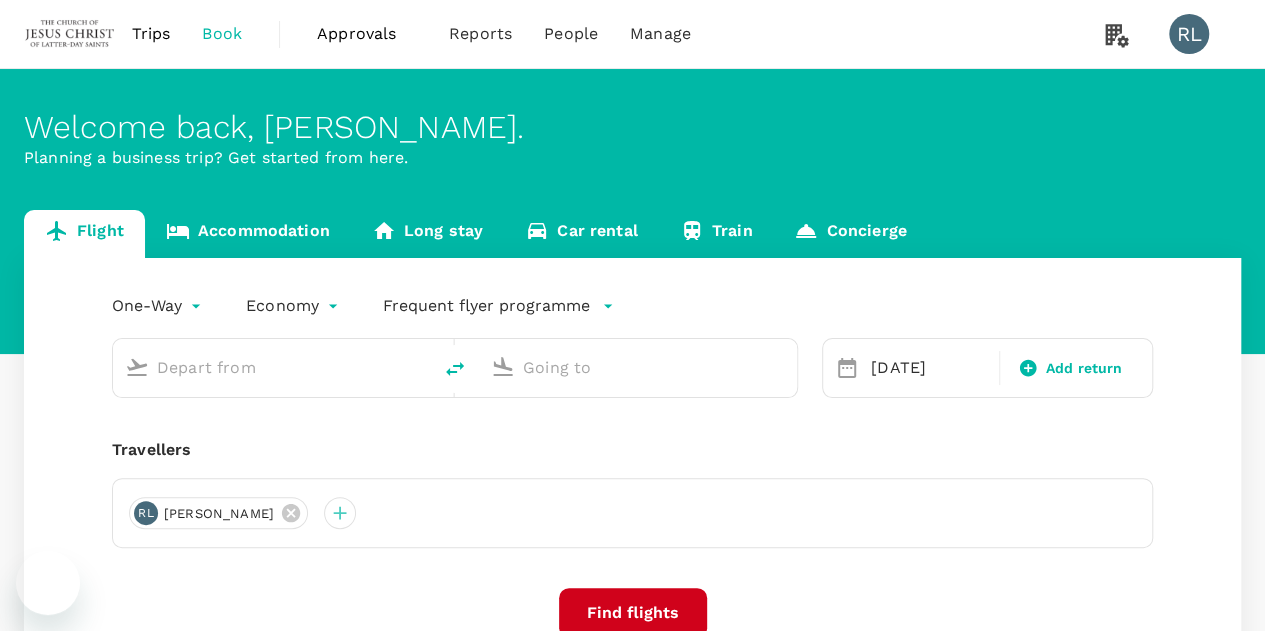 type on "Kota Kinabalu Intl (BKI)" 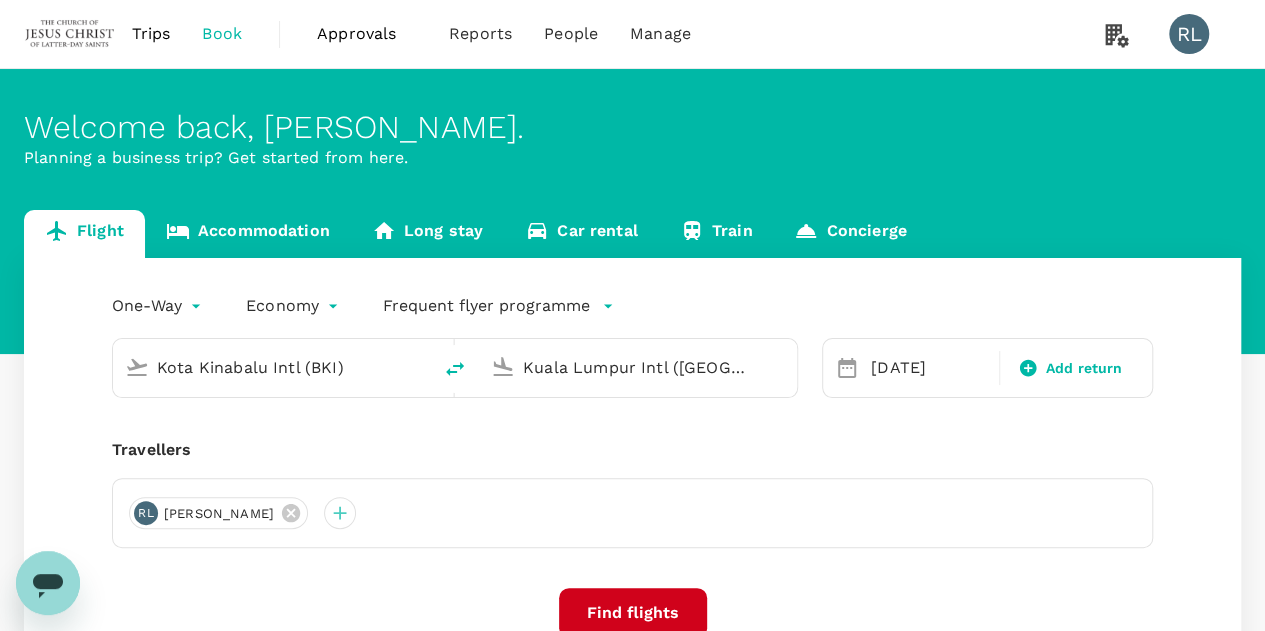 scroll, scrollTop: 0, scrollLeft: 0, axis: both 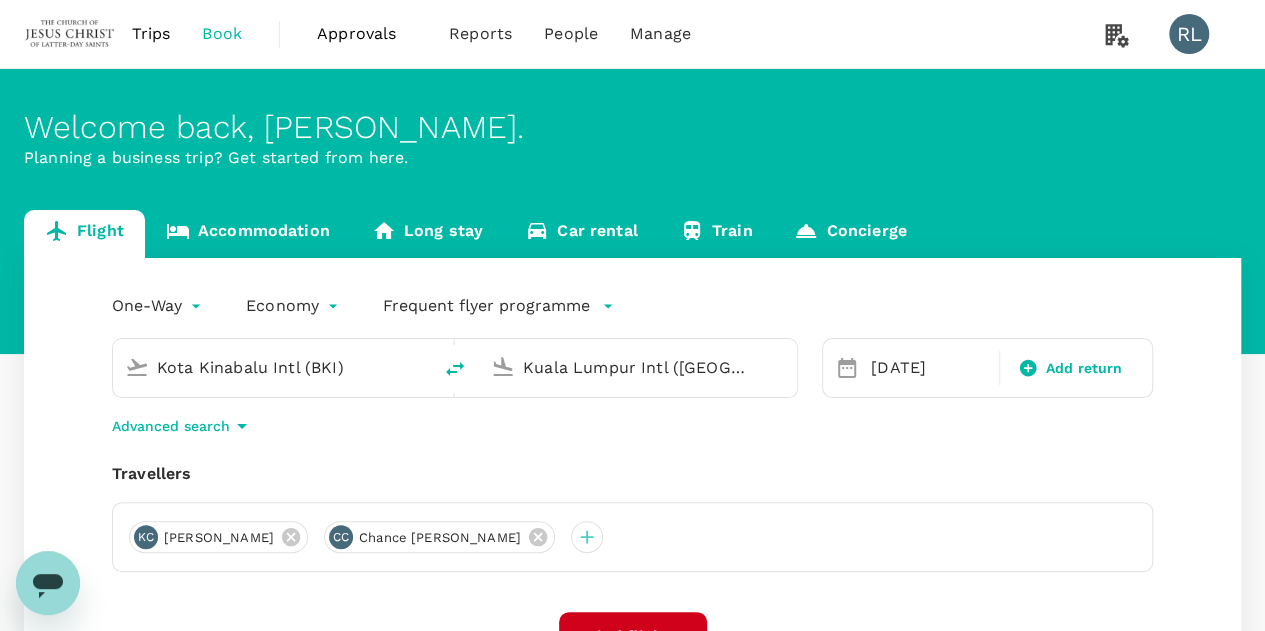type 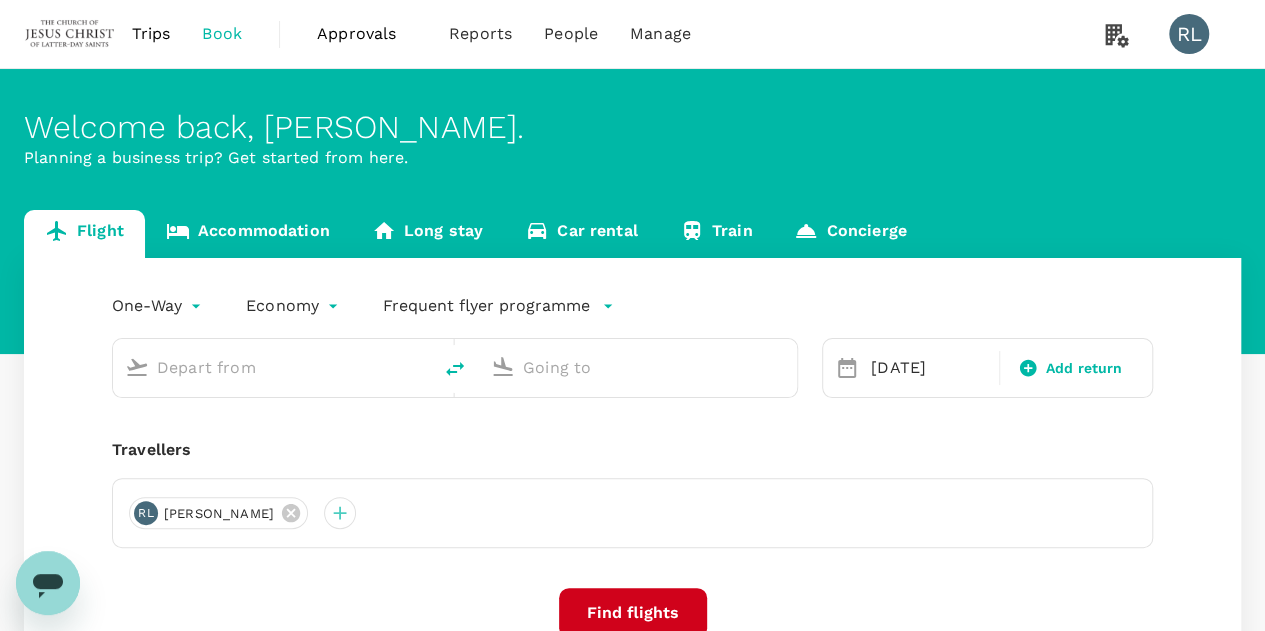 type on "Kota Kinabalu Intl (BKI)" 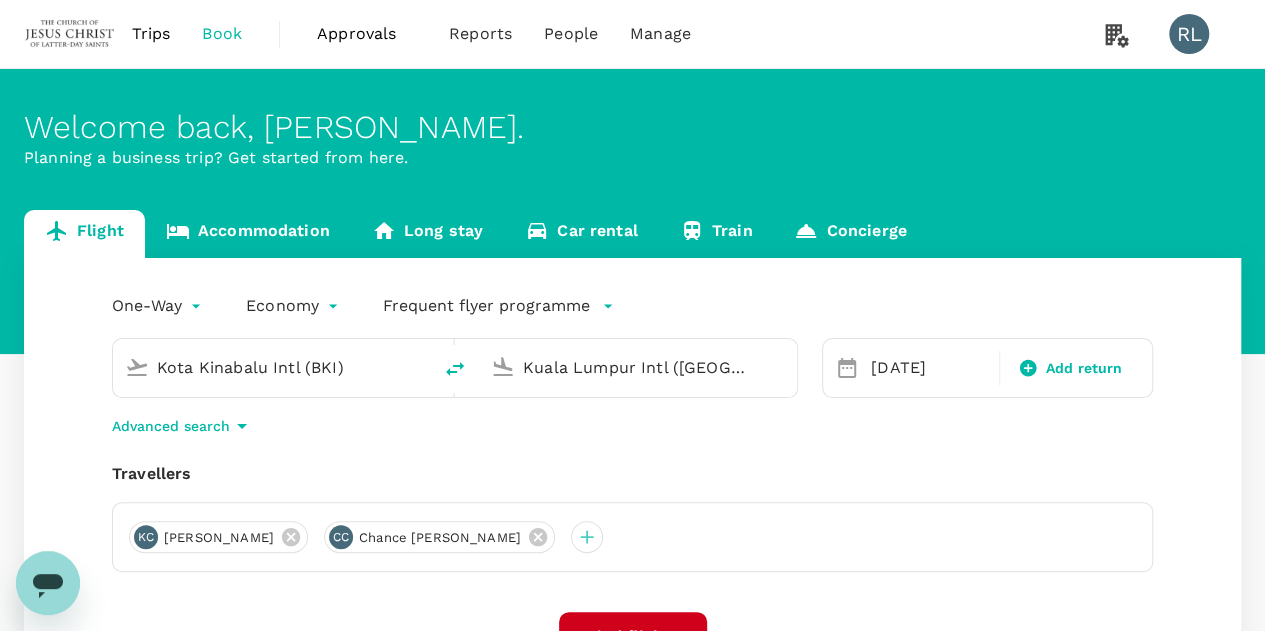drag, startPoint x: 348, startPoint y: 371, endPoint x: 169, endPoint y: 375, distance: 179.0447 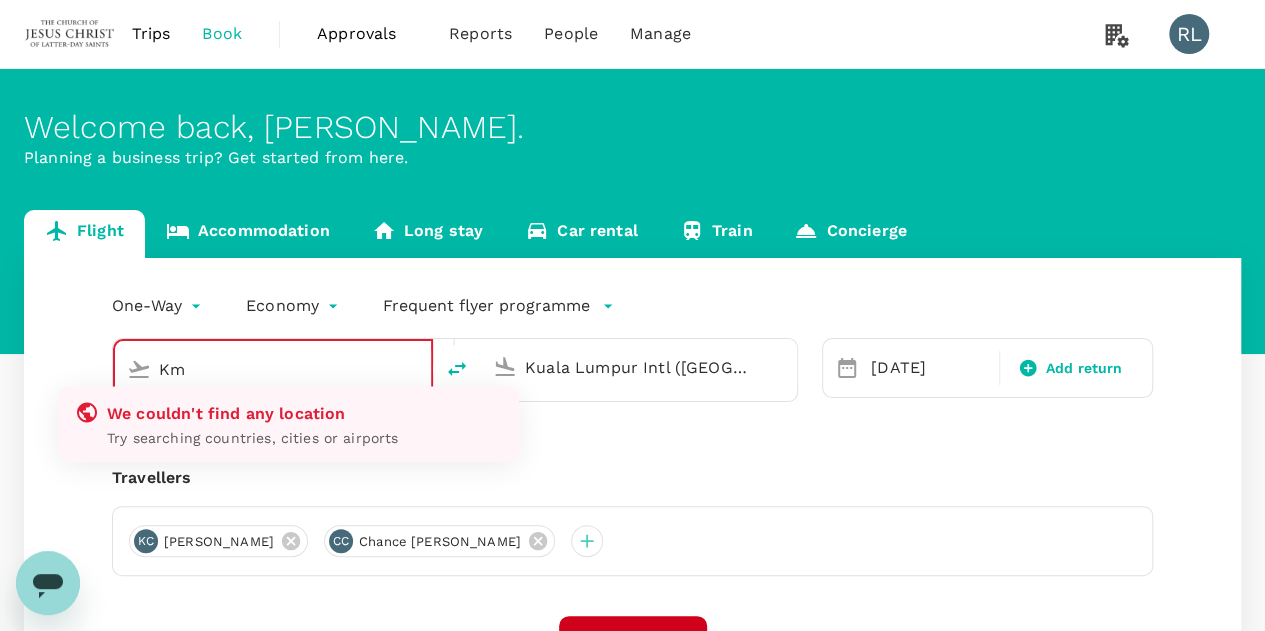 type on "K" 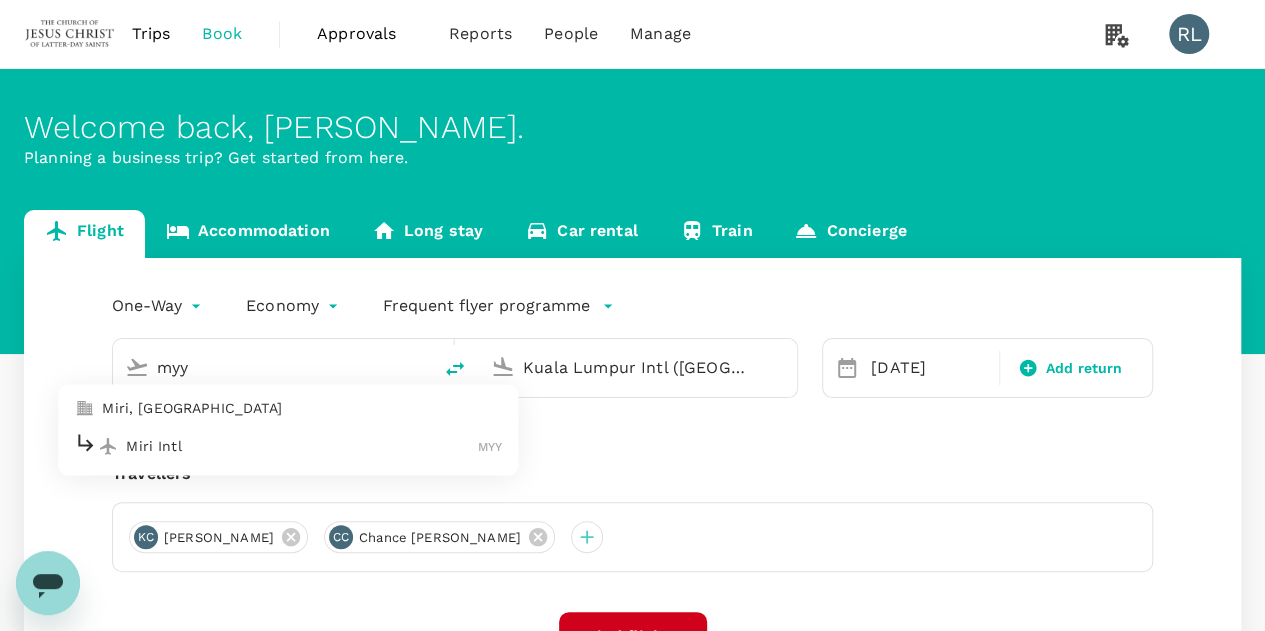 click on "Miri Intl MYY" at bounding box center [288, 446] 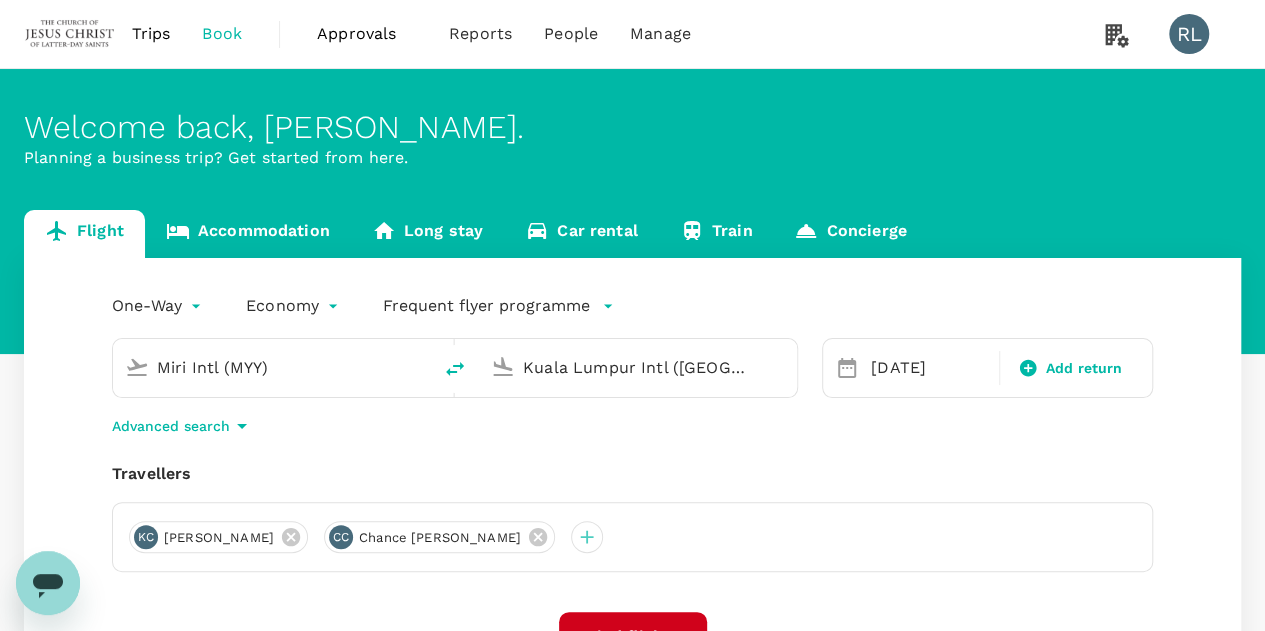 scroll, scrollTop: 100, scrollLeft: 0, axis: vertical 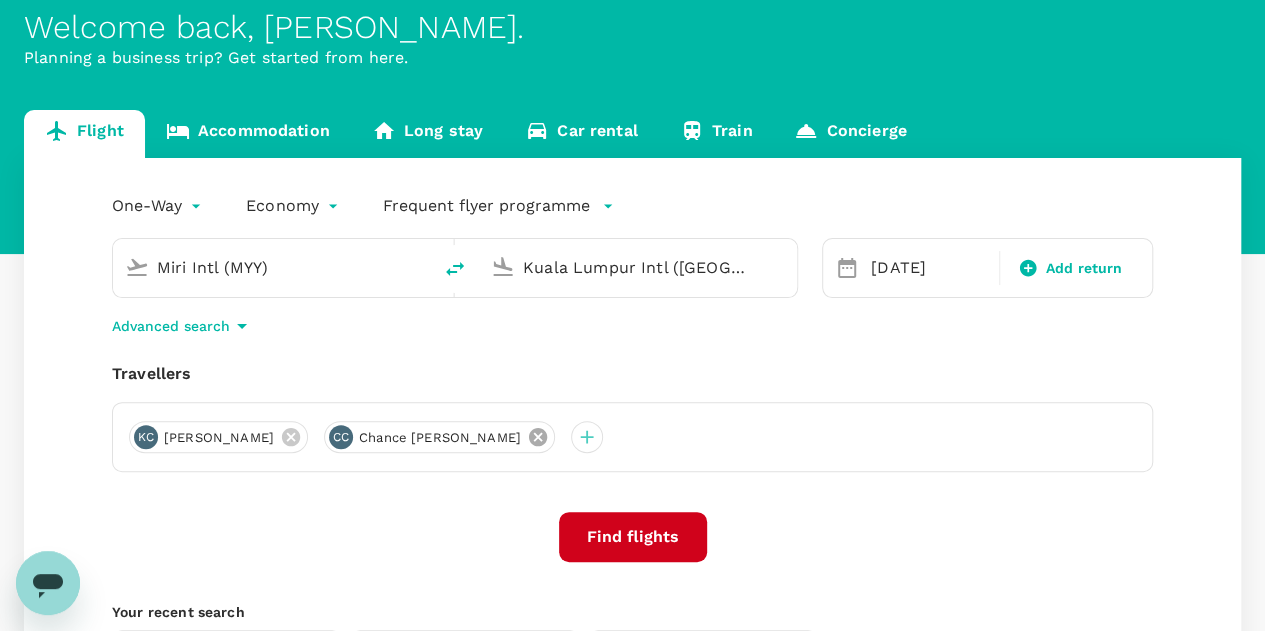 click 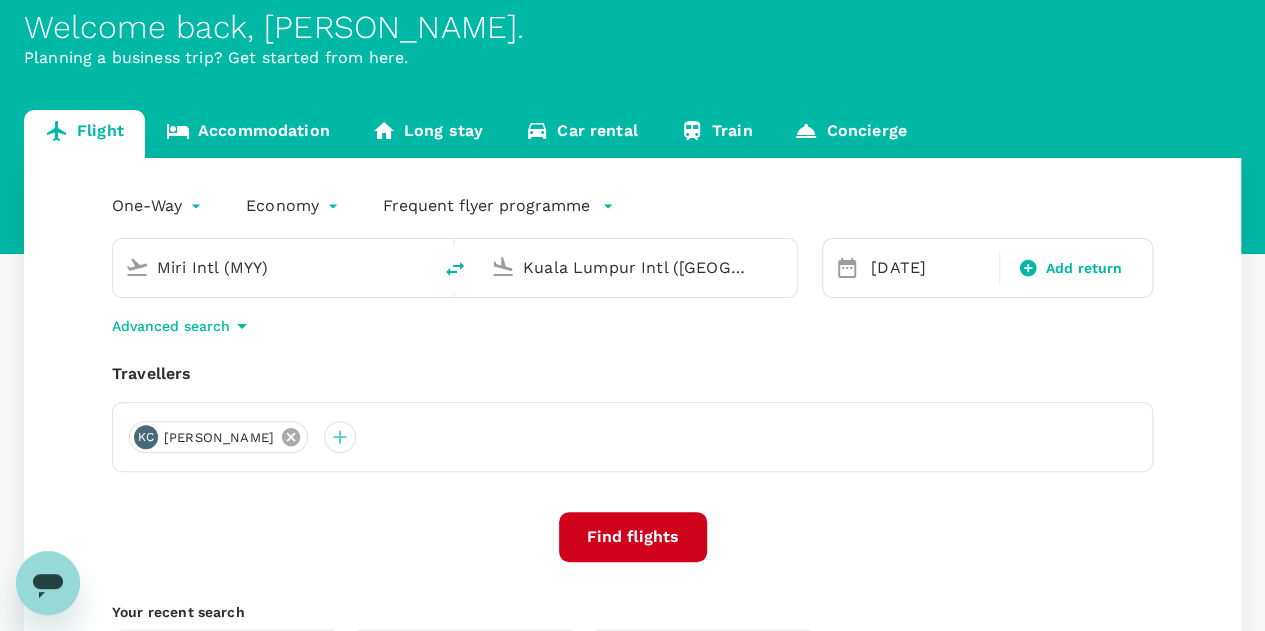 click 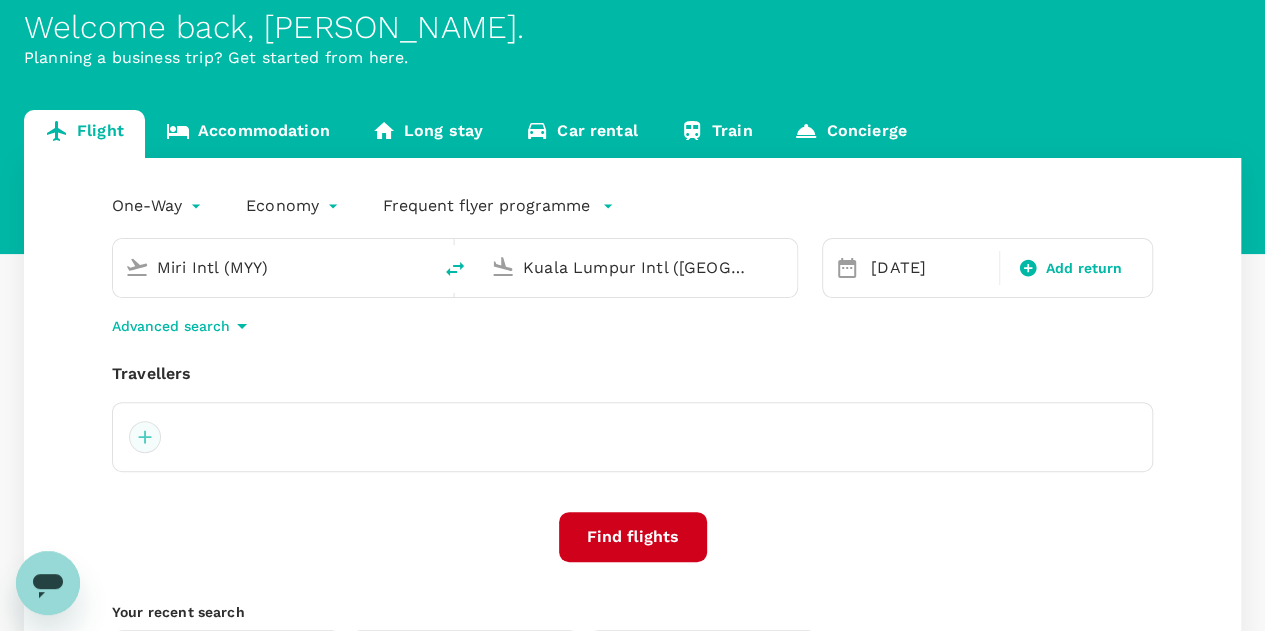 click at bounding box center (145, 437) 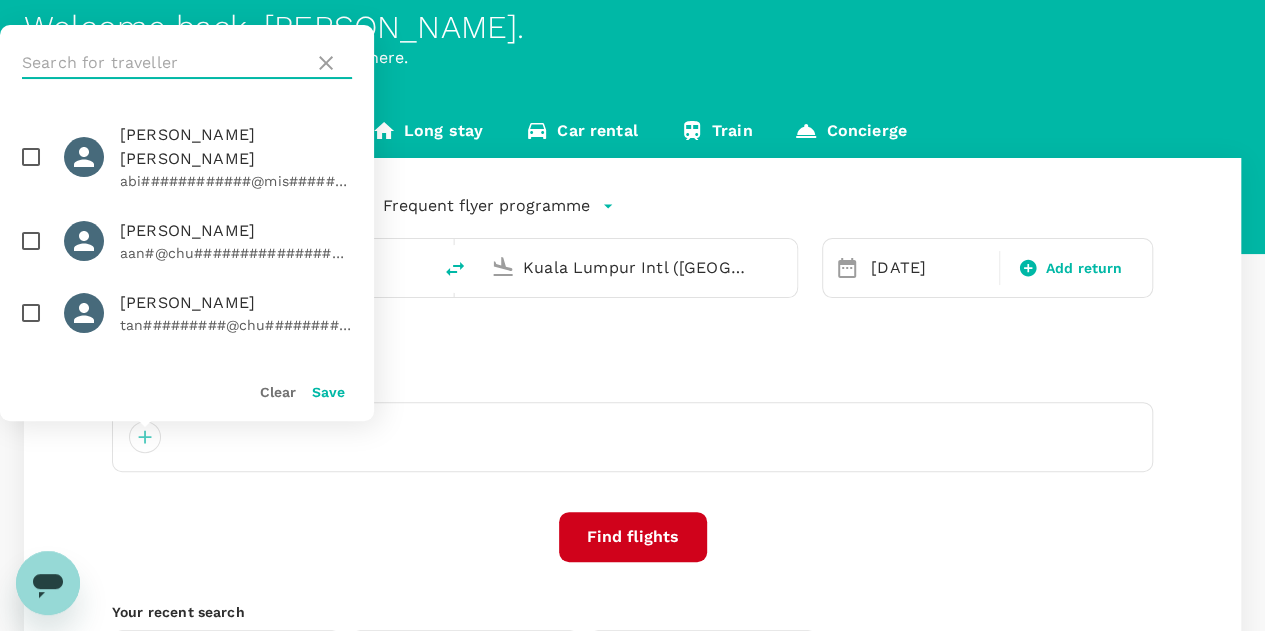 click at bounding box center [164, 63] 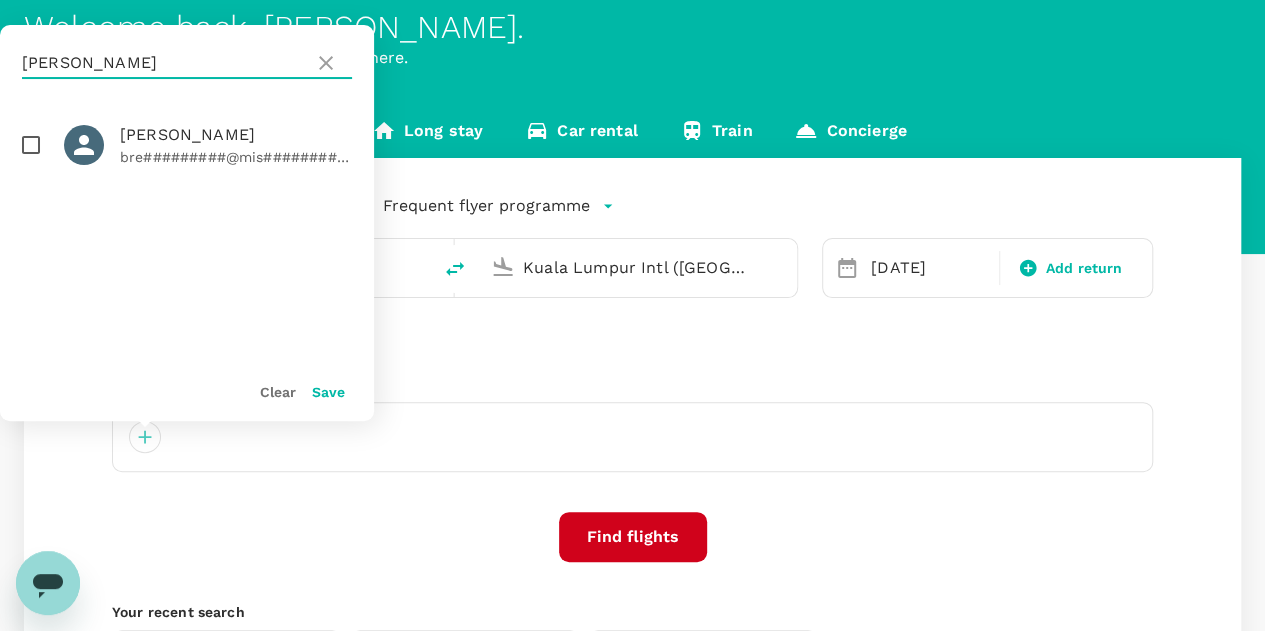 type on "higbee" 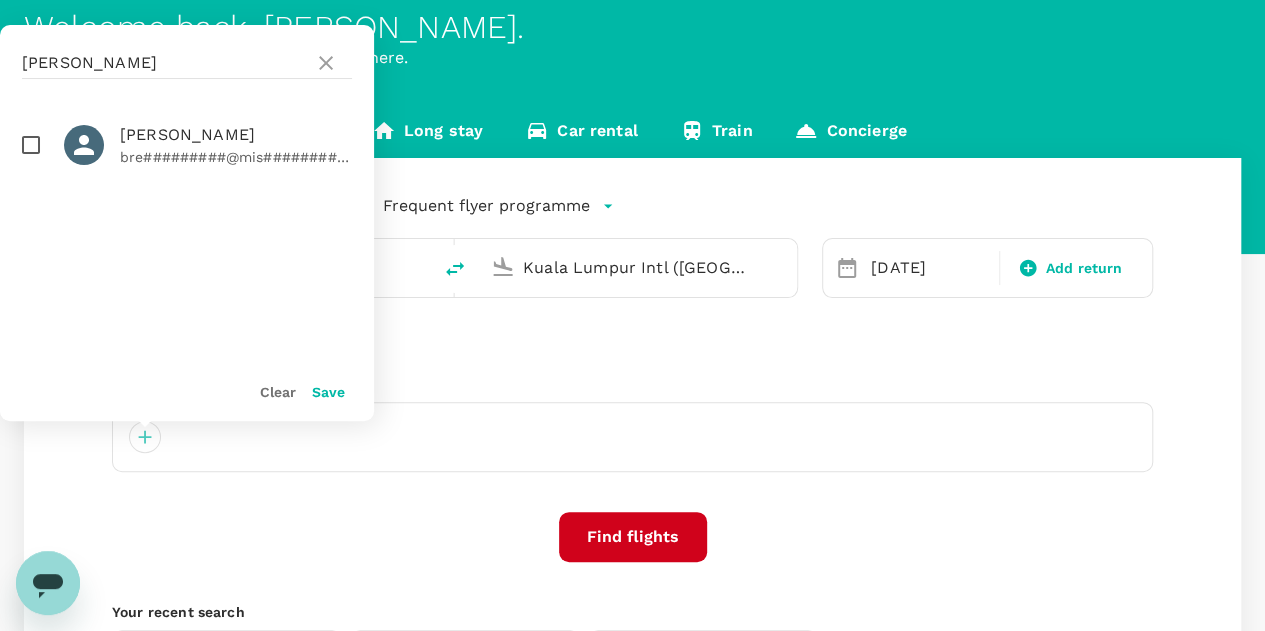 click at bounding box center [31, 145] 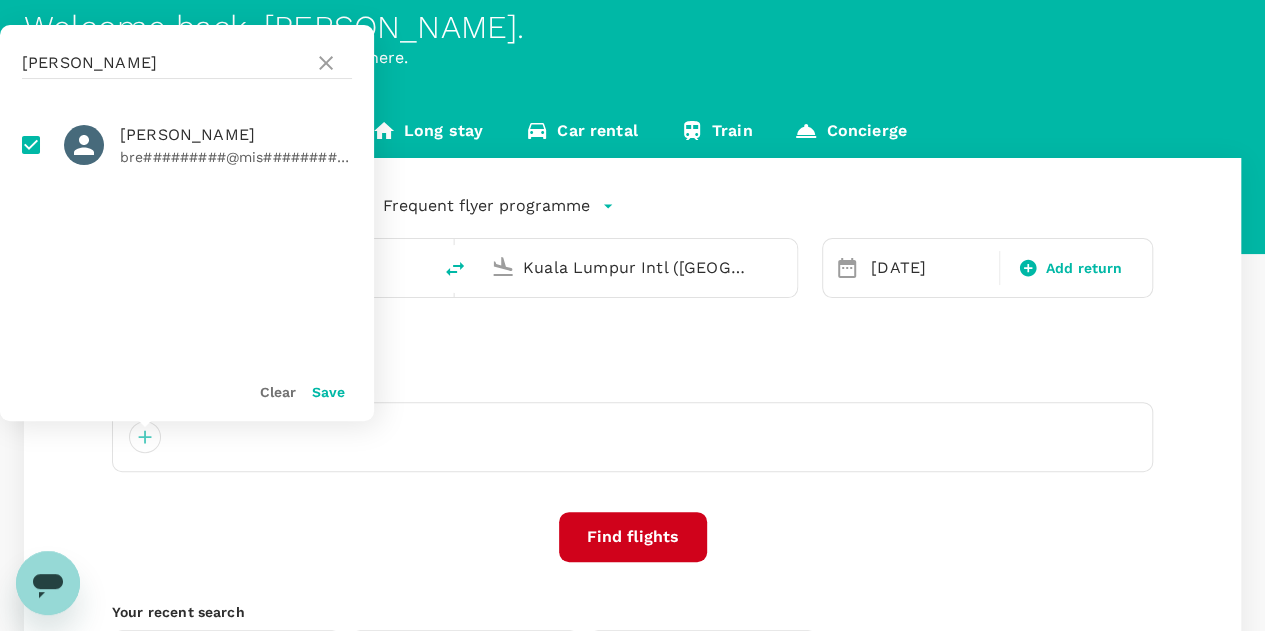 click on "Save" at bounding box center [328, 392] 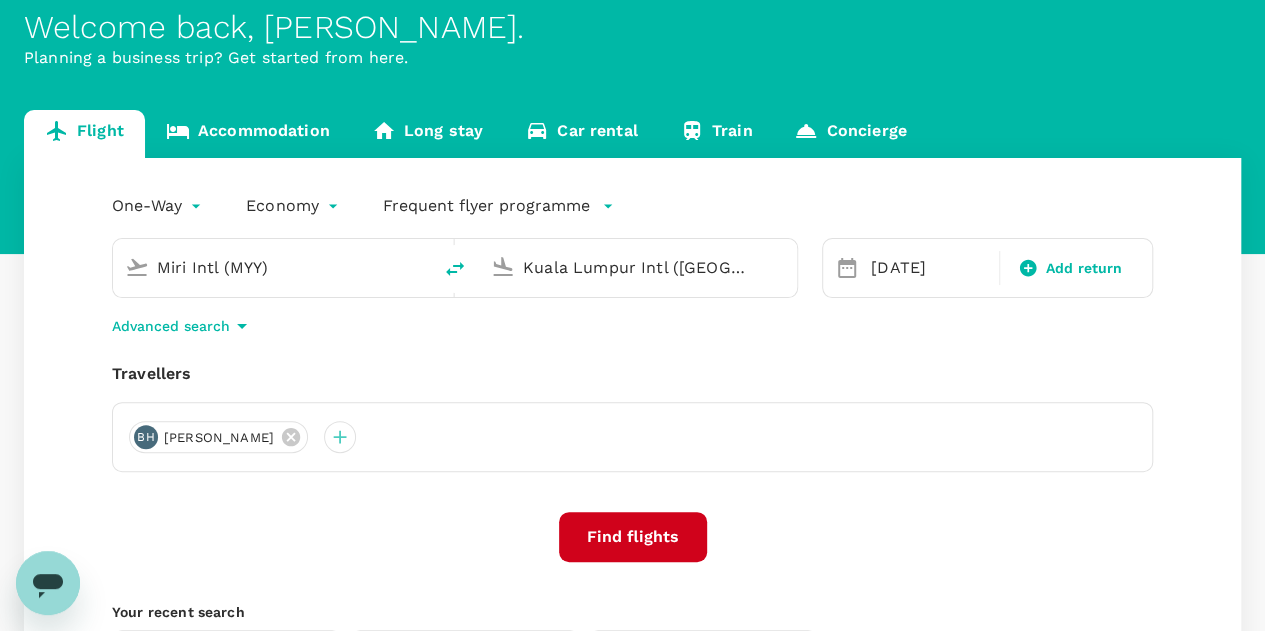 click on "Find flights" at bounding box center [633, 537] 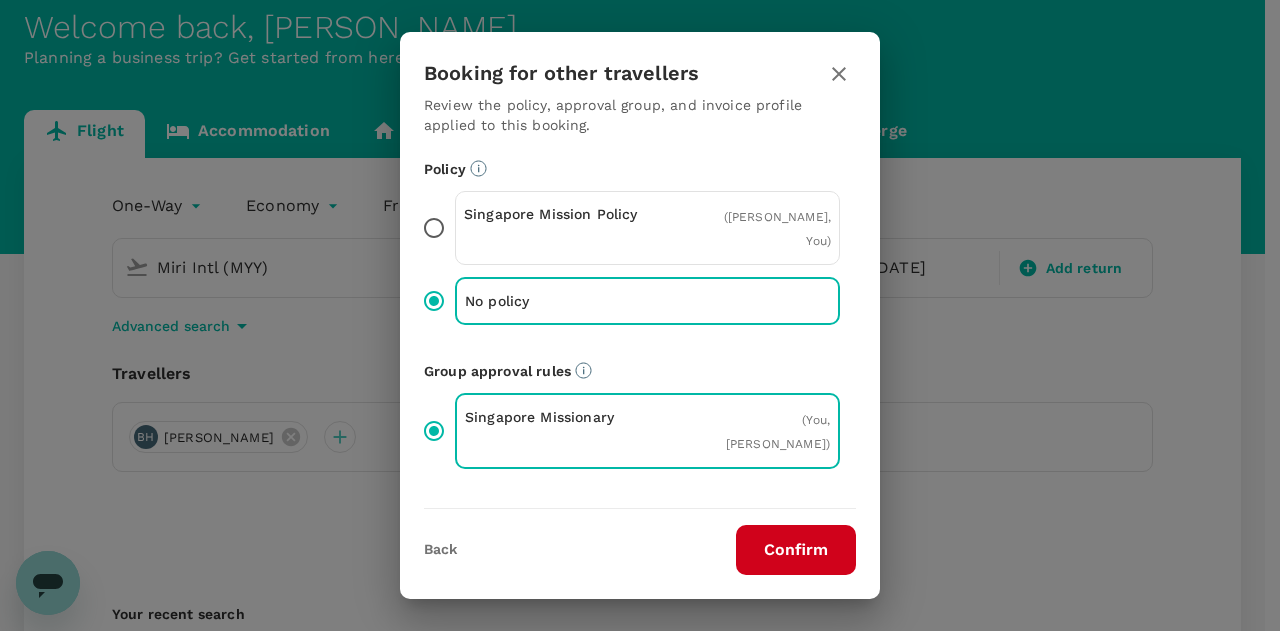 click on "Confirm" at bounding box center [796, 550] 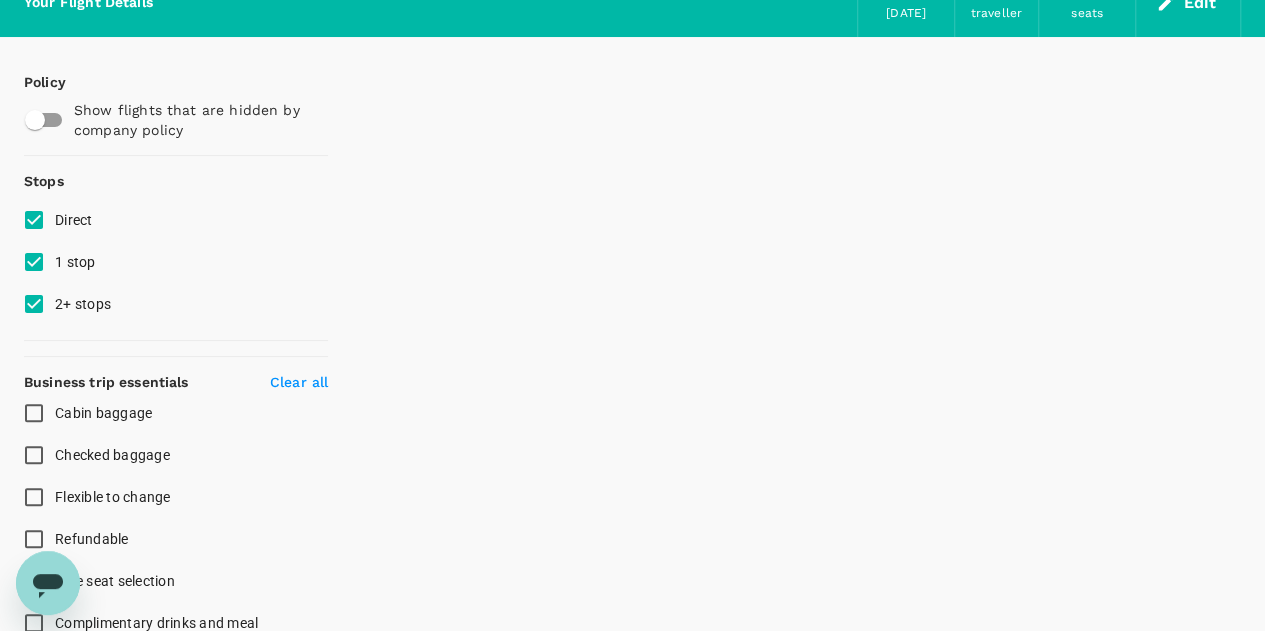 scroll, scrollTop: 0, scrollLeft: 0, axis: both 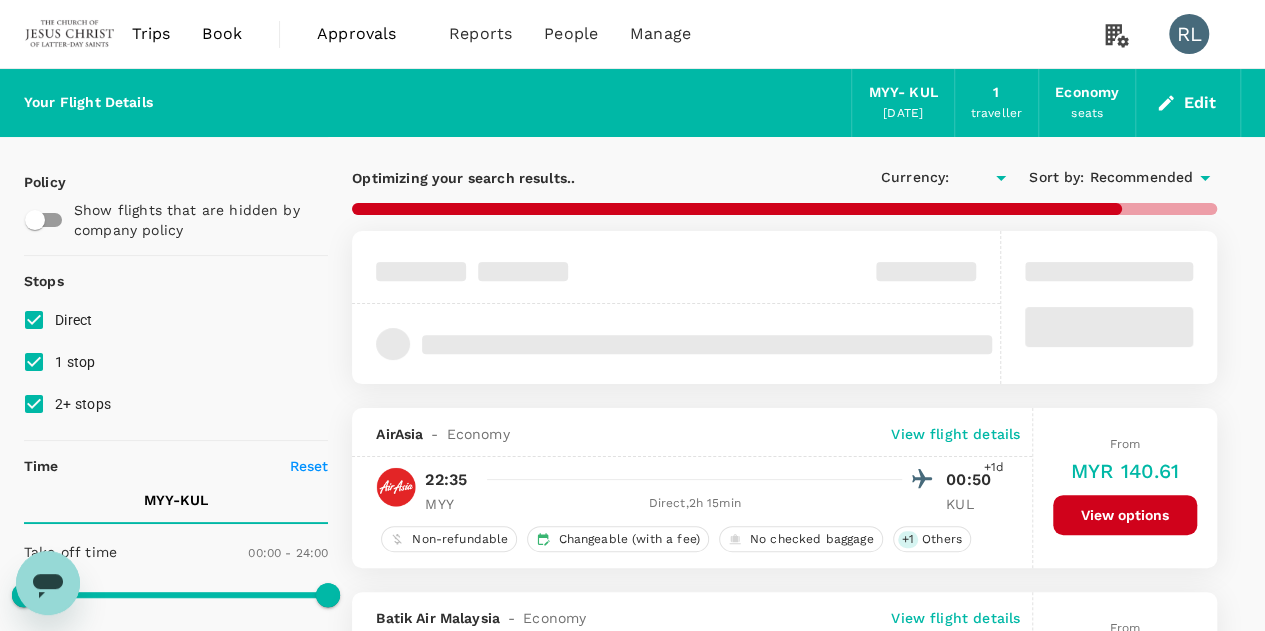 type on "MYR" 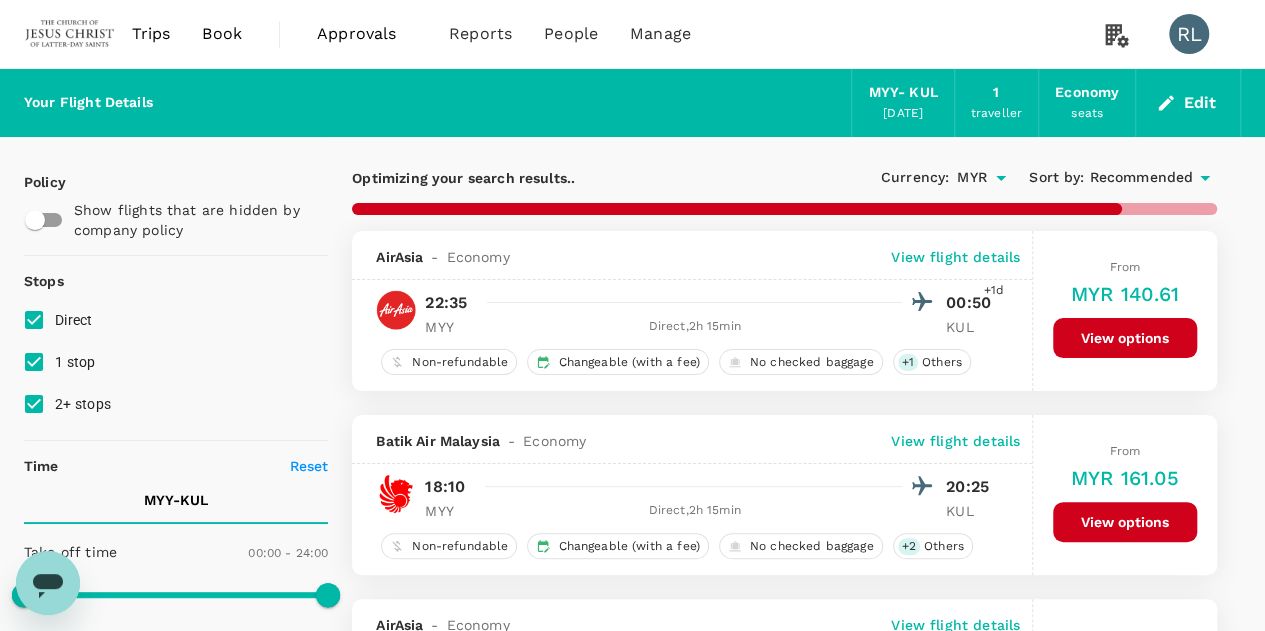 type on "1020" 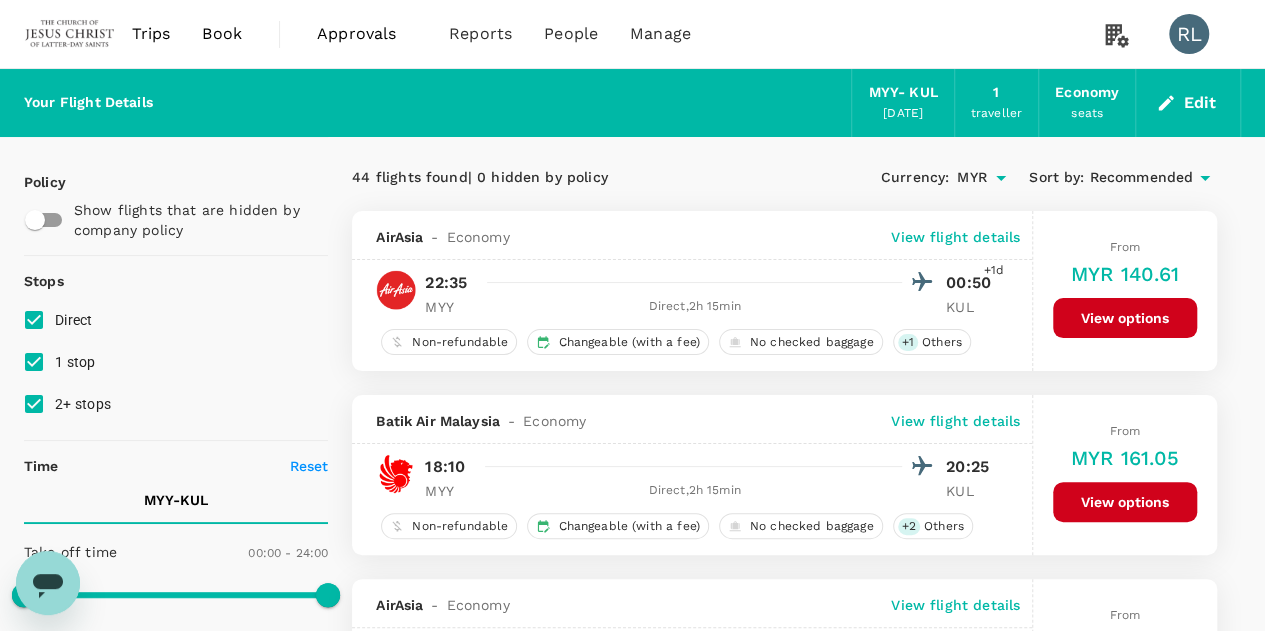 click on "Recommended" at bounding box center [1141, 178] 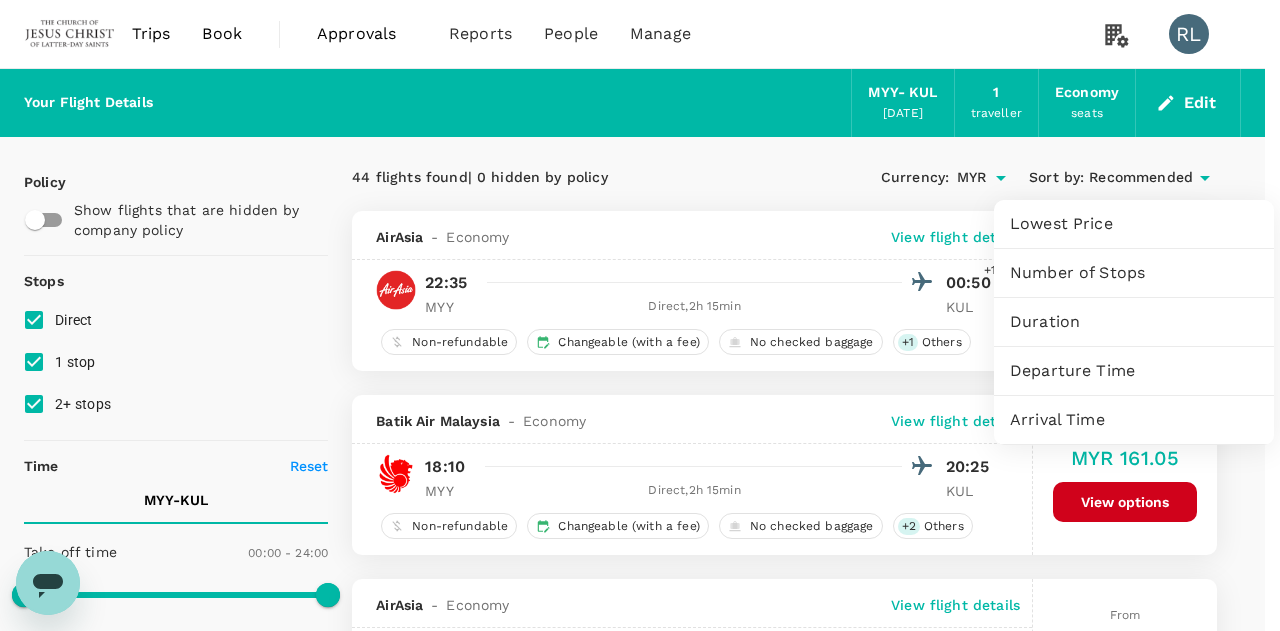 click on "Departure Time" at bounding box center (1134, 371) 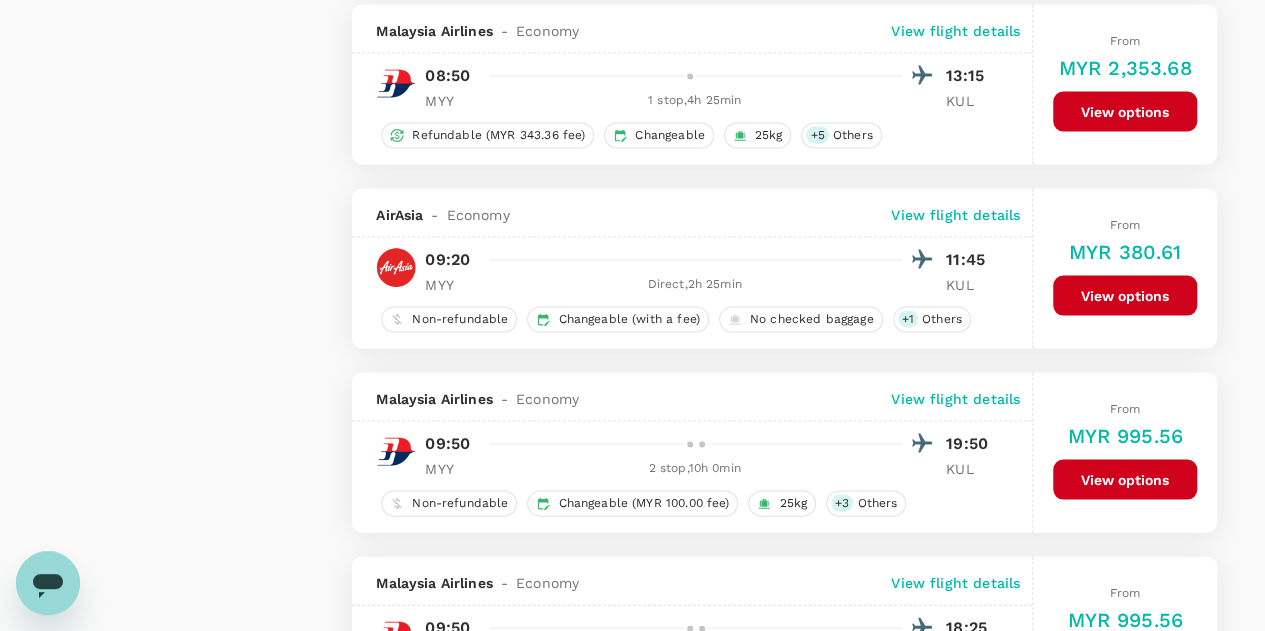 scroll, scrollTop: 1800, scrollLeft: 0, axis: vertical 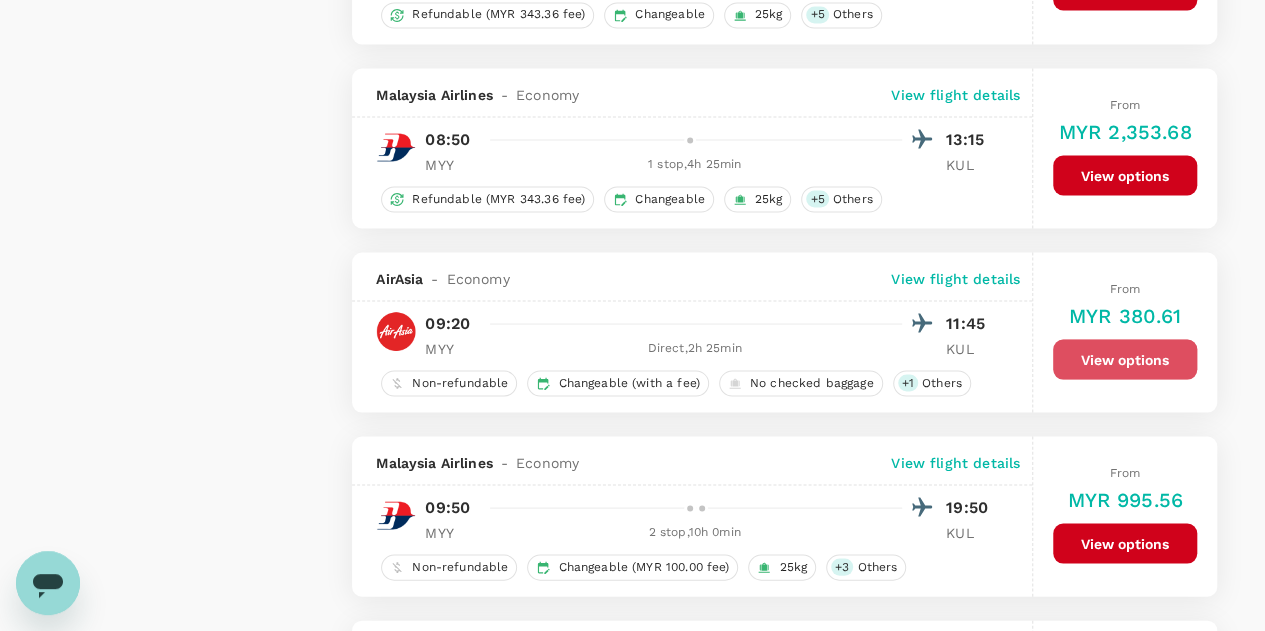 click on "View options" at bounding box center [1125, 359] 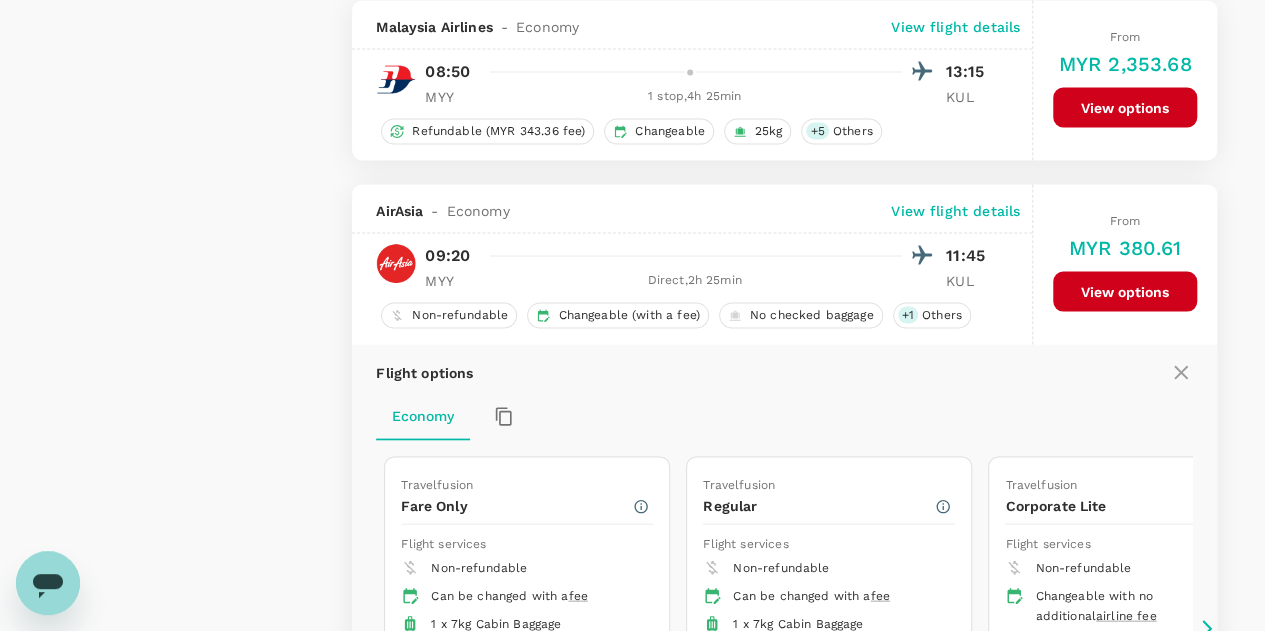 scroll, scrollTop: 2044, scrollLeft: 0, axis: vertical 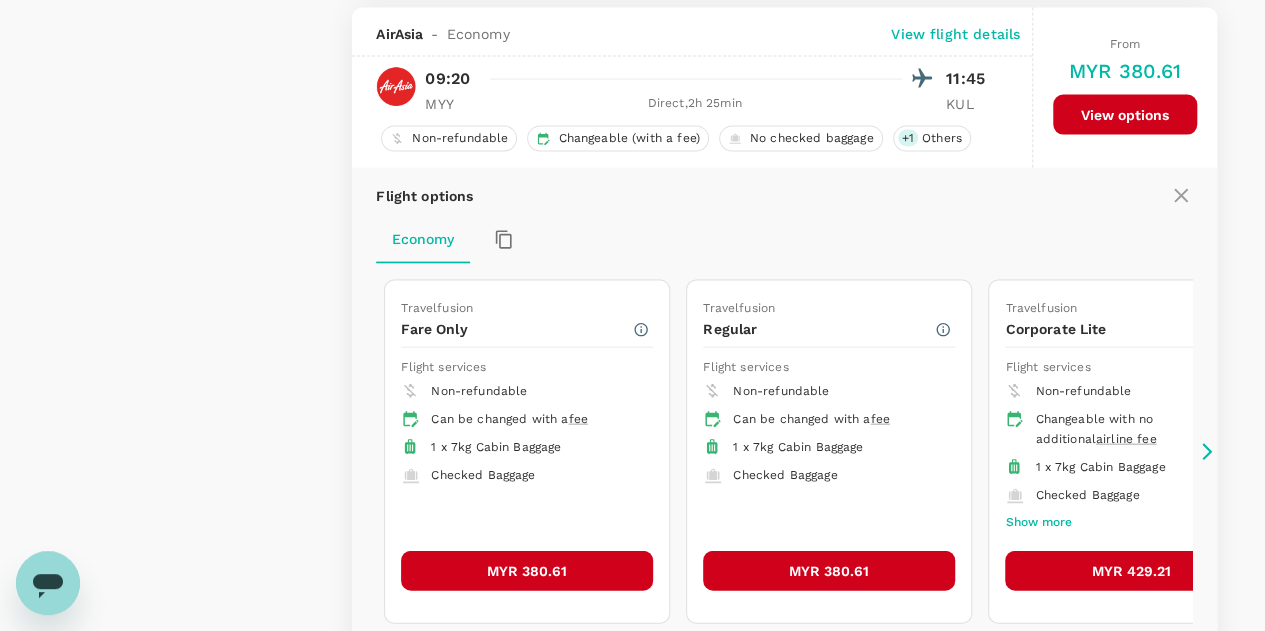 click on "MYR 380.61" at bounding box center (527, 571) 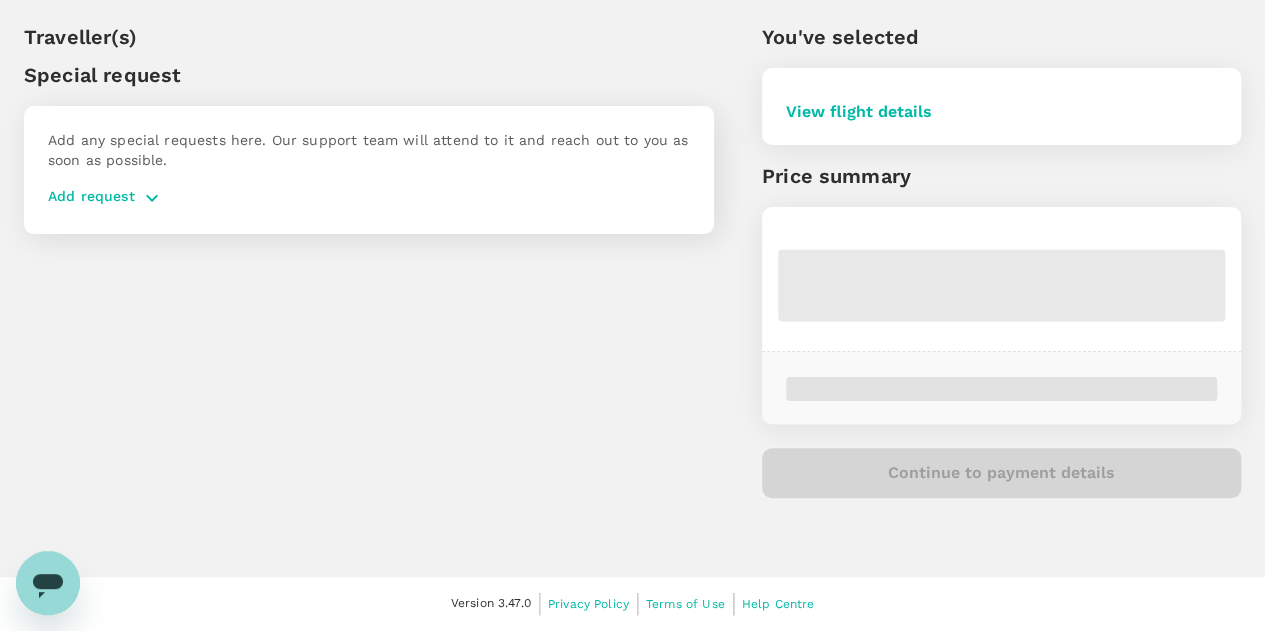 scroll, scrollTop: 0, scrollLeft: 0, axis: both 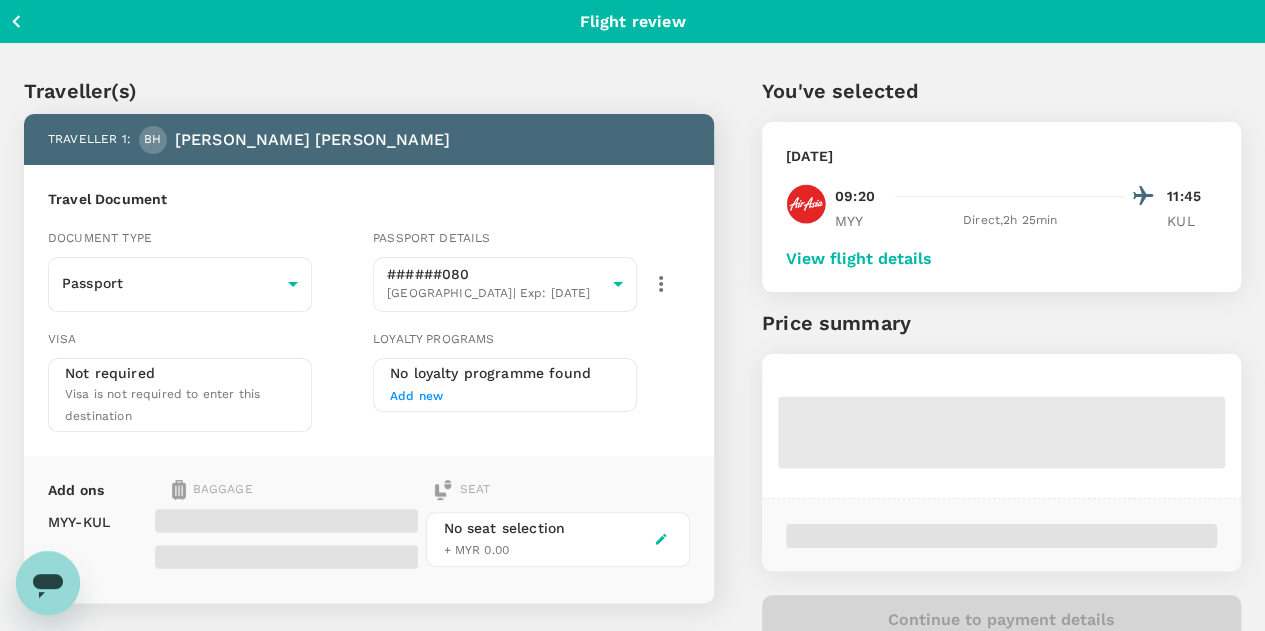 click on "View flight details" at bounding box center (859, 259) 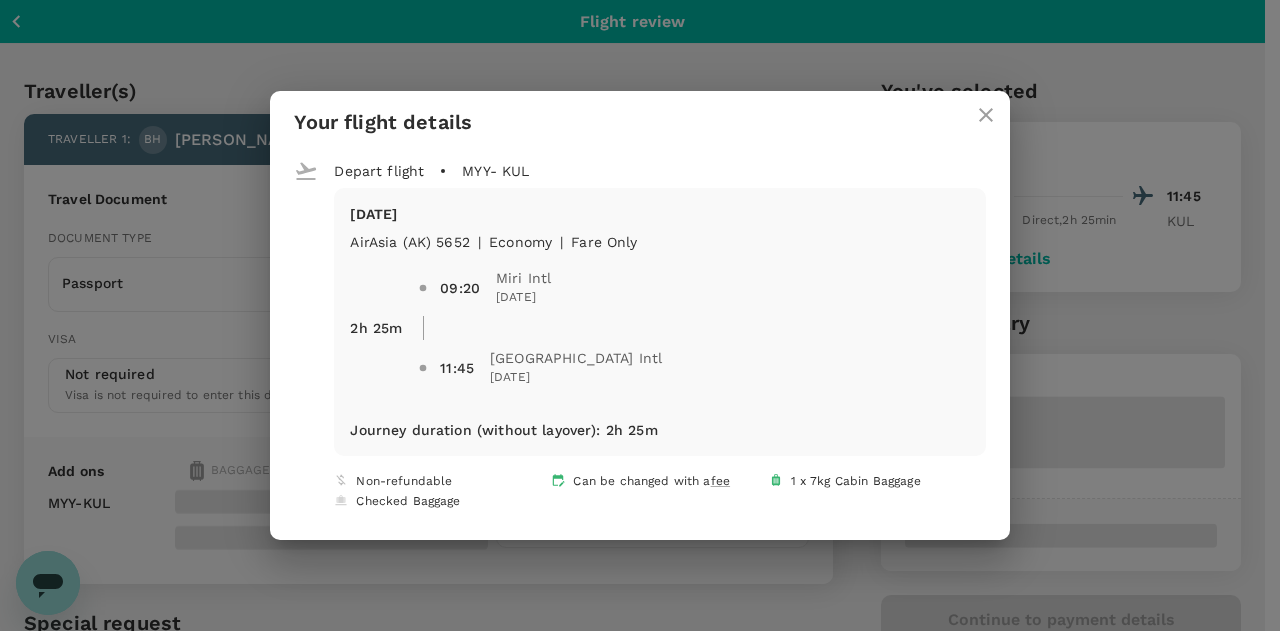 click 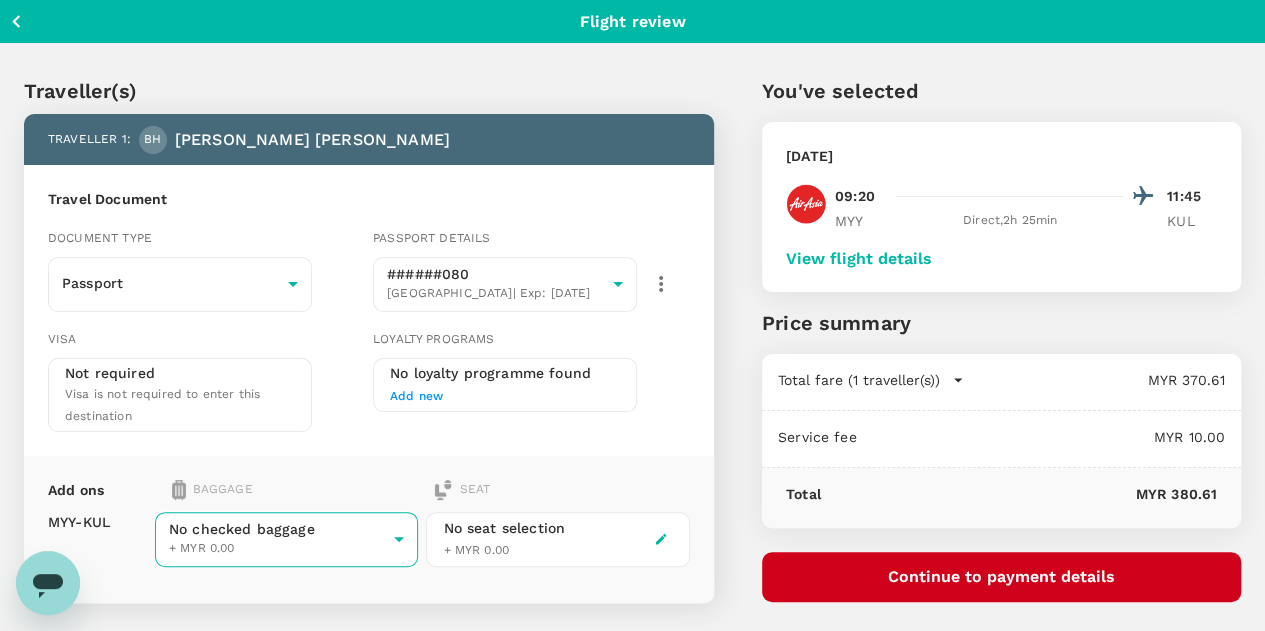 click on "Back to flight results Flight review Traveller(s) Traveller   1 : BH Brett Jonathan   Higbee Travel Document Document type Passport Passport ​ Passport details ######080 United States  | Exp:   28 May 2033 21a11e34-db45-44c8-8399-935decad1cd2 ​ Visa Not required Visa is not required to enter this destination Loyalty programs No loyalty programme found Add new Add ons Baggage Seat MYY  -  KUL No checked baggage + MYR 0.00 ​ No seat selection + MYR 0.00 Special request Add any special requests here. Our support team will attend to it and reach out to you as soon as possible. Add request You've selected Wednesday, 23 Jul 2025 09:20 11:45 MYY Direct ,  2h 25min KUL View flight details Price summary Total fare (1 traveller(s)) MYR 370.61 Air fare MYR 370.61 Baggage fee MYR 0.00 Seat fee MYR 0.00 Service fee MYR 10.00 Total MYR 380.61 Continue to payment details Version 3.47.0 Privacy Policy Terms of Use Help Centre View details Edit Add new" at bounding box center [632, 439] 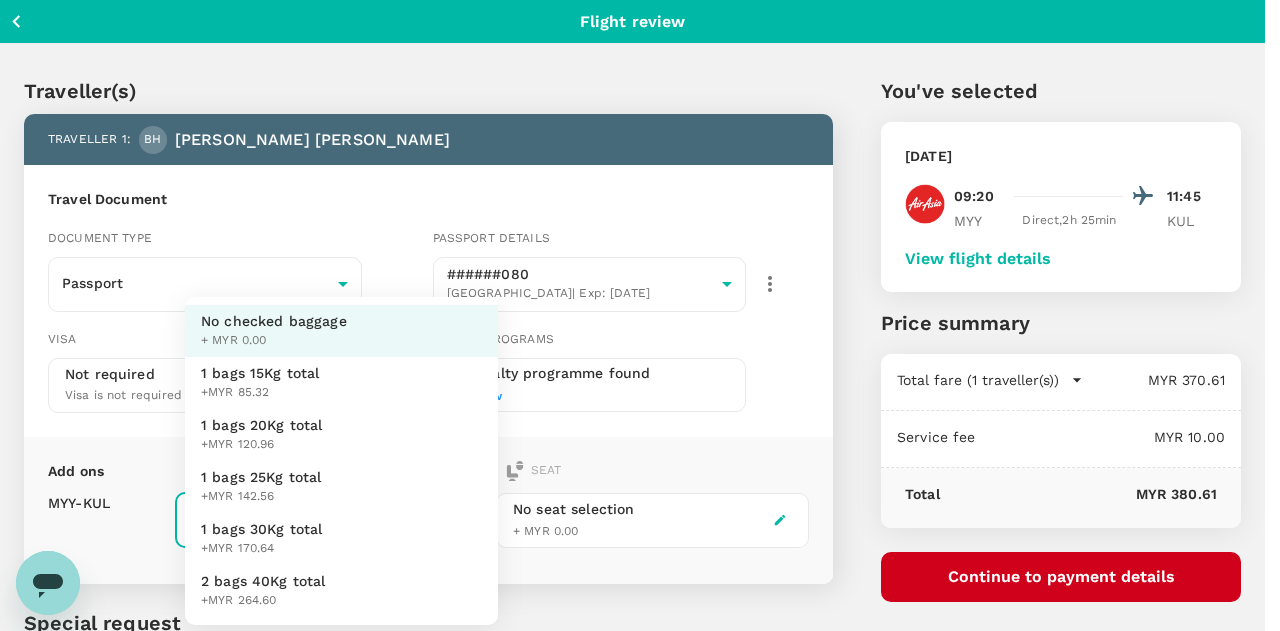 click on "1 bags 25Kg total" at bounding box center (261, 477) 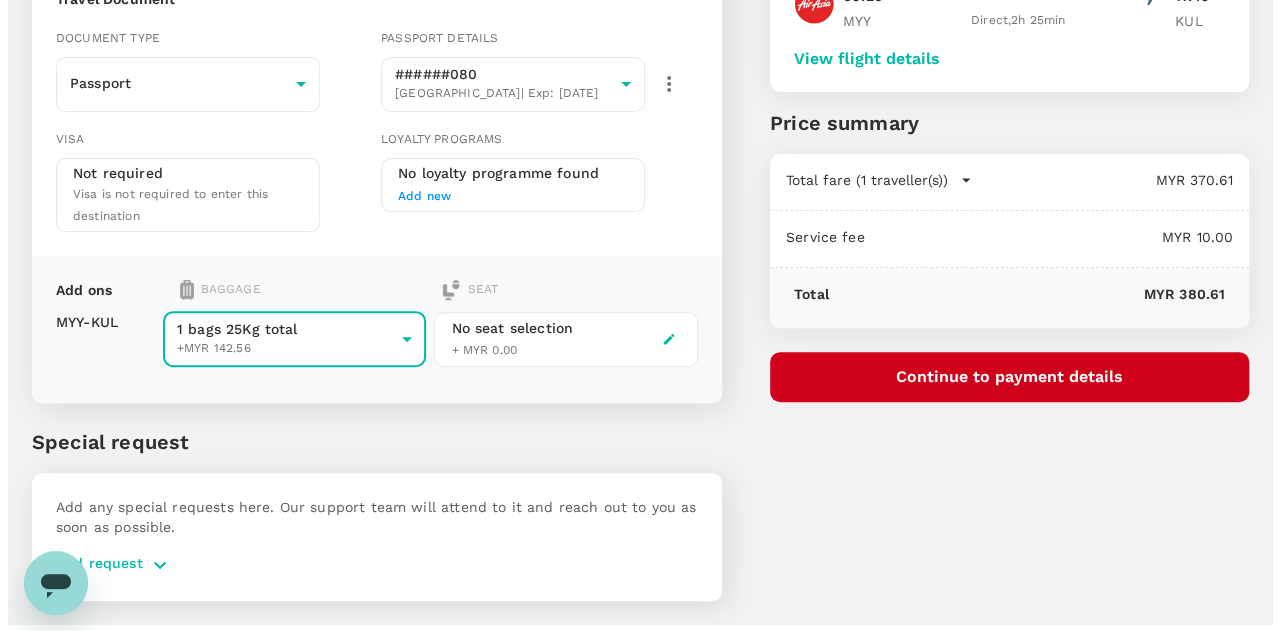 scroll, scrollTop: 100, scrollLeft: 0, axis: vertical 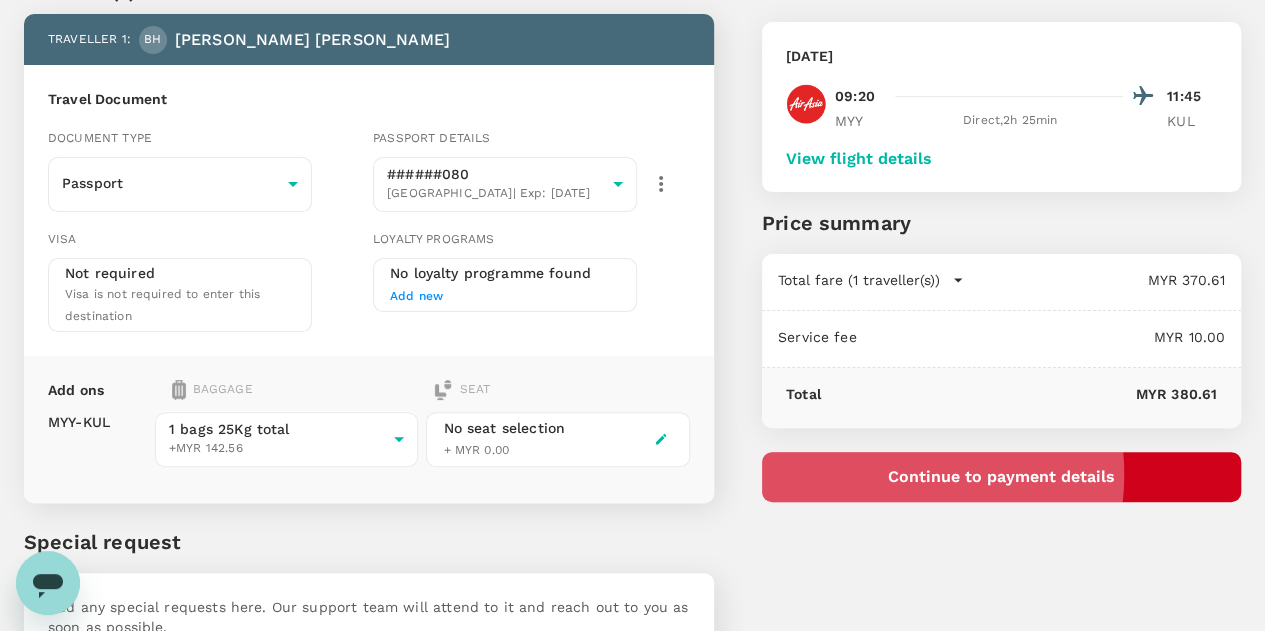 click on "Continue to payment details" at bounding box center [1001, 477] 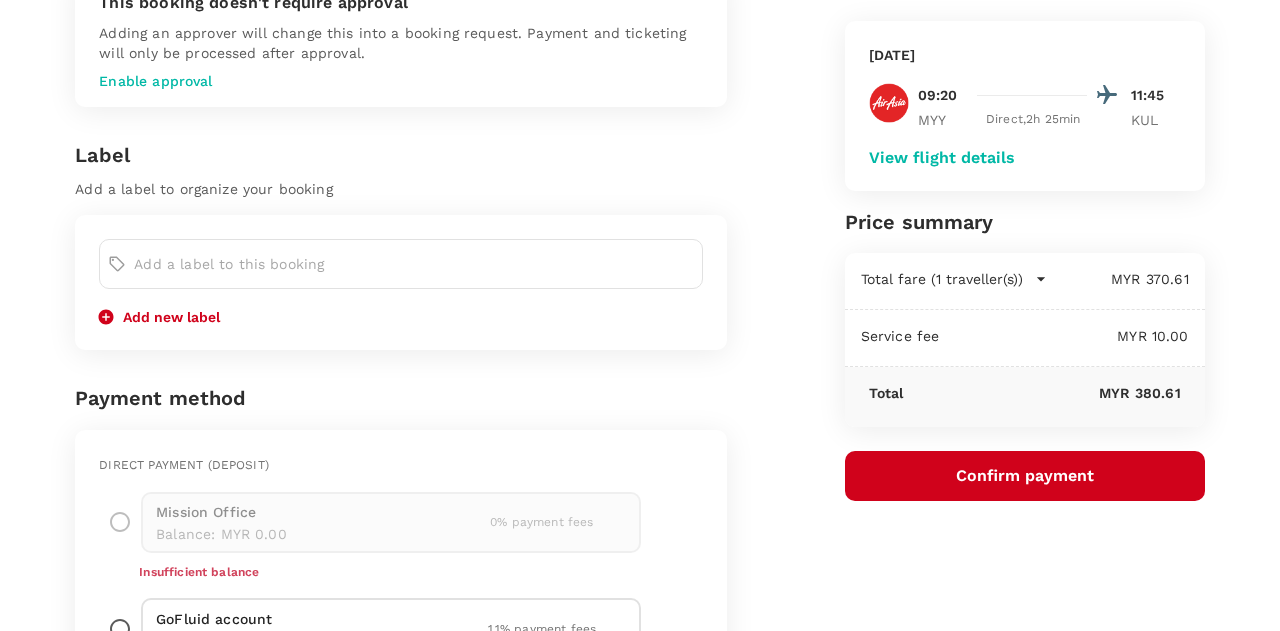 scroll, scrollTop: 200, scrollLeft: 0, axis: vertical 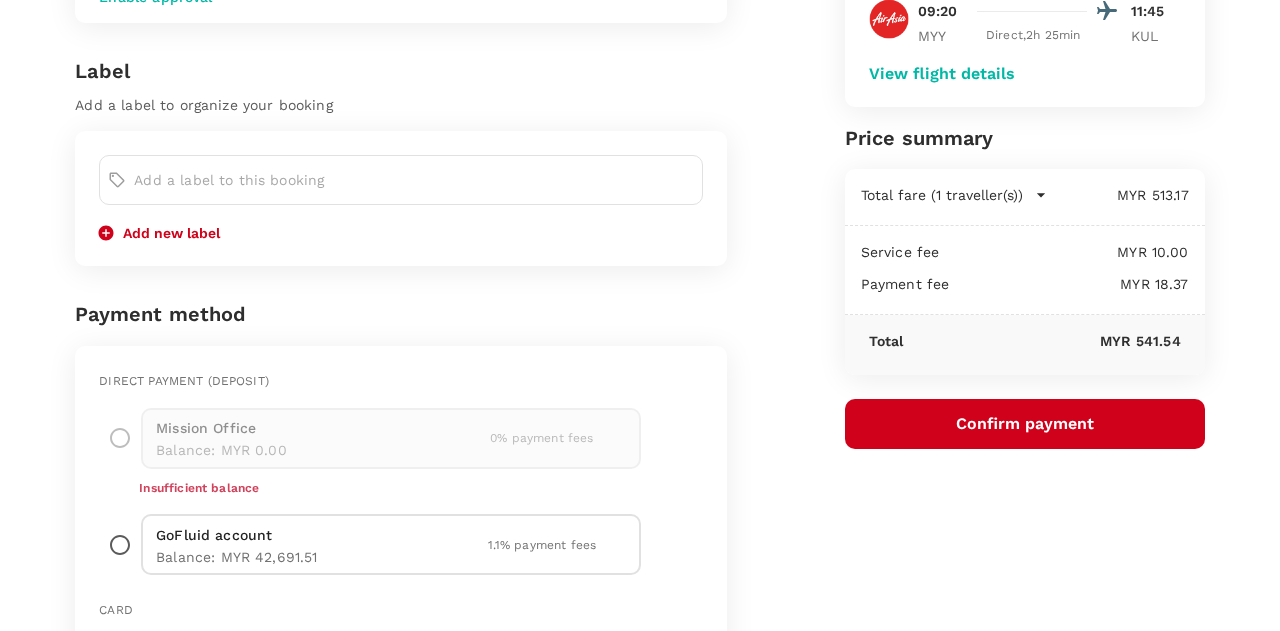click at bounding box center [120, 544] 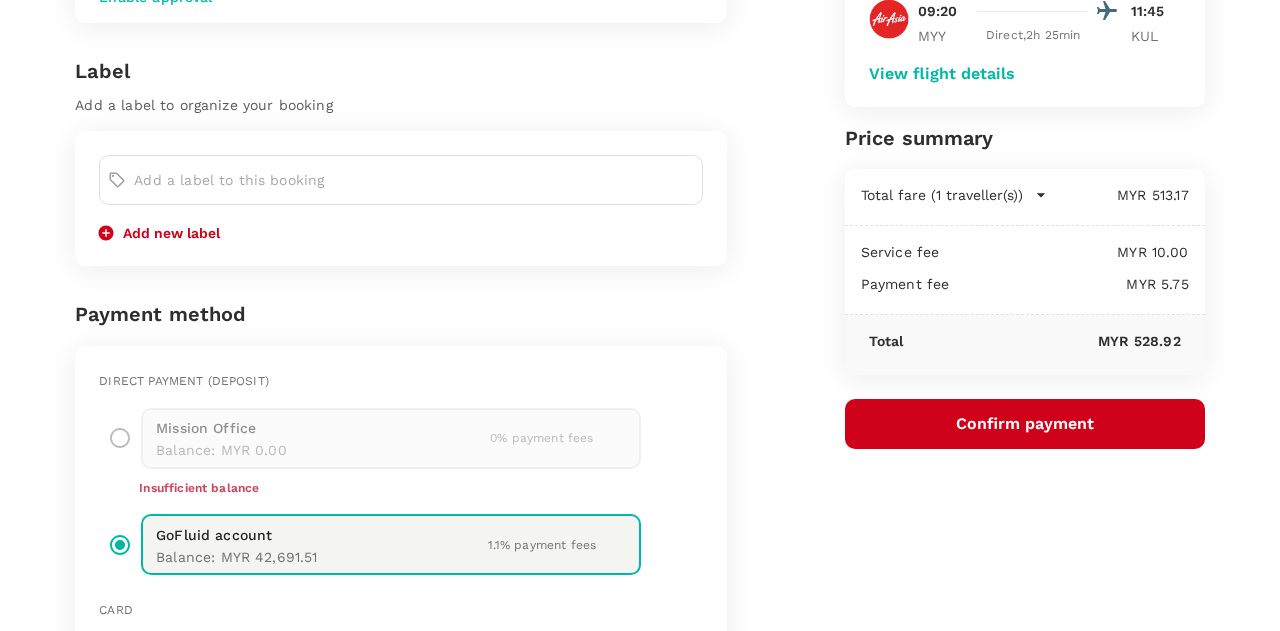 click on "Confirm payment" at bounding box center [1025, 424] 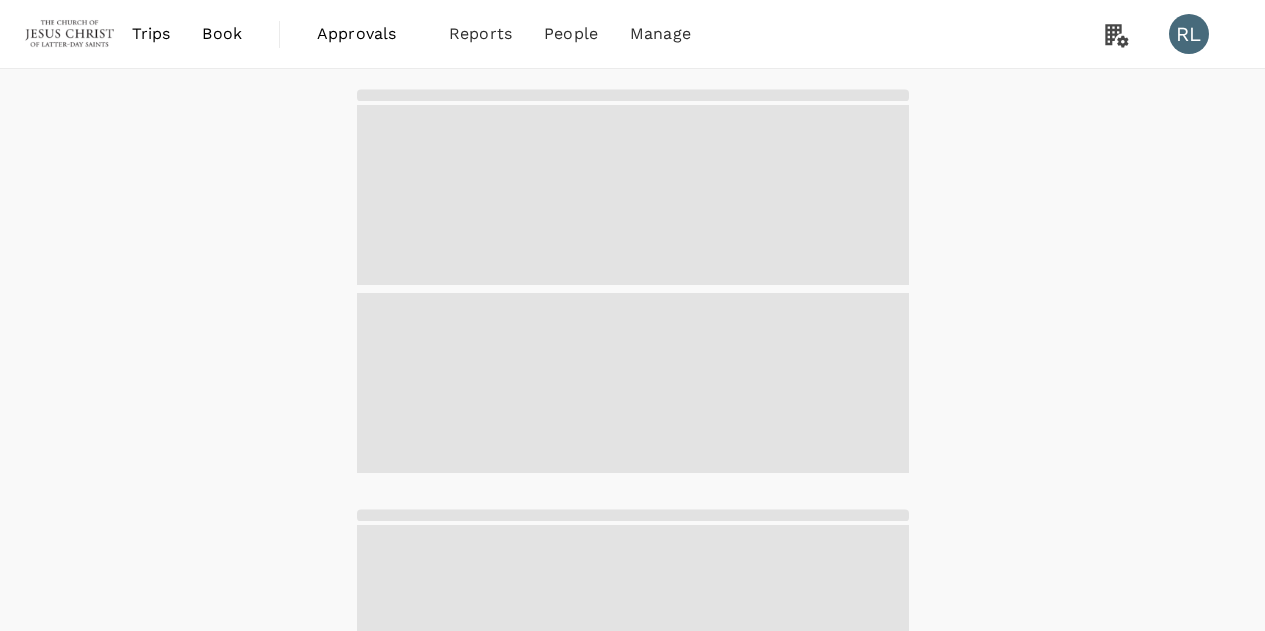 scroll, scrollTop: 0, scrollLeft: 0, axis: both 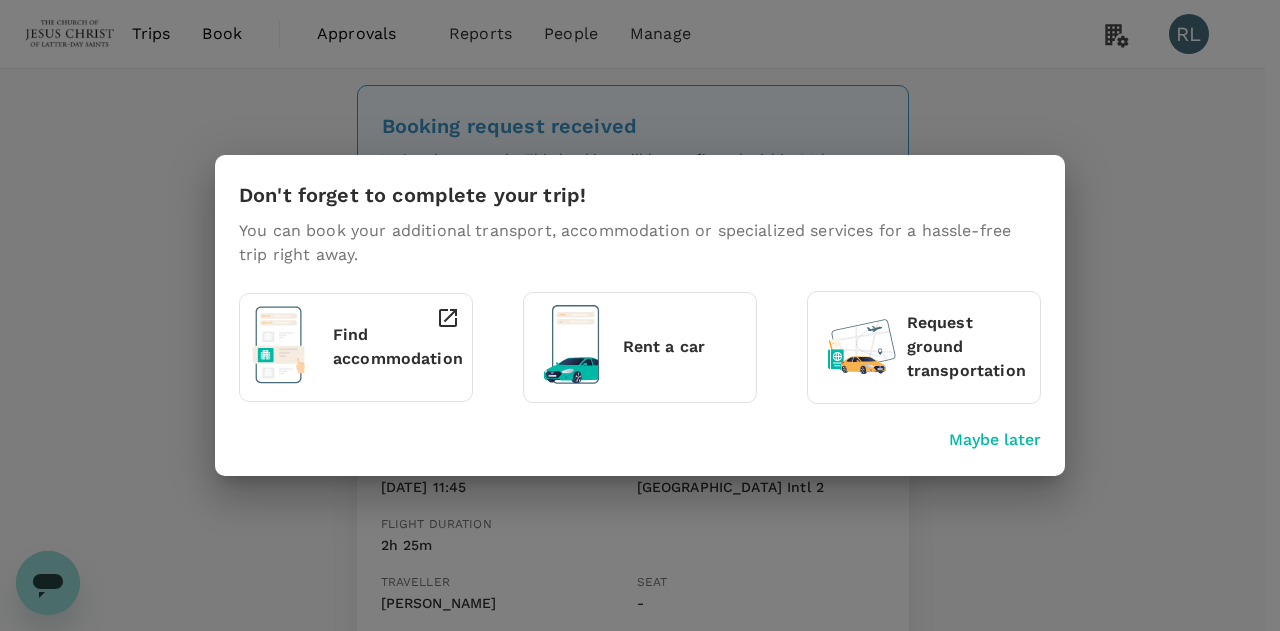click on "Maybe later" at bounding box center [995, 440] 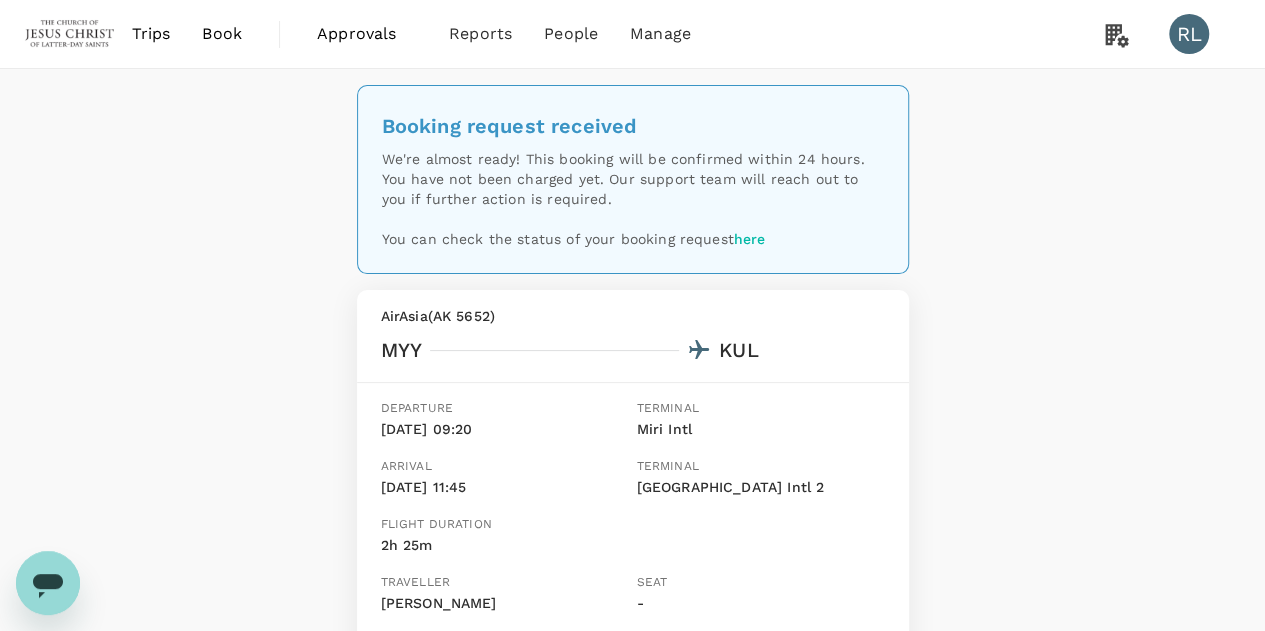 click on "Trips" at bounding box center (151, 34) 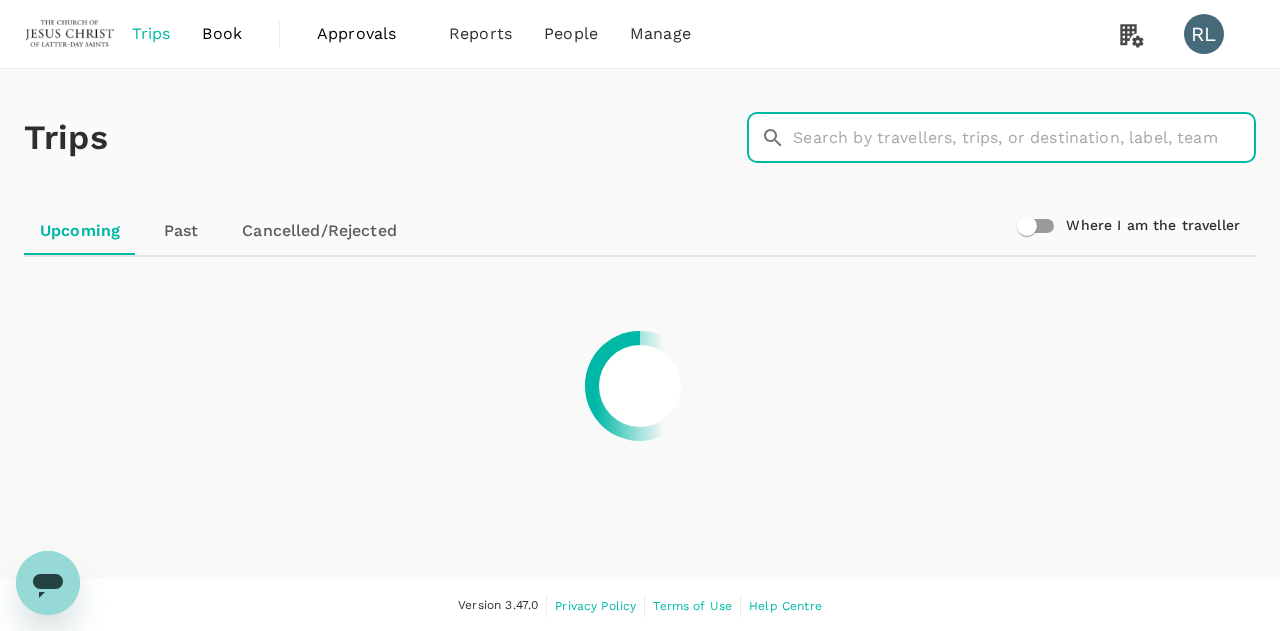 click at bounding box center [1024, 138] 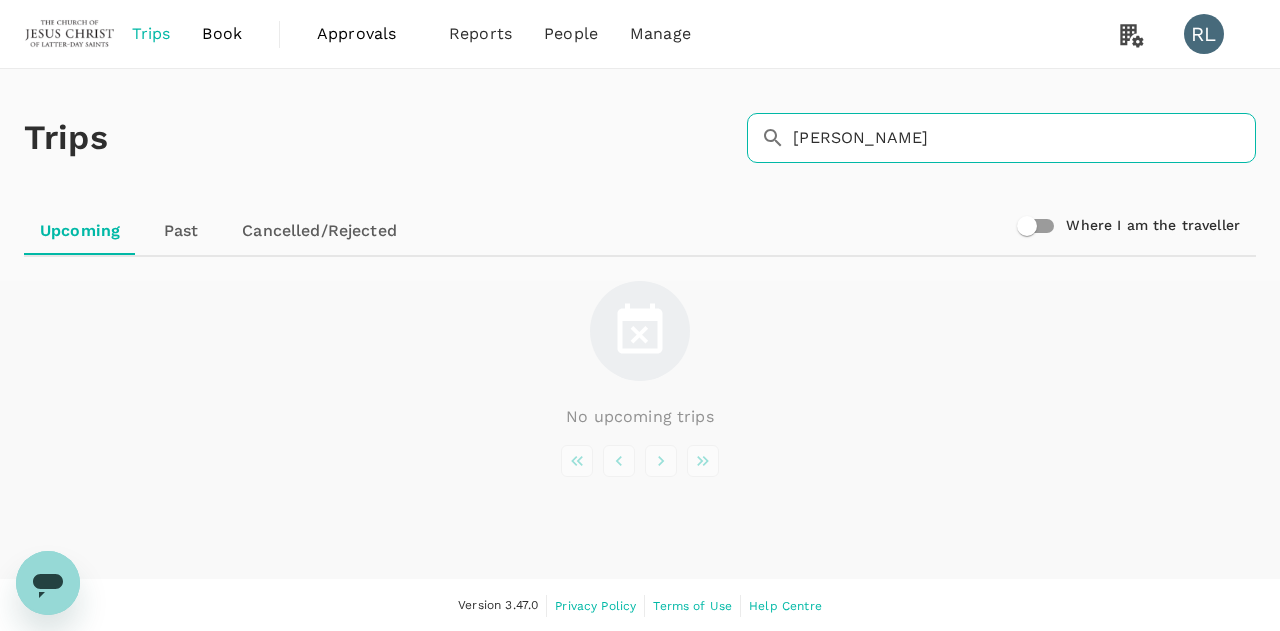 click on "CAUTHEN" at bounding box center [1024, 138] 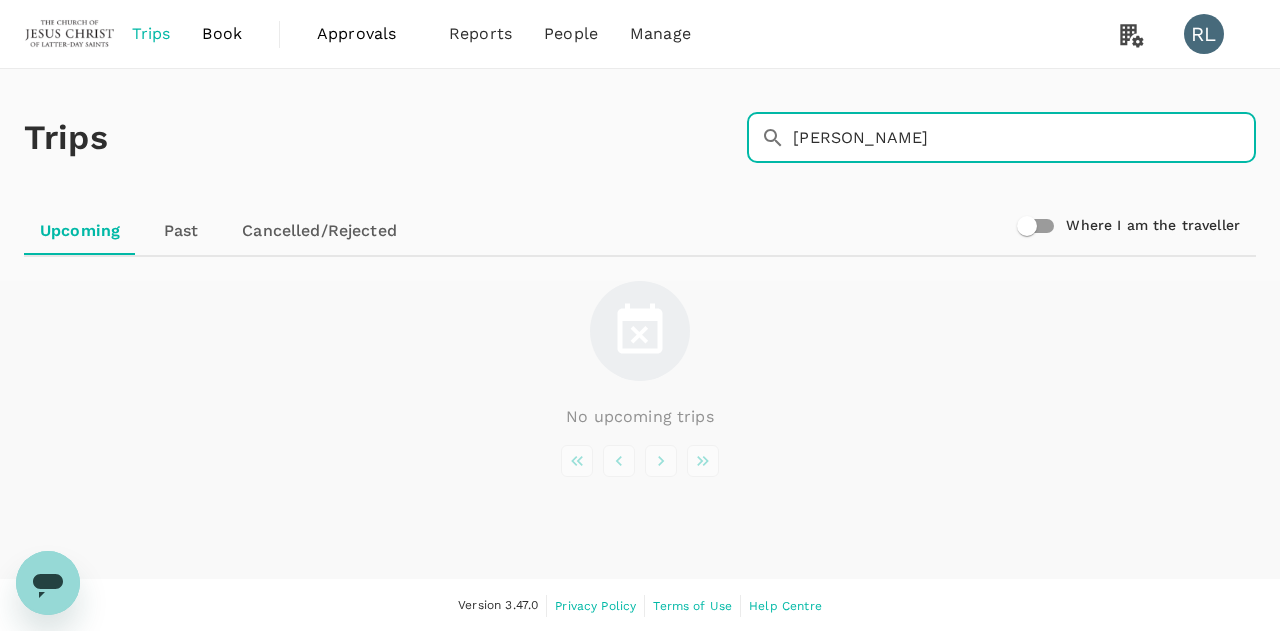 drag, startPoint x: 893, startPoint y: 141, endPoint x: 762, endPoint y: 145, distance: 131.06105 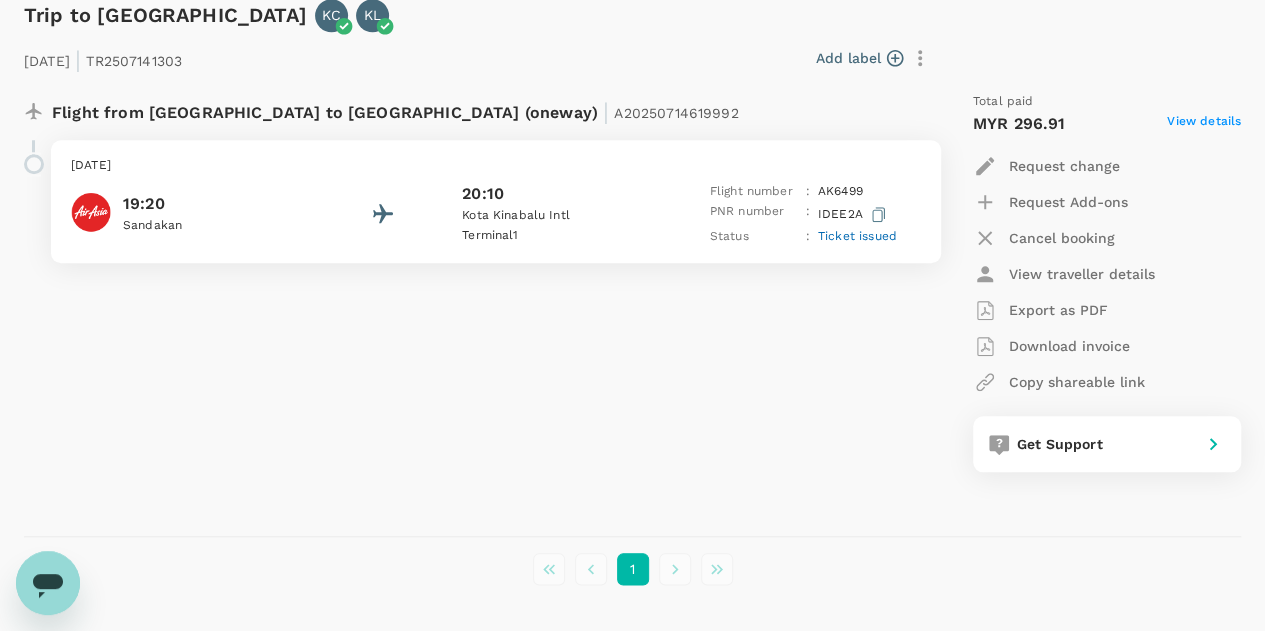 scroll, scrollTop: 837, scrollLeft: 0, axis: vertical 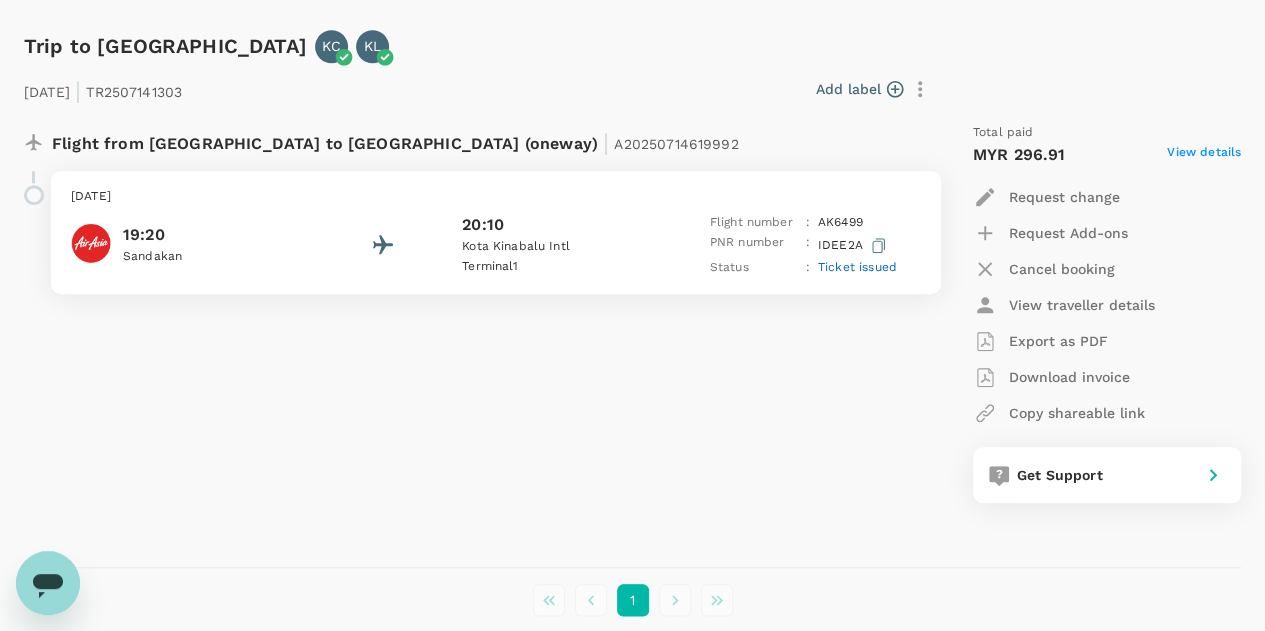 click on "Ticket issued" at bounding box center (857, 267) 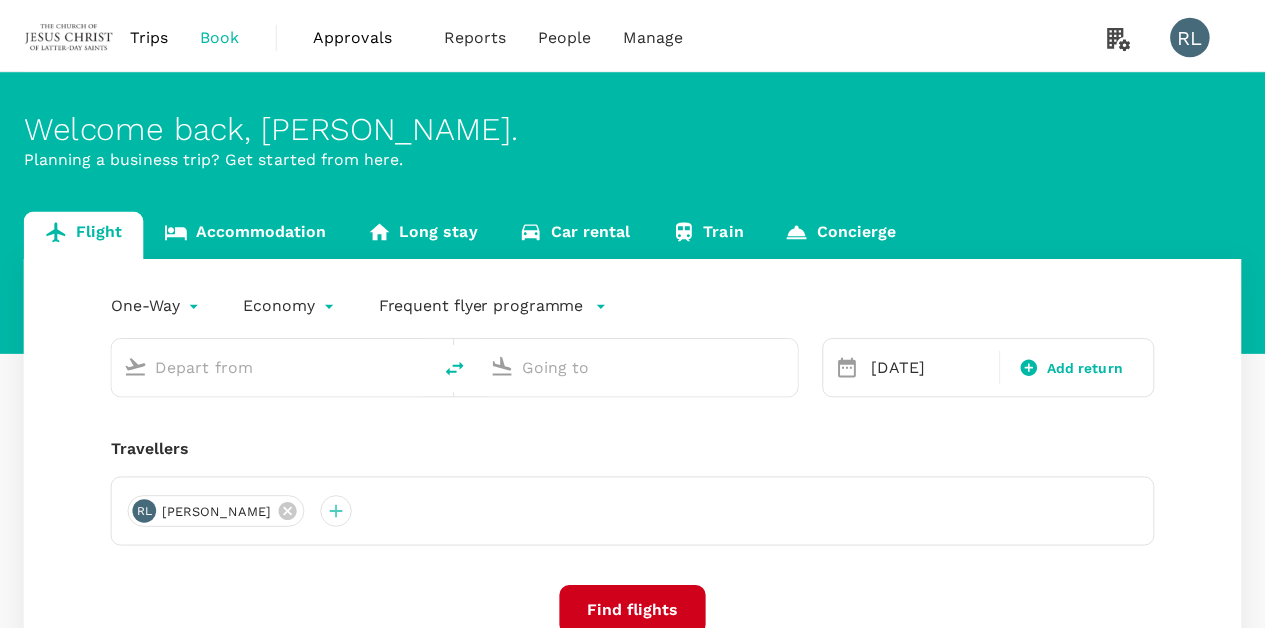 scroll, scrollTop: 0, scrollLeft: 0, axis: both 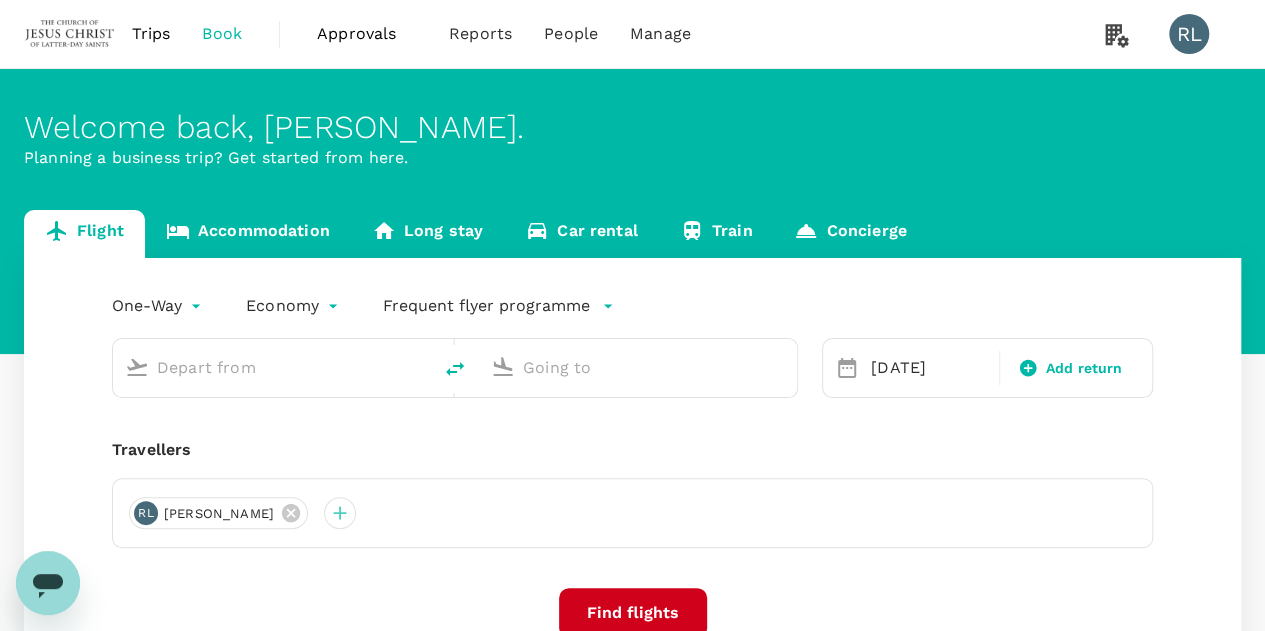 type on "Miri Intl (MYY)" 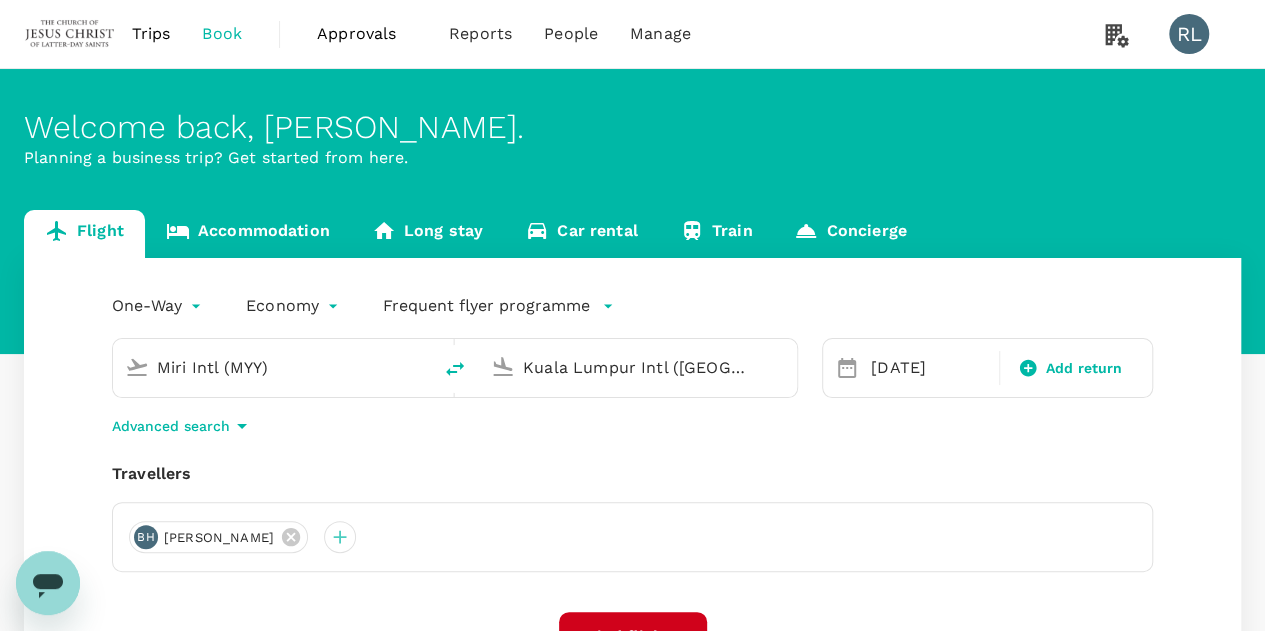 type 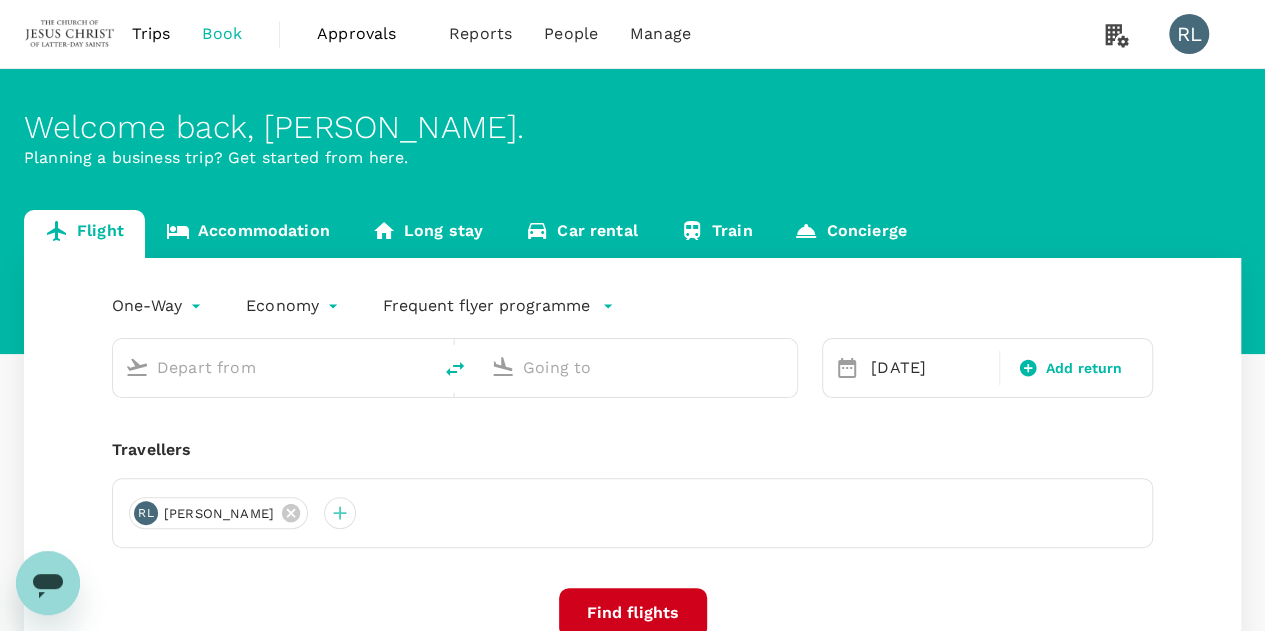 type on "Miri Intl (MYY)" 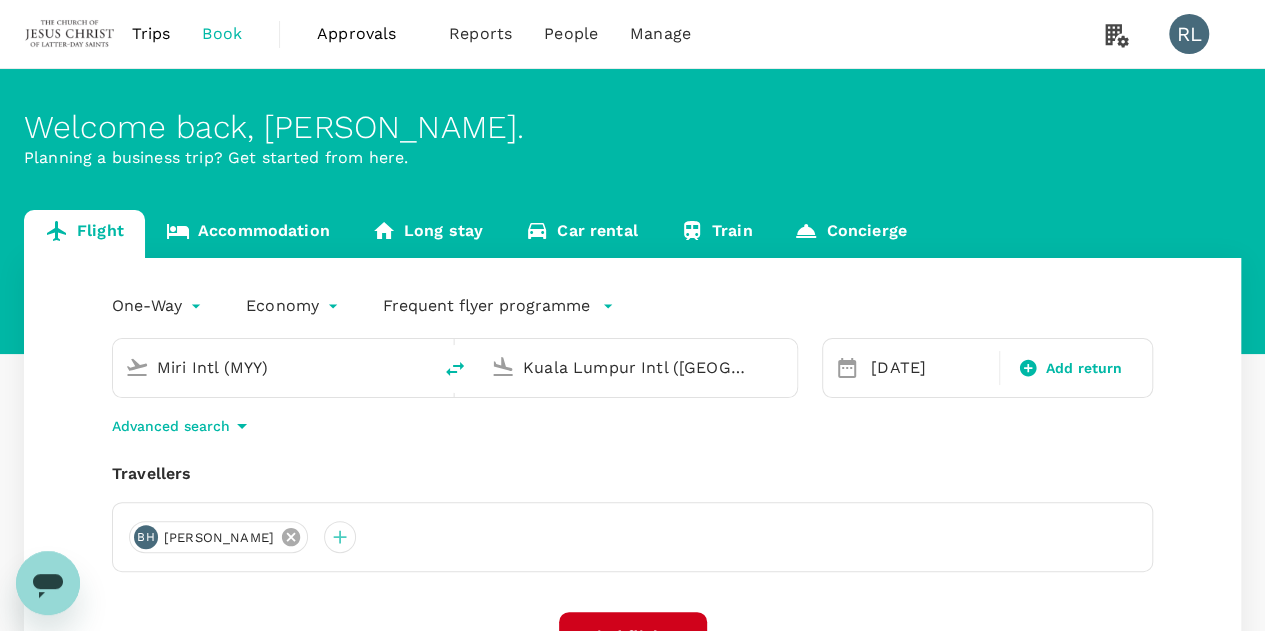 click 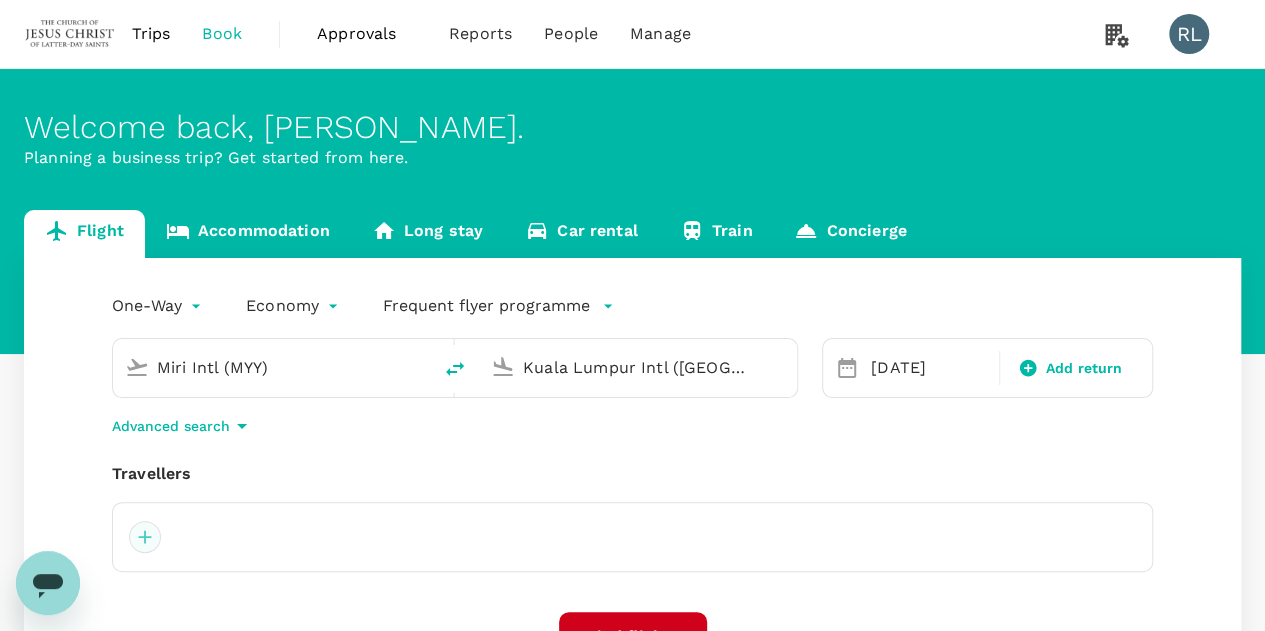 click at bounding box center (145, 537) 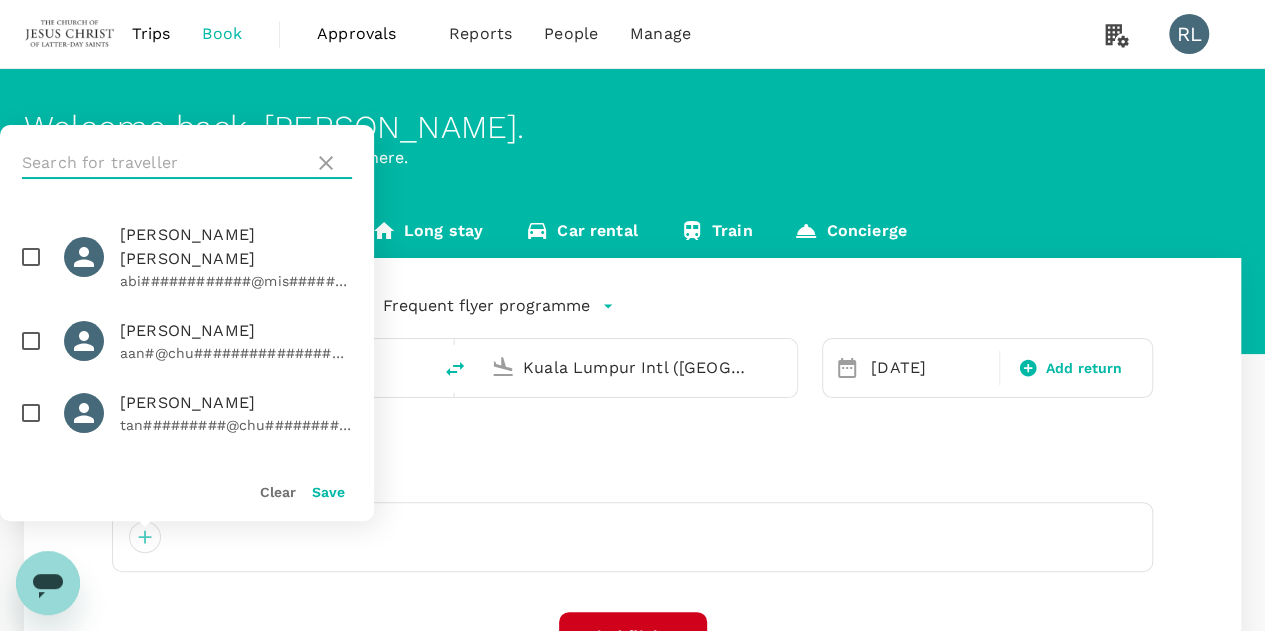 click at bounding box center [164, 163] 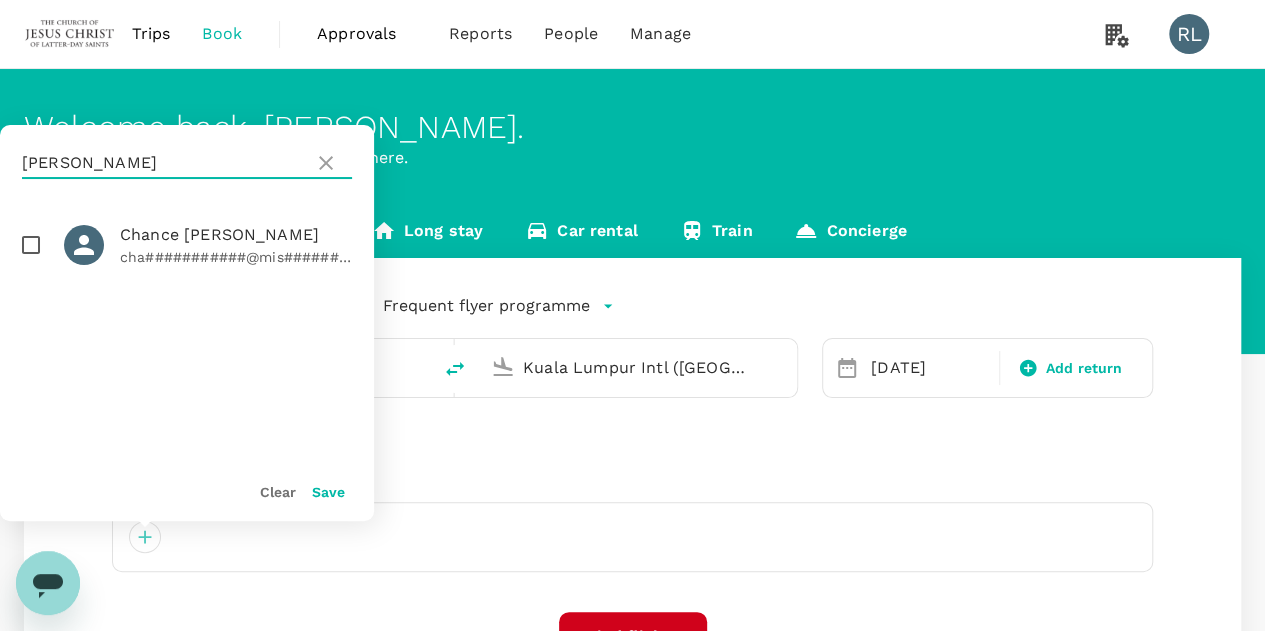 type on "CAUTHEN" 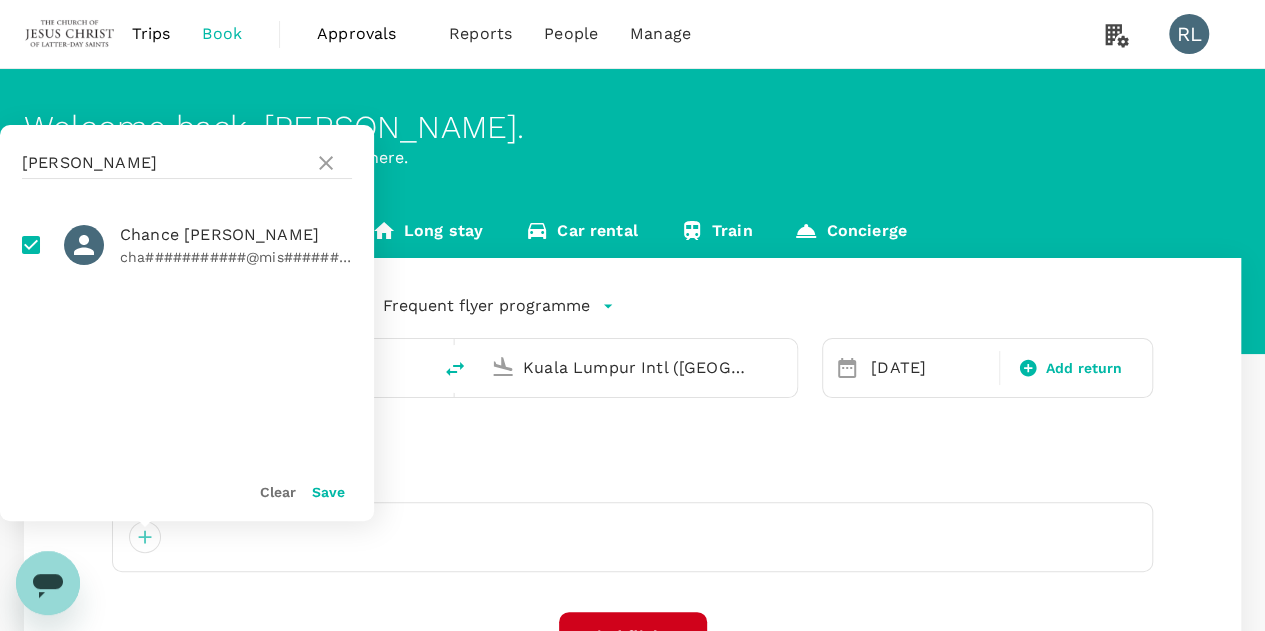 click on "Save" at bounding box center (328, 492) 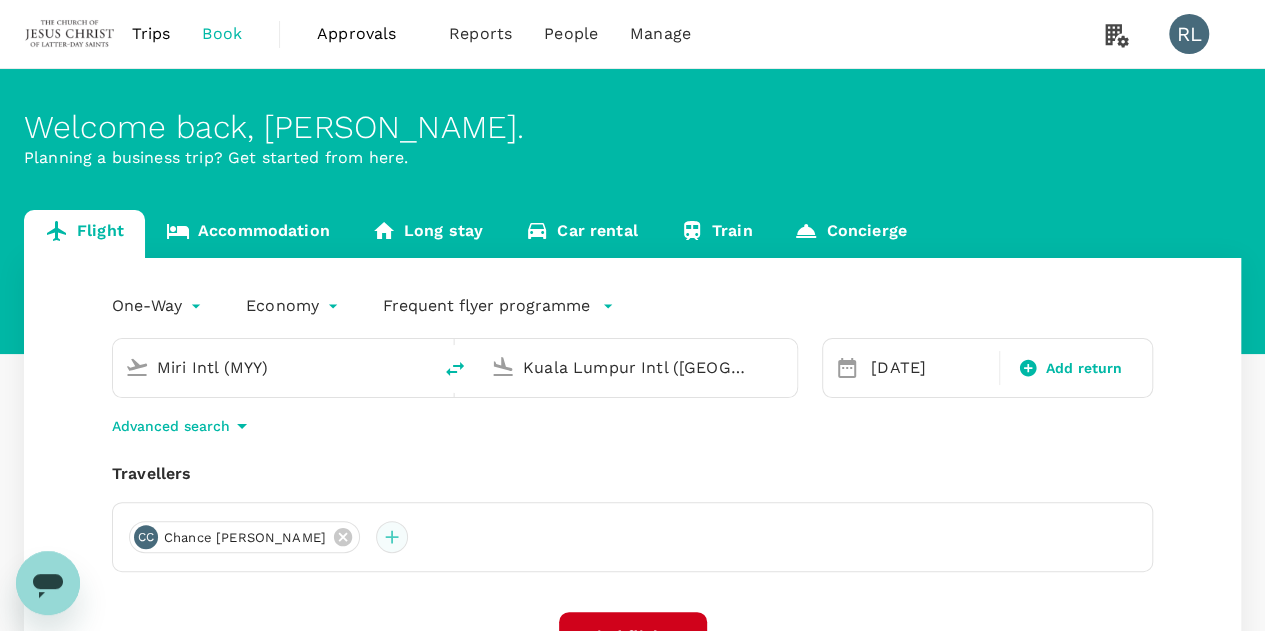 click at bounding box center (392, 537) 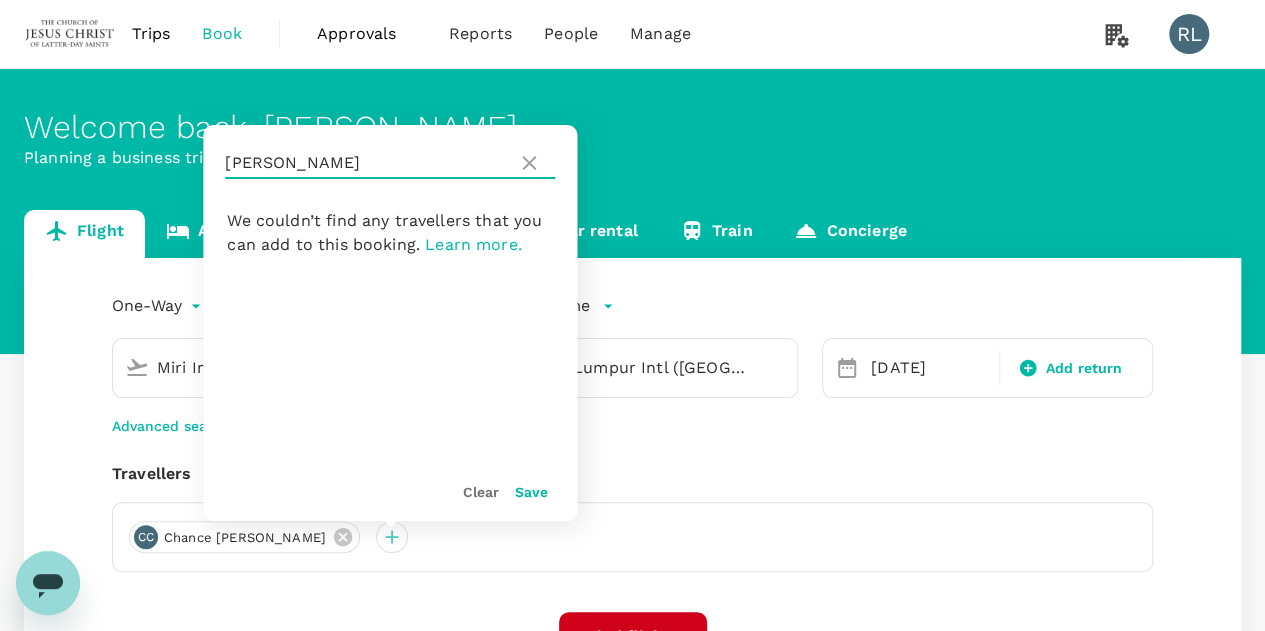 drag, startPoint x: 314, startPoint y: 170, endPoint x: 208, endPoint y: 168, distance: 106.01887 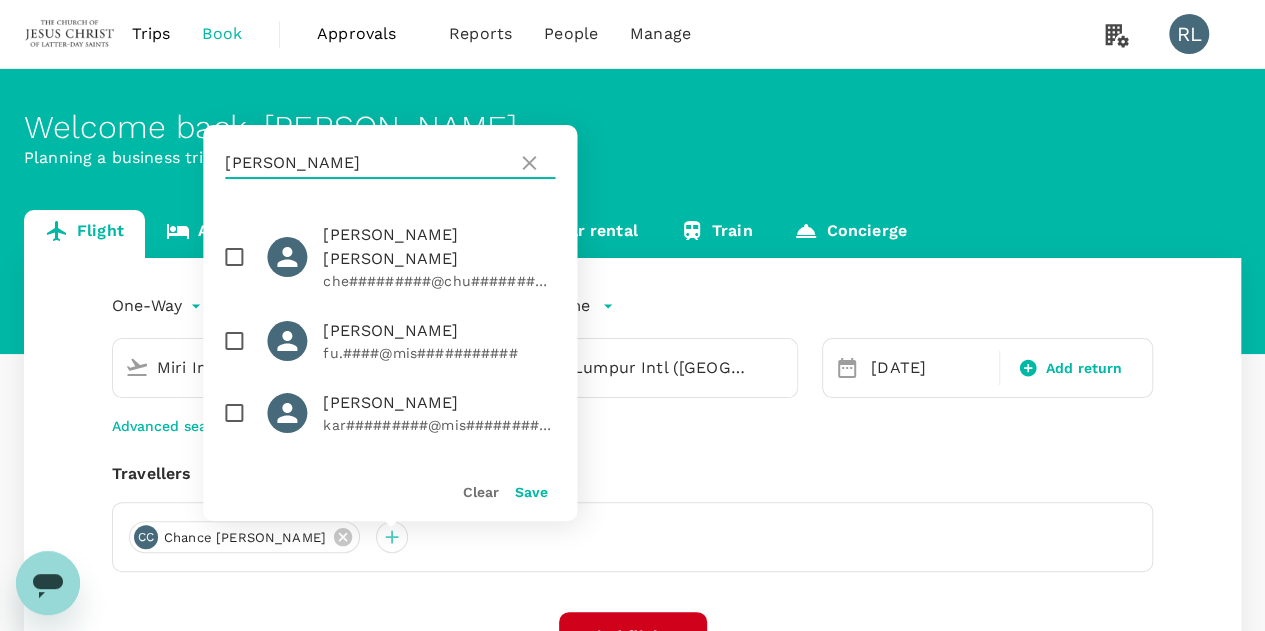 scroll, scrollTop: 44, scrollLeft: 0, axis: vertical 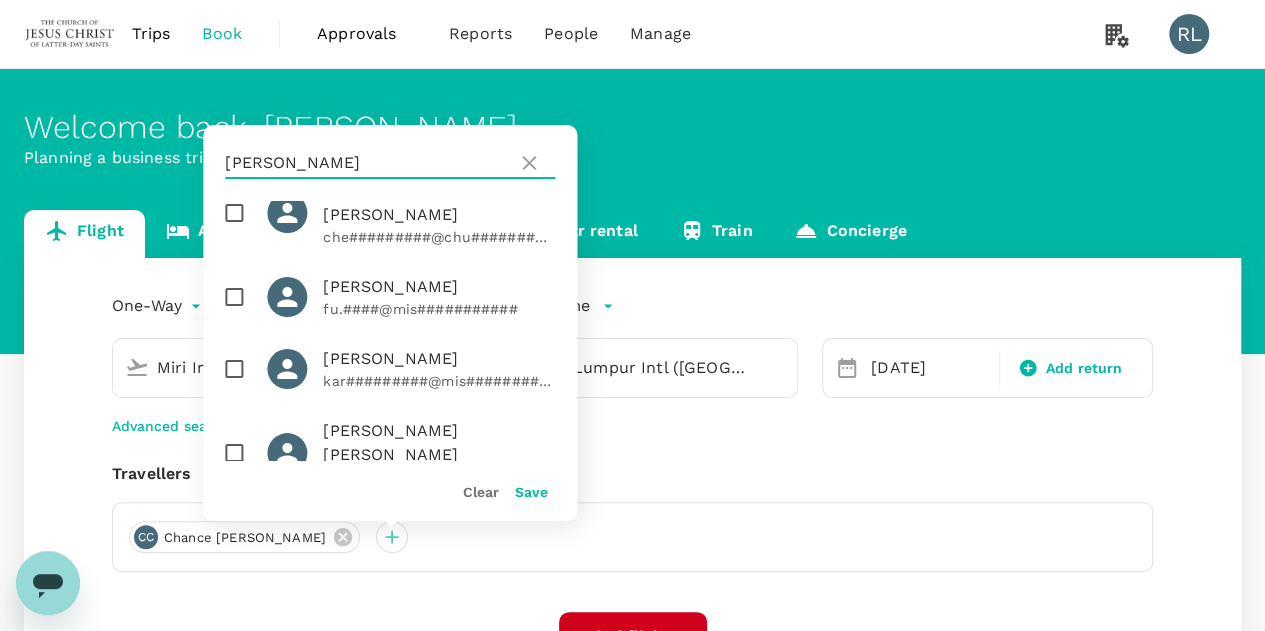 type on "CHEN" 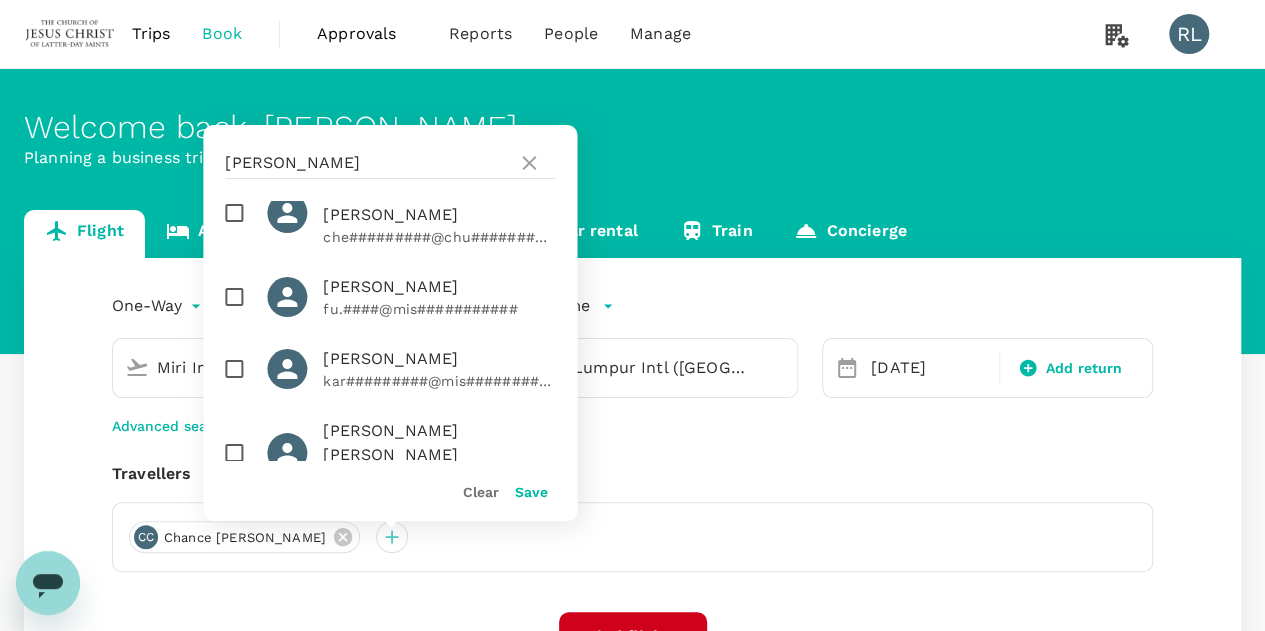 click at bounding box center (234, 369) 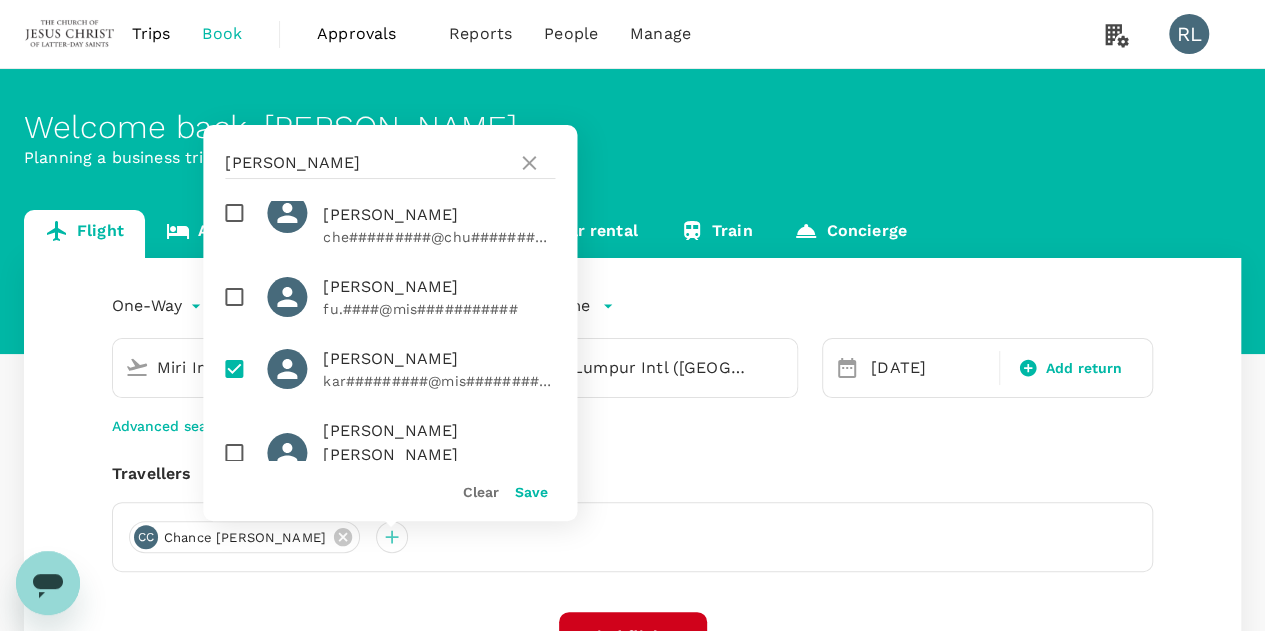 click on "Save" at bounding box center [531, 492] 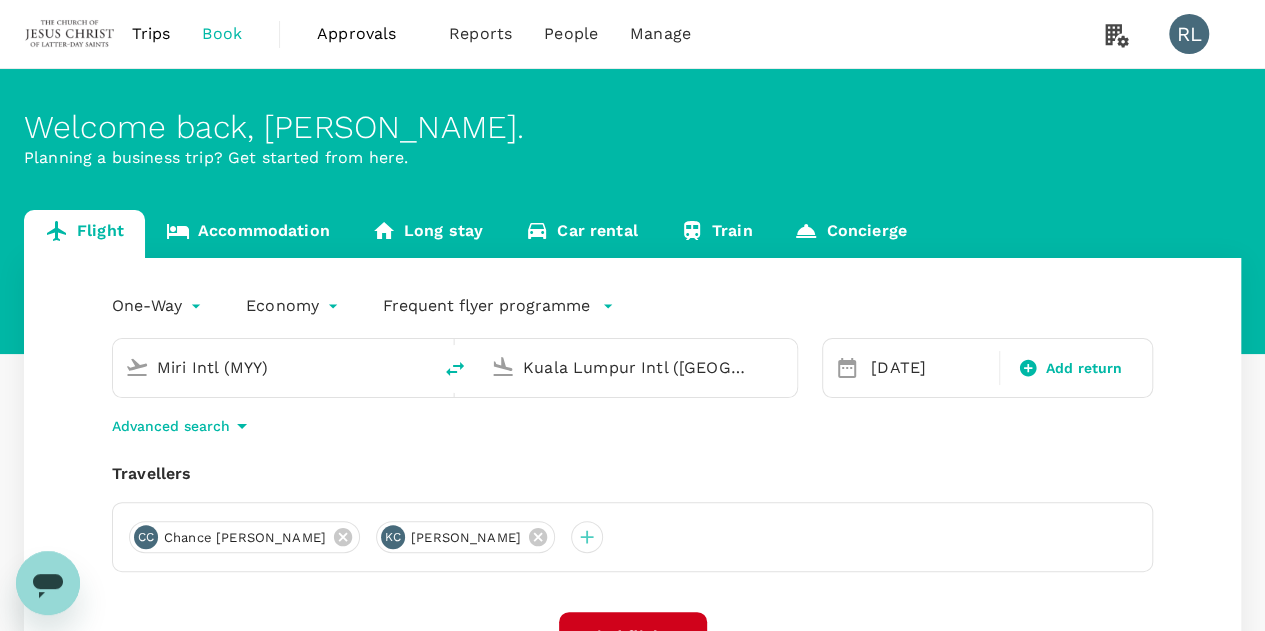 click on "Miri Intl (MYY)" at bounding box center [273, 367] 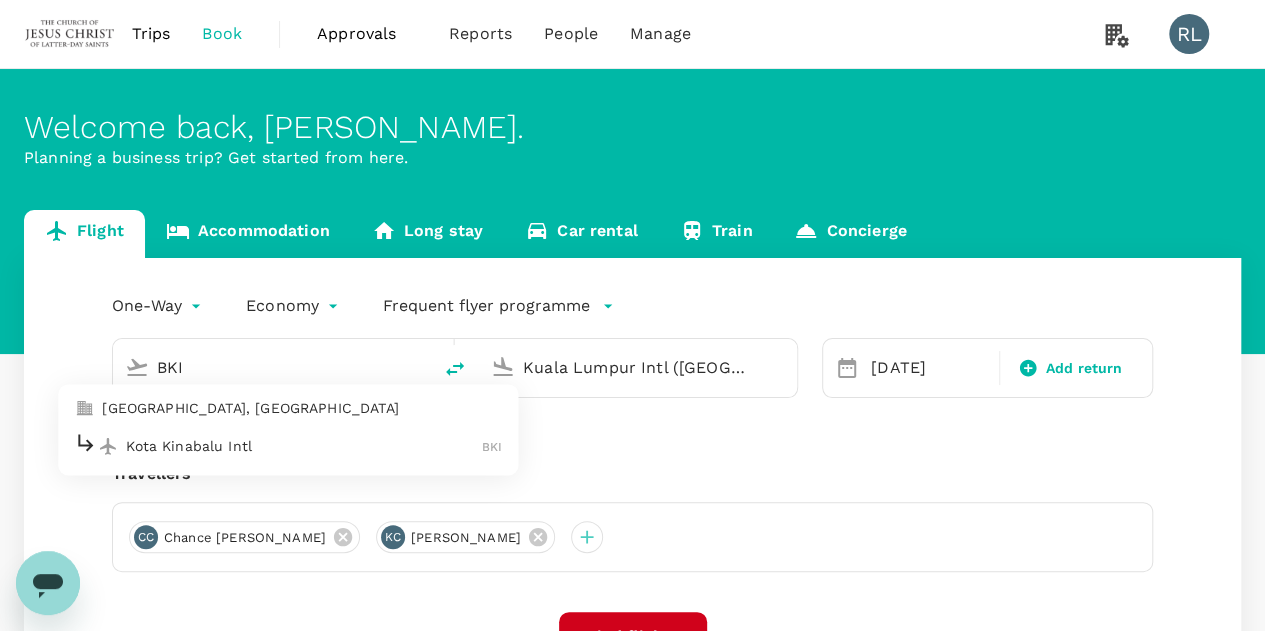 click on "Kota Kinabalu Intl" at bounding box center (304, 446) 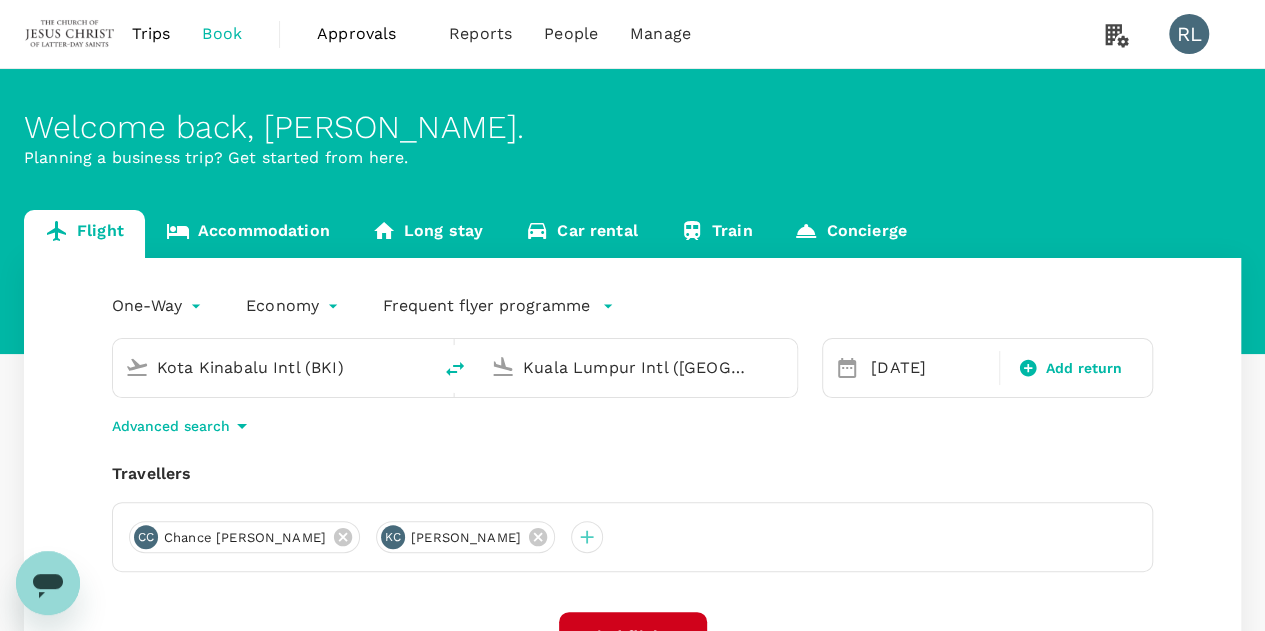 click on "CC Chance Gregory Cauthen KC Karsten Jing-Yi Chen" at bounding box center [632, 537] 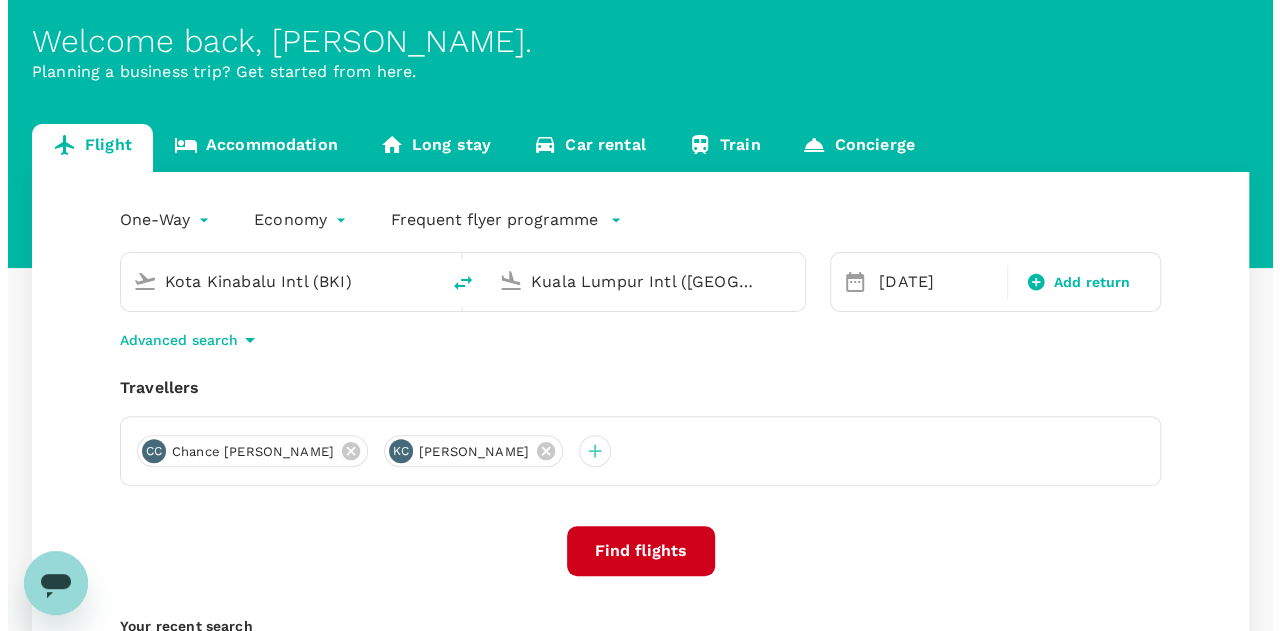 scroll, scrollTop: 200, scrollLeft: 0, axis: vertical 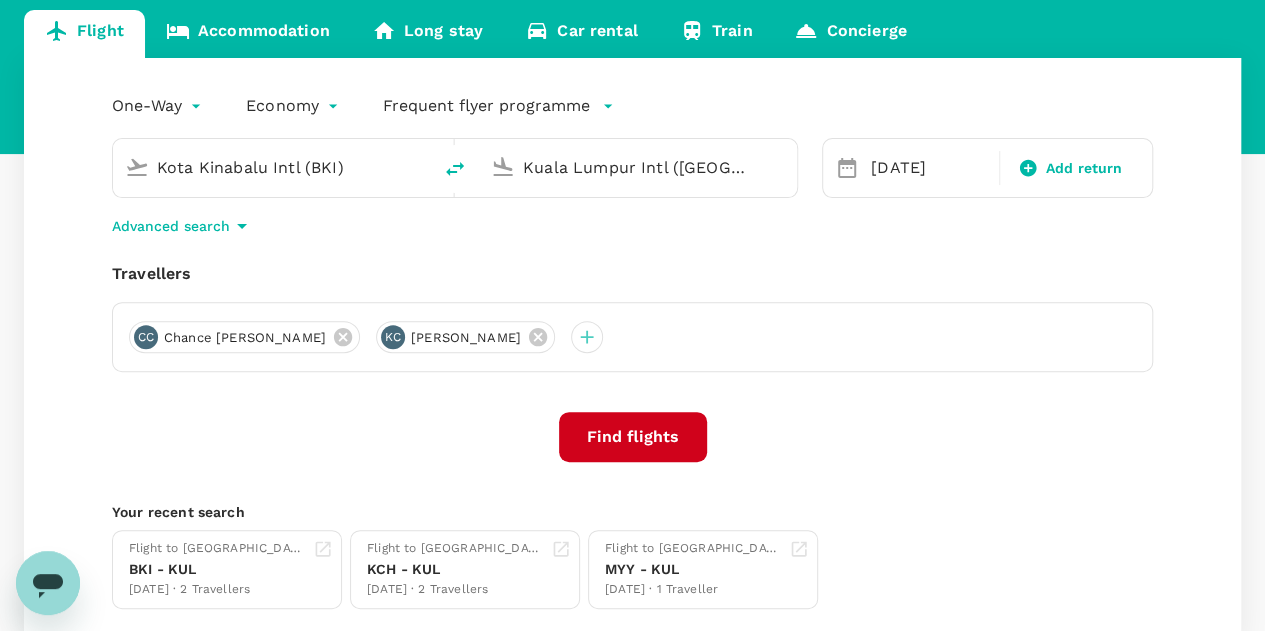 click on "Find flights" at bounding box center [633, 437] 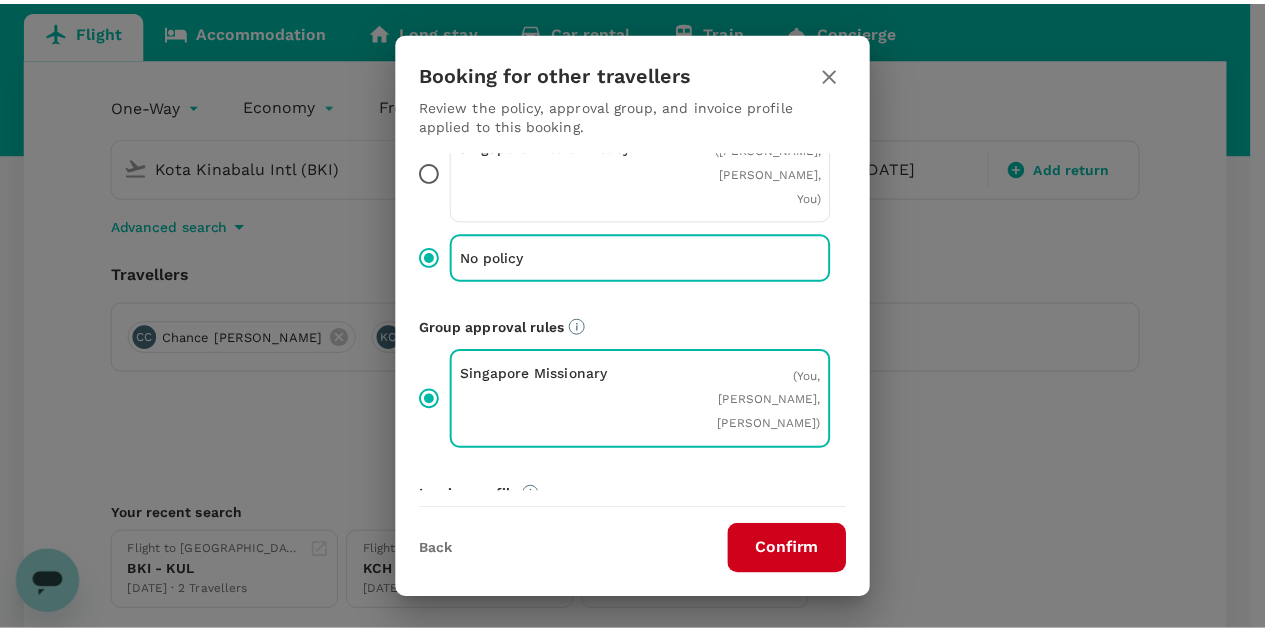 scroll, scrollTop: 100, scrollLeft: 0, axis: vertical 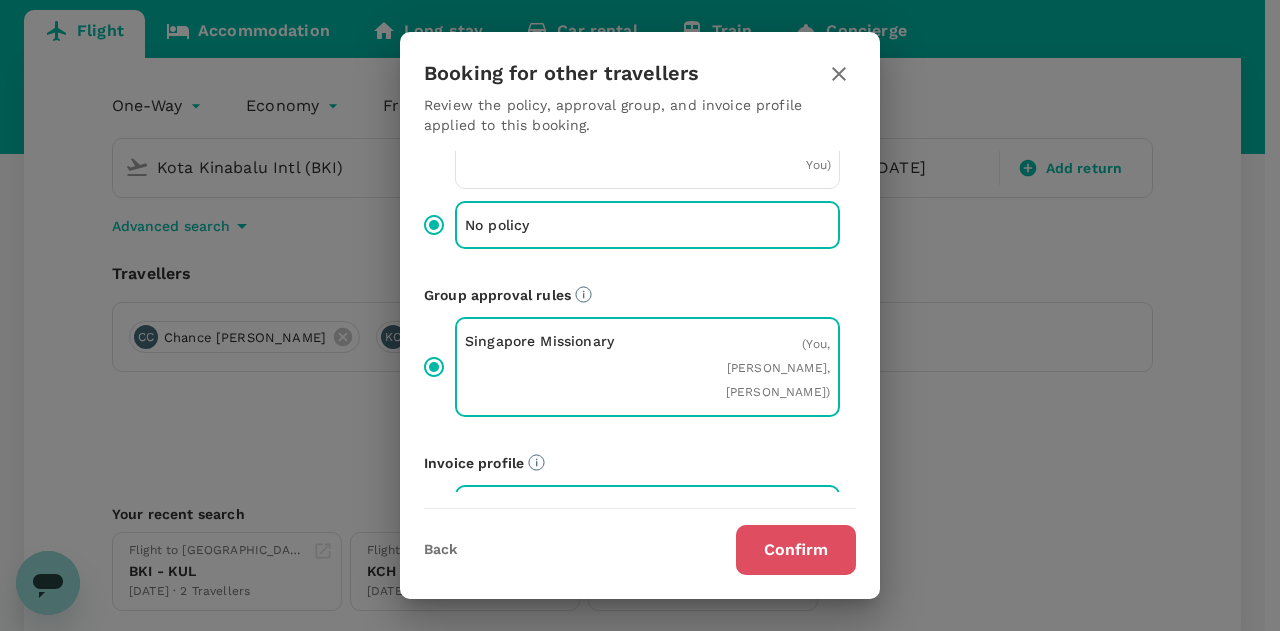 click on "Confirm" at bounding box center (796, 550) 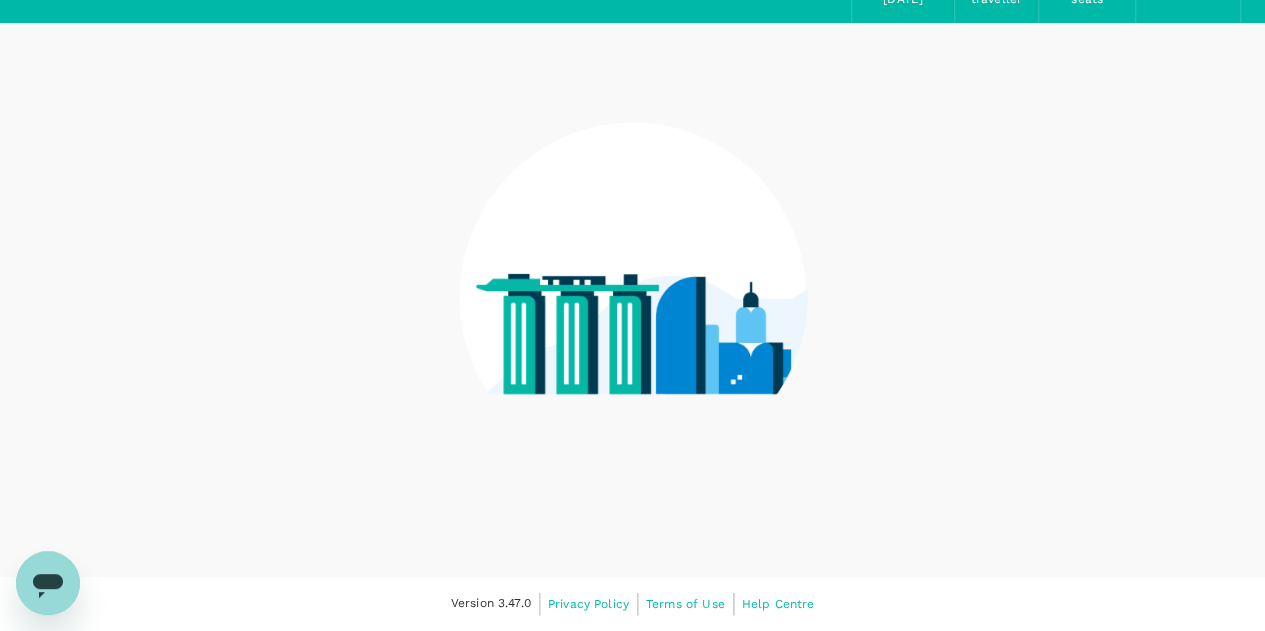 scroll, scrollTop: 0, scrollLeft: 0, axis: both 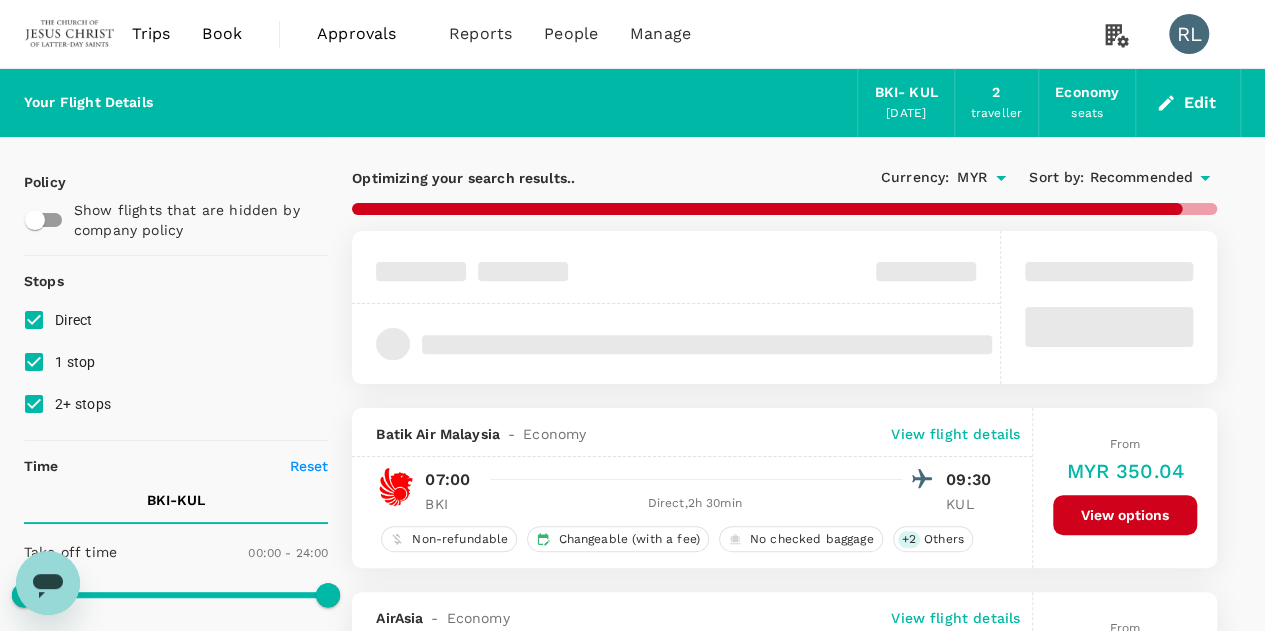click on "Recommended" at bounding box center [1141, 178] 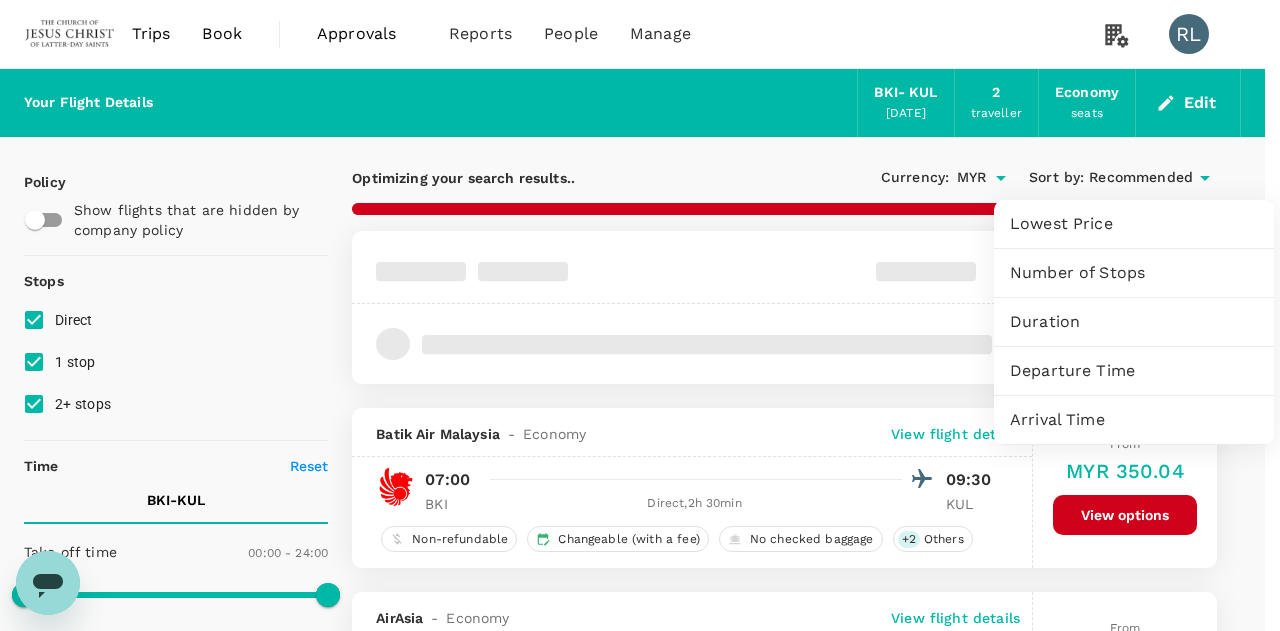 click on "Departure Time" at bounding box center (1134, 371) 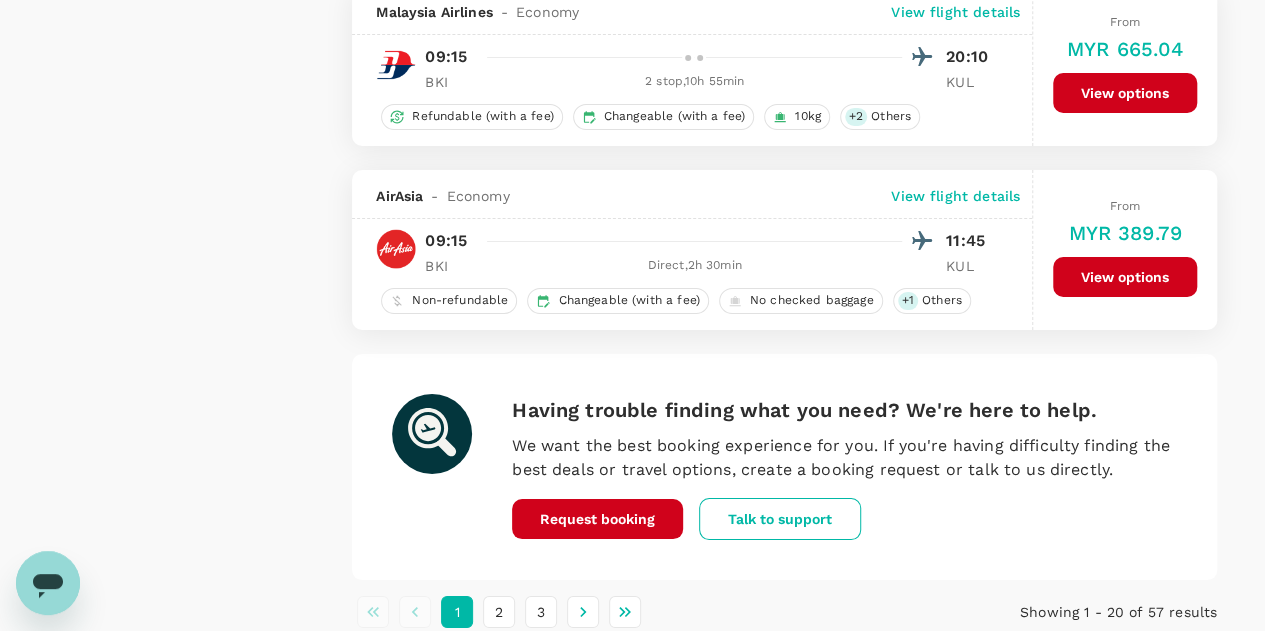 scroll, scrollTop: 3700, scrollLeft: 0, axis: vertical 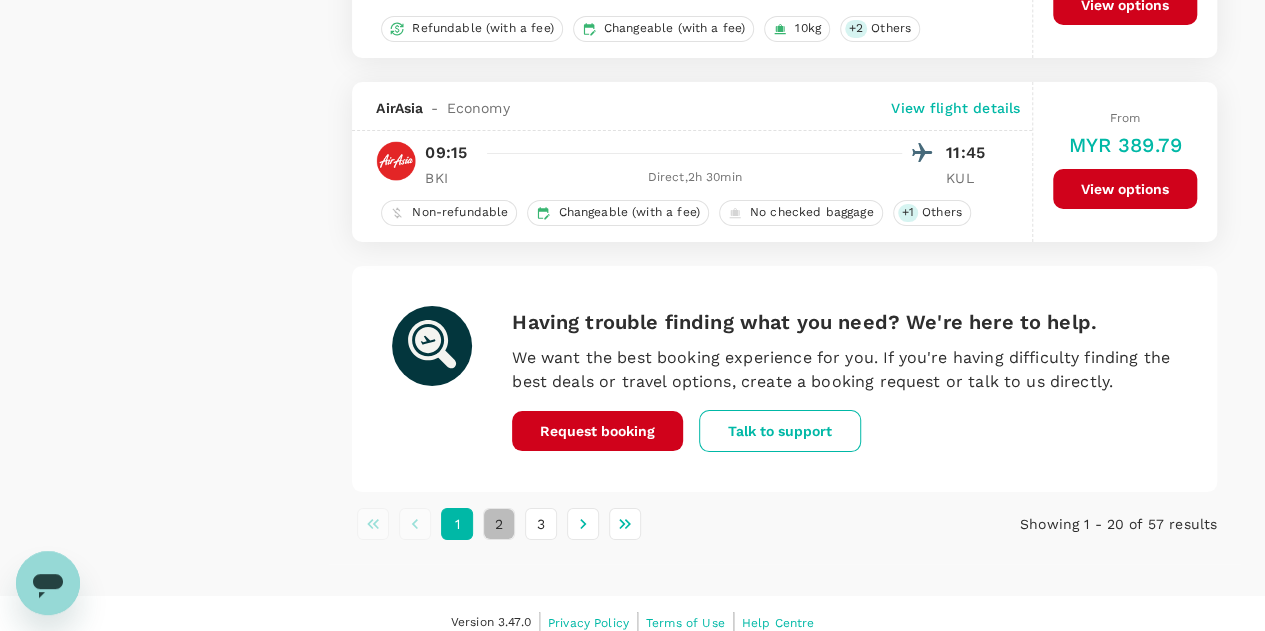 click on "2" at bounding box center (499, 524) 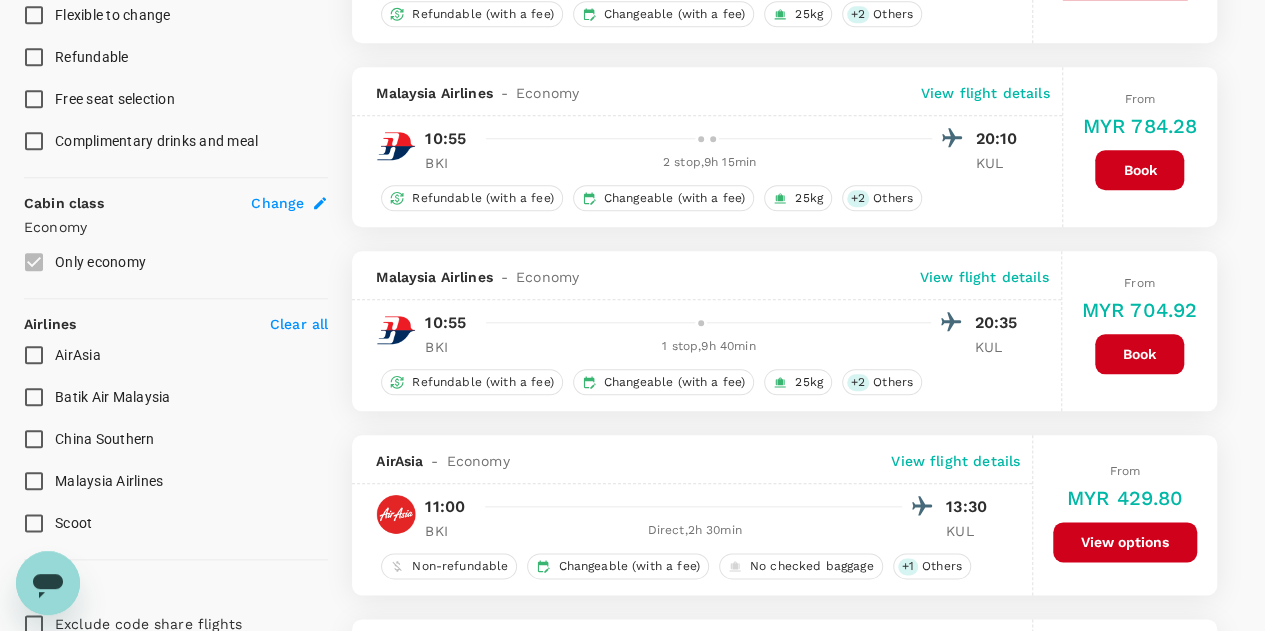 scroll, scrollTop: 1100, scrollLeft: 0, axis: vertical 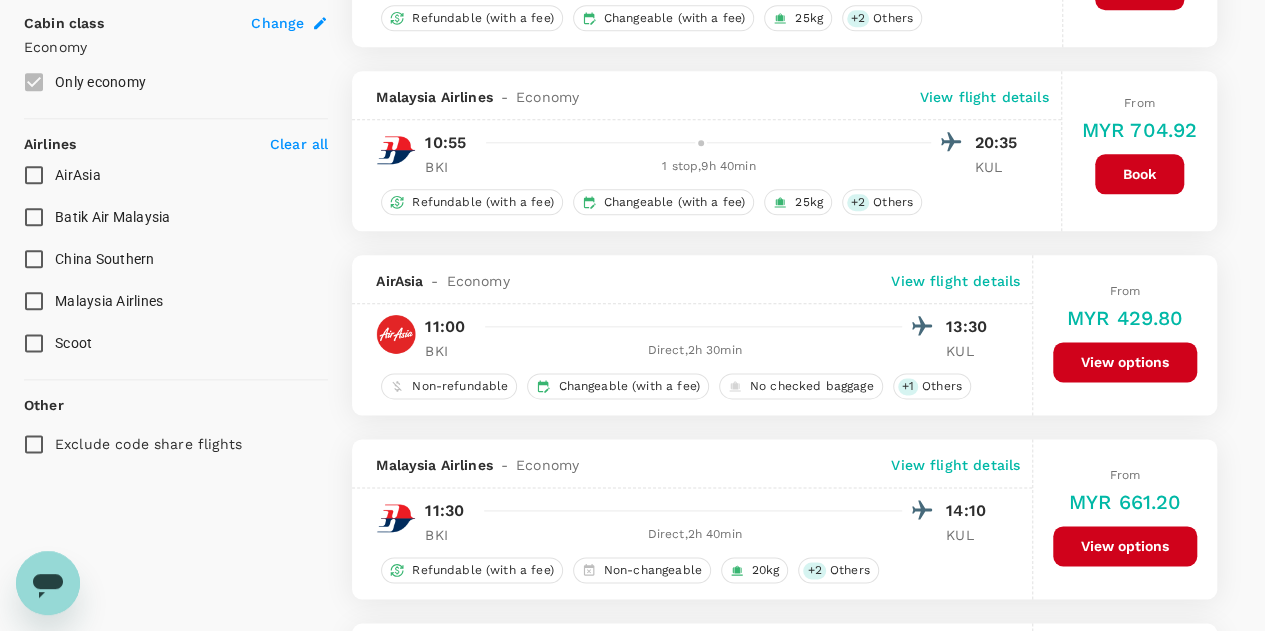 click on "View options" at bounding box center [1125, 362] 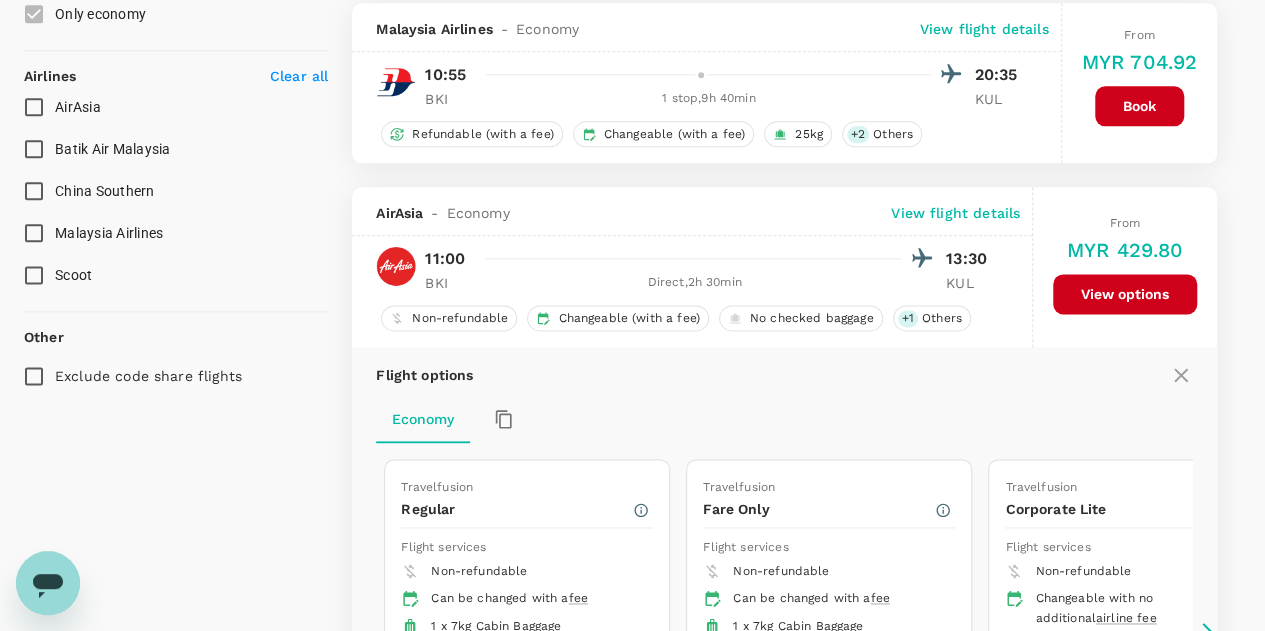 scroll, scrollTop: 1350, scrollLeft: 0, axis: vertical 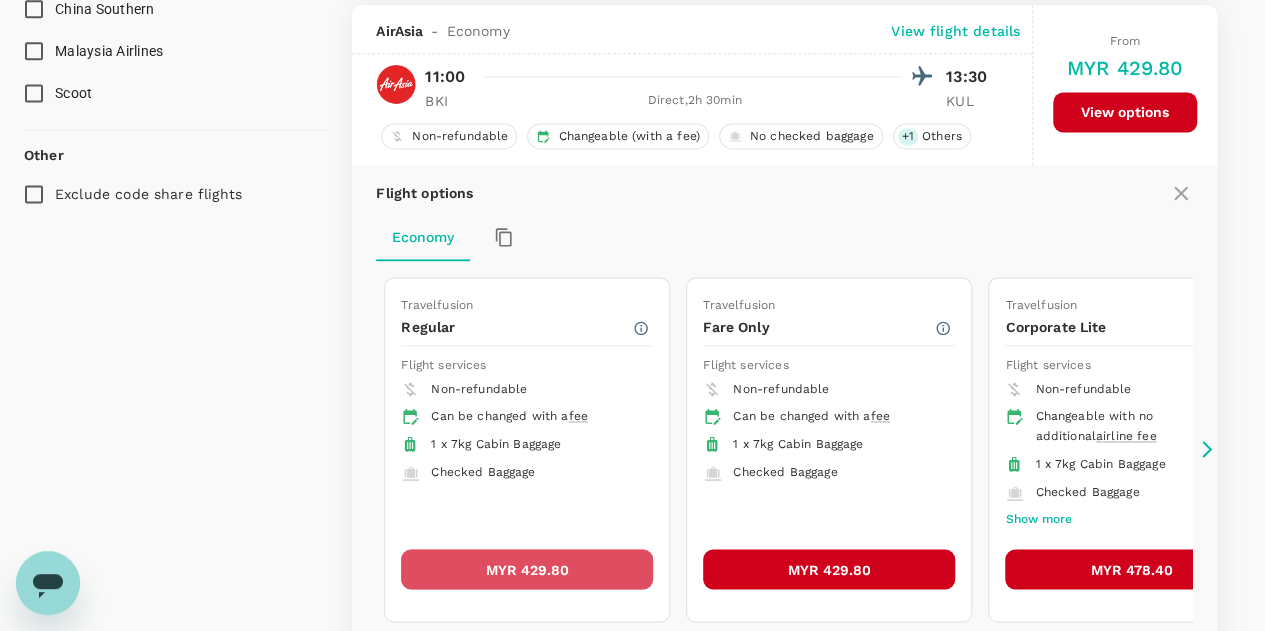 click on "MYR 429.80" at bounding box center (527, 569) 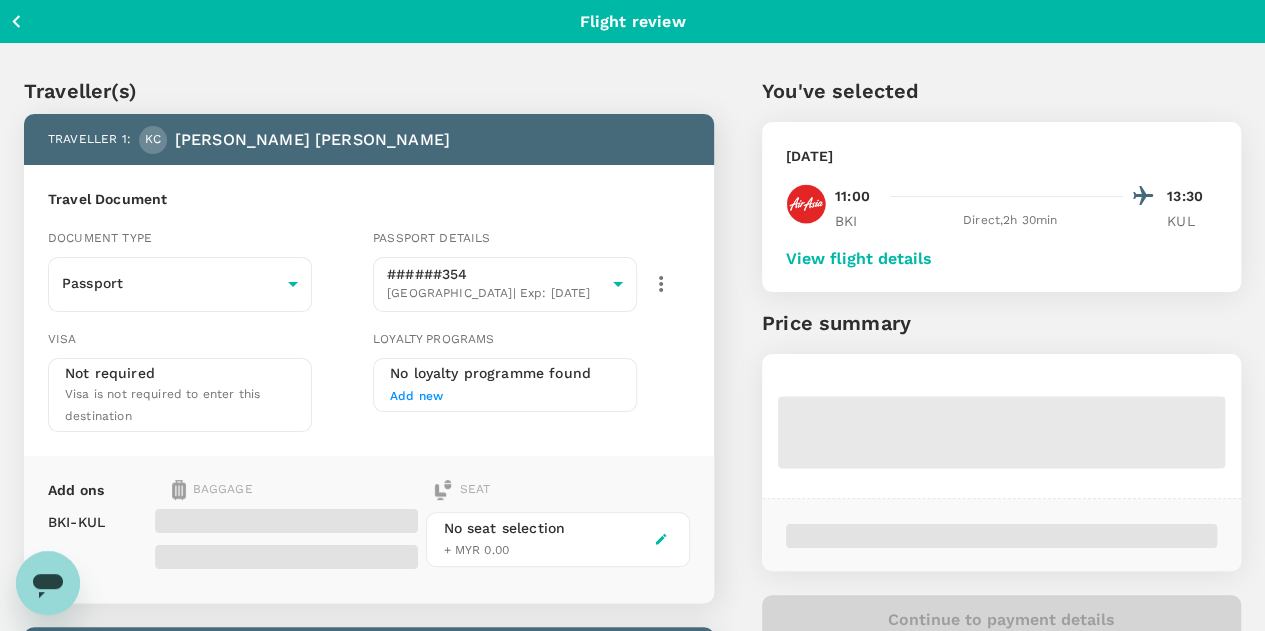 click on "View flight details" at bounding box center (859, 259) 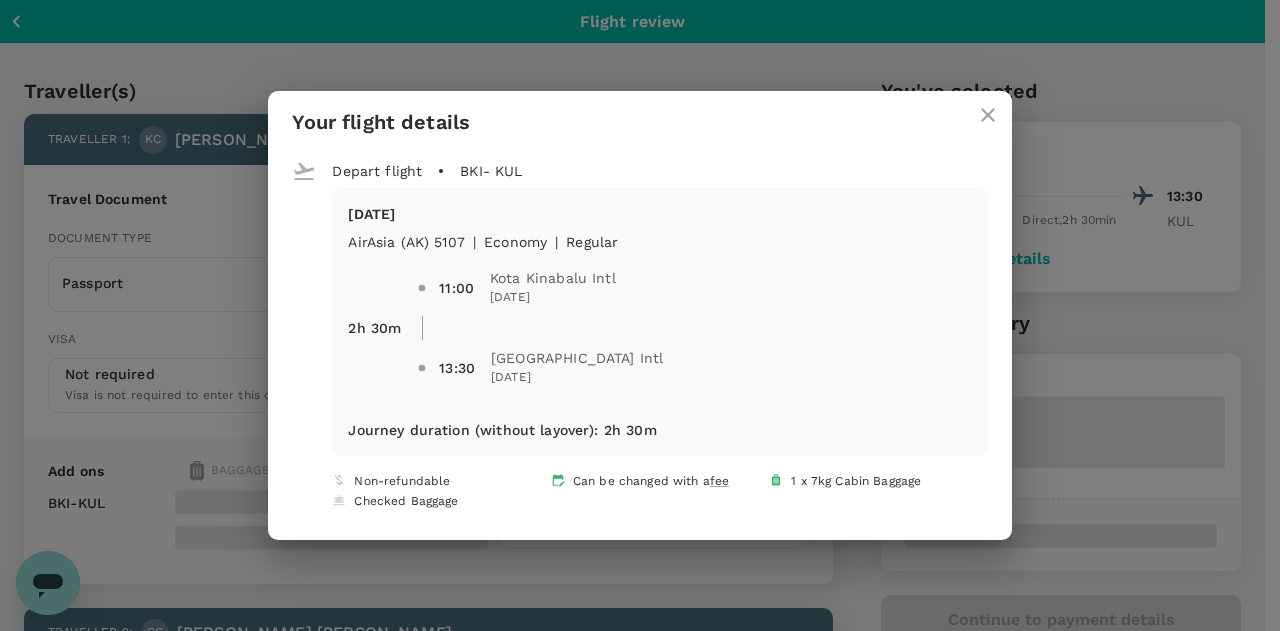 click 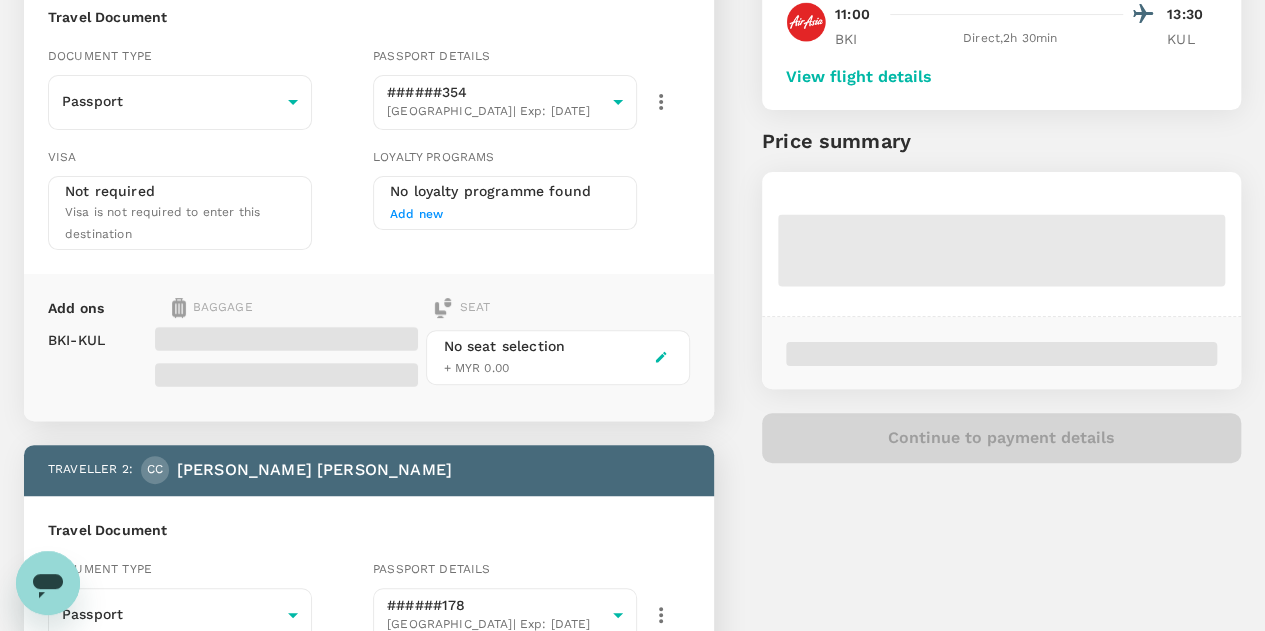 scroll, scrollTop: 200, scrollLeft: 0, axis: vertical 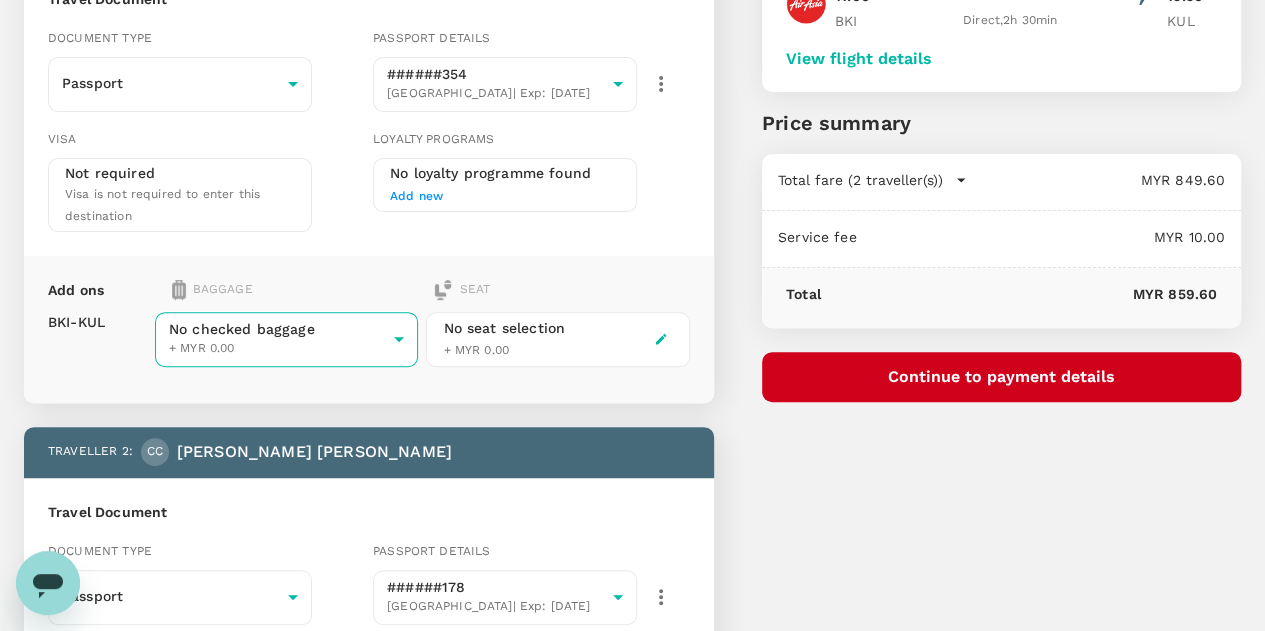 click on "Back to flight results Flight review Traveller(s) Traveller   1 : KC Karsten Jing-Yi   Chen Travel Document Document type Passport Passport ​ Passport details ######354 United States  | Exp:   06 Mar 2033 1404f55e-c01f-4e2d-95bf-8b90d3e5f946 ​ Visa Not required Visa is not required to enter this destination Loyalty programs No loyalty programme found Add new Add ons Baggage Seat BKI  -  KUL No checked baggage + MYR 0.00 ​ No seat selection + MYR 0.00 Traveller   2 : CC Chance Gregory   Cauthen Travel Document Document type Passport Passport ​ Passport details ######178 United States  | Exp:   04 Nov 2031 f3927bf4-db54-4757-b244-2adc53b07c05 ​ Visa Not required Visa is not required to enter this destination Loyalty programs No loyalty programme found Add new Add ons Baggage Seat BKI  -  KUL No checked baggage + MYR 0.00 ​ No seat selection + MYR 0.00 Special request Add any special requests here. Our support team will attend to it and reach out to you as soon as possible. Add request 11:00 13:30 ," at bounding box center (632, 495) 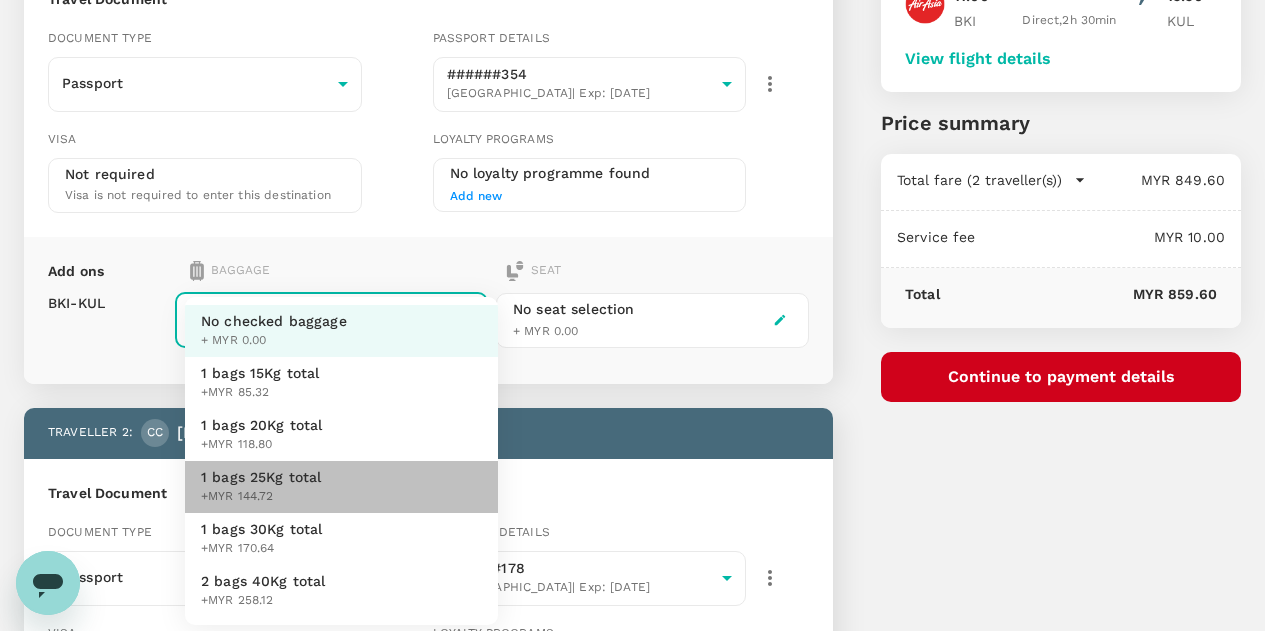 click on "1 bags 25Kg total" at bounding box center [261, 477] 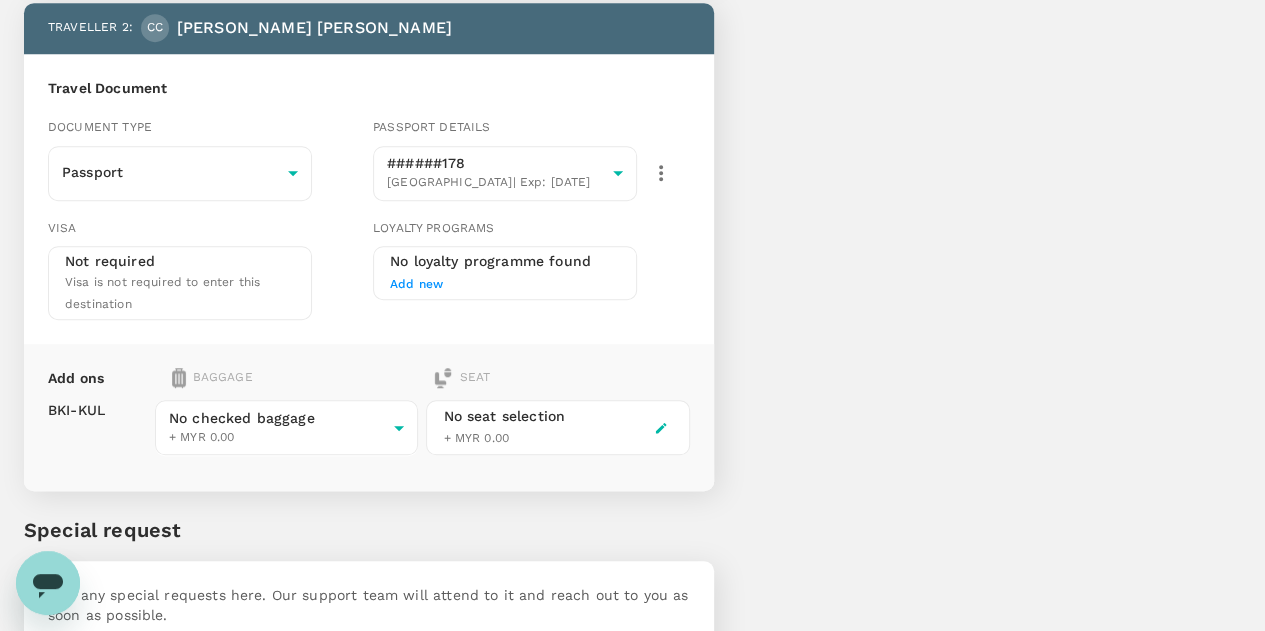 scroll, scrollTop: 695, scrollLeft: 0, axis: vertical 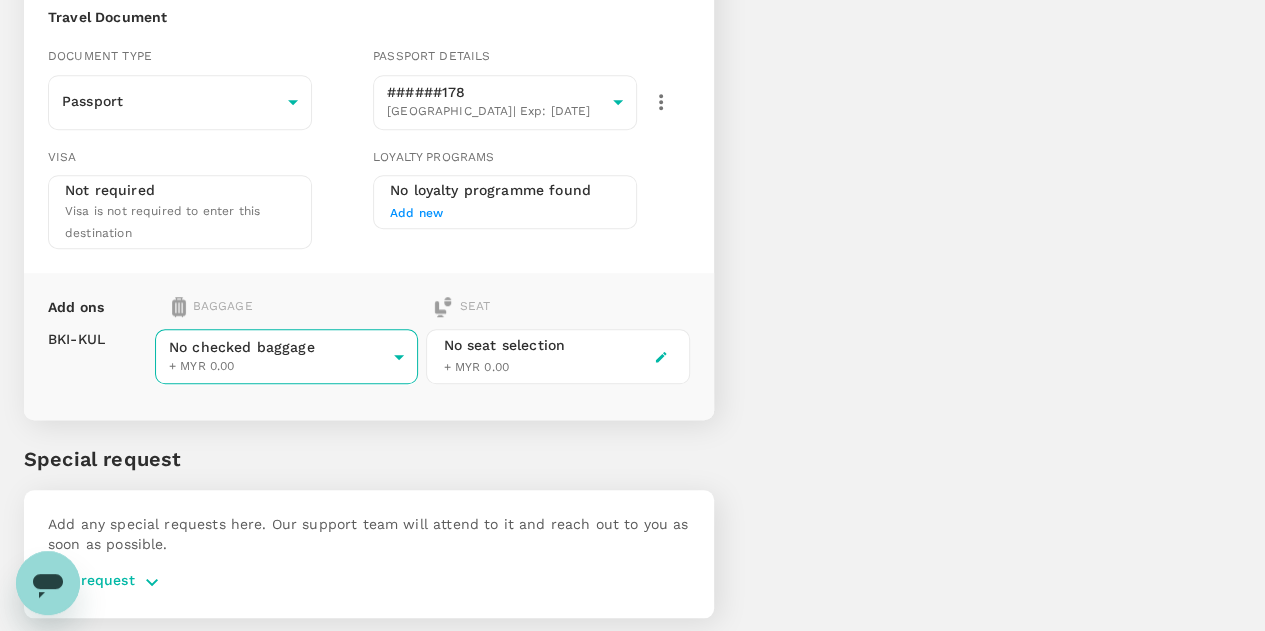 click on "Back to flight results Flight review Traveller(s) Traveller   1 : KC Karsten Jing-Yi   Chen Travel Document Document type Passport Passport ​ Passport details ######354 United States  | Exp:   06 Mar 2033 1404f55e-c01f-4e2d-95bf-8b90d3e5f946 ​ Visa Not required Visa is not required to enter this destination Loyalty programs No loyalty programme found Add new Add ons Baggage Seat BKI  -  KUL 1 bags 25Kg total +MYR 144.72 3 - 144.72 ​ No seat selection + MYR 0.00 Traveller   2 : CC Chance Gregory   Cauthen Travel Document Document type Passport Passport ​ Passport details ######178 United States  | Exp:   04 Nov 2031 f3927bf4-db54-4757-b244-2adc53b07c05 ​ Visa Not required Visa is not required to enter this destination Loyalty programs No loyalty programme found Add new Add ons Baggage Seat BKI  -  KUL No checked baggage + MYR 0.00 ​ No seat selection + MYR 0.00 Special request Add any special requests here. Our support team will attend to it and reach out to you as soon as possible. Add request BKI" at bounding box center [632, 0] 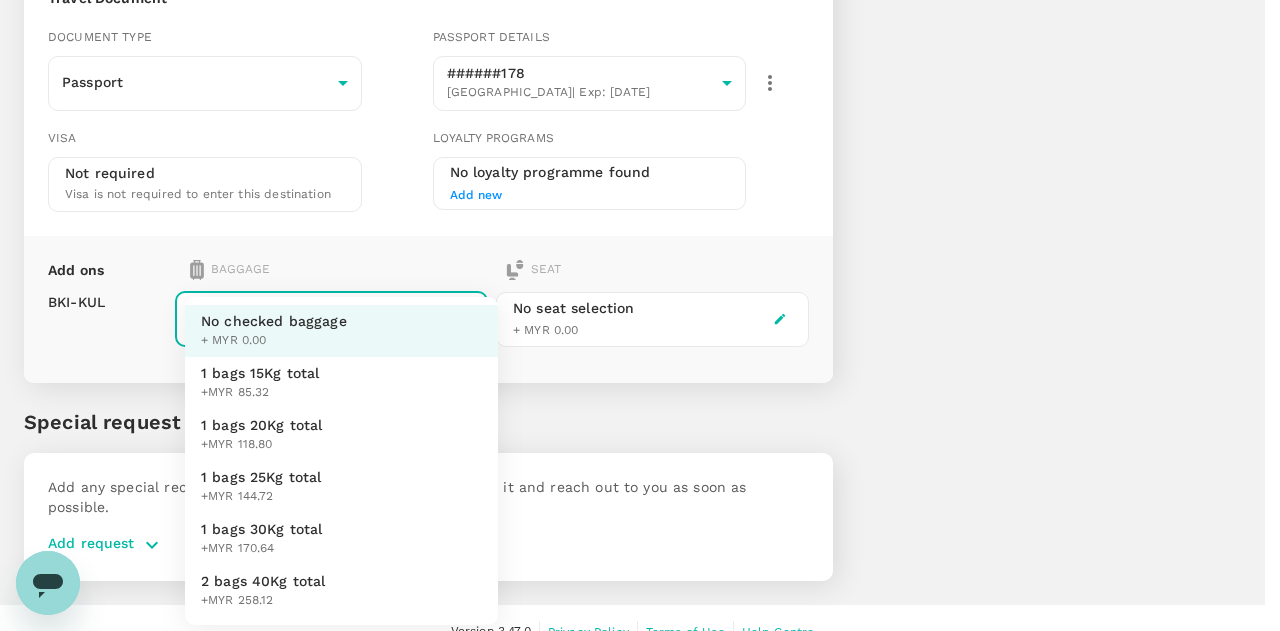 click on "1 bags 25Kg total" at bounding box center [261, 477] 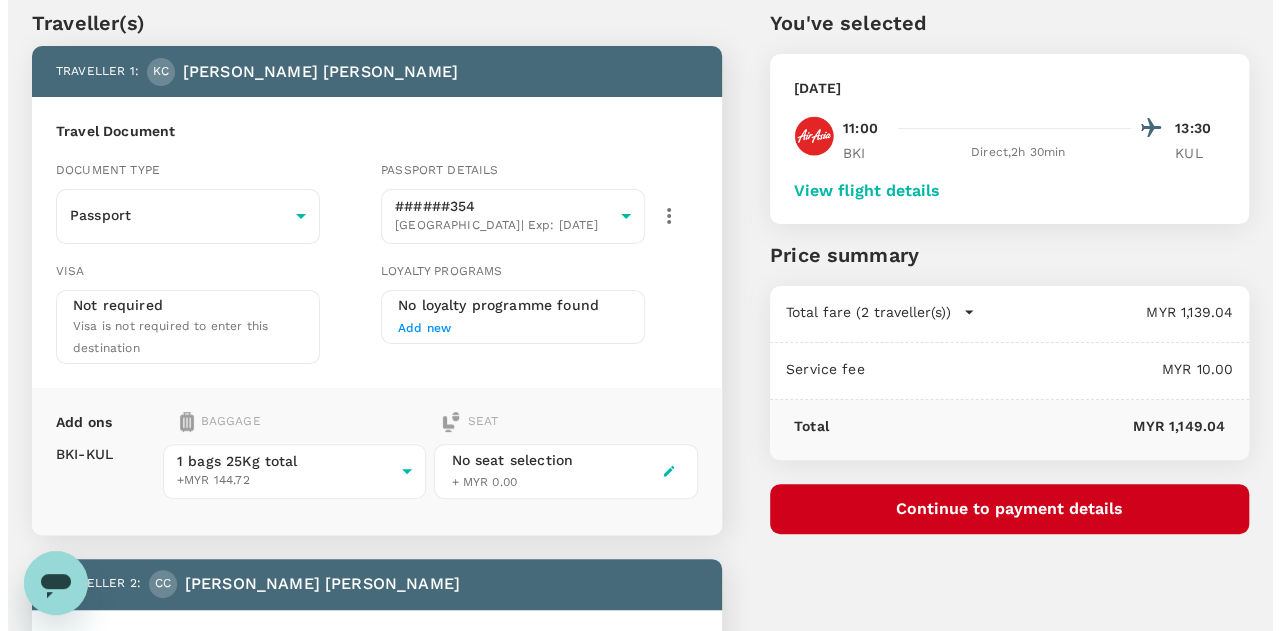 scroll, scrollTop: 100, scrollLeft: 0, axis: vertical 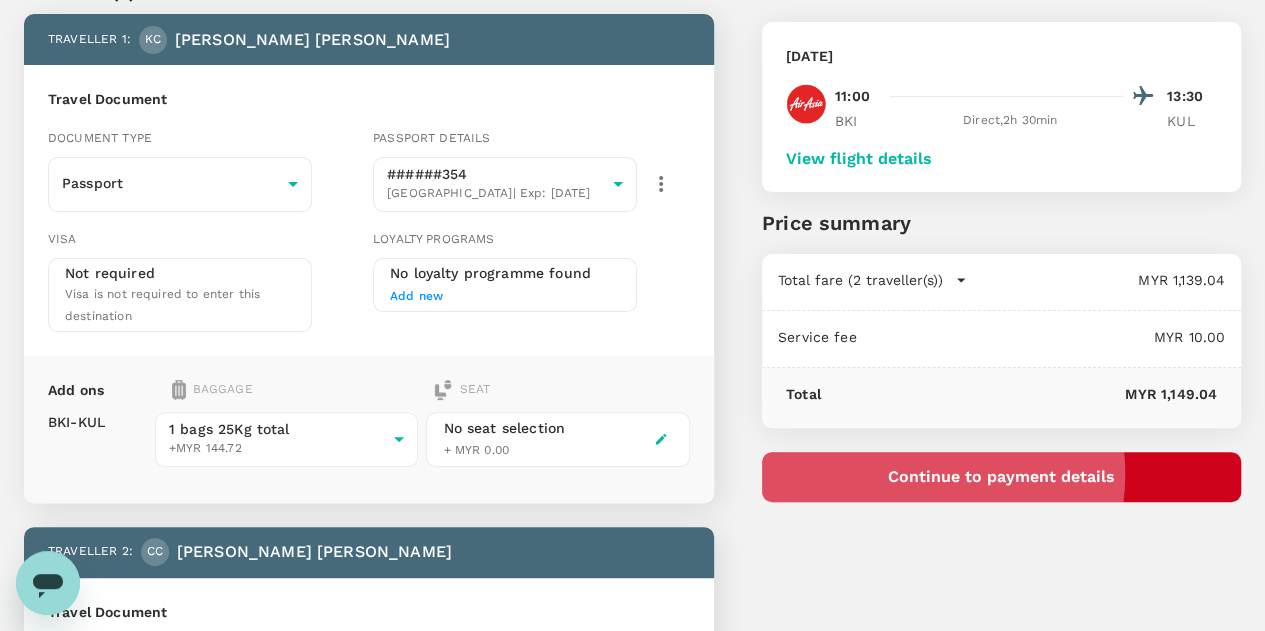 click on "Continue to payment details" at bounding box center (1001, 477) 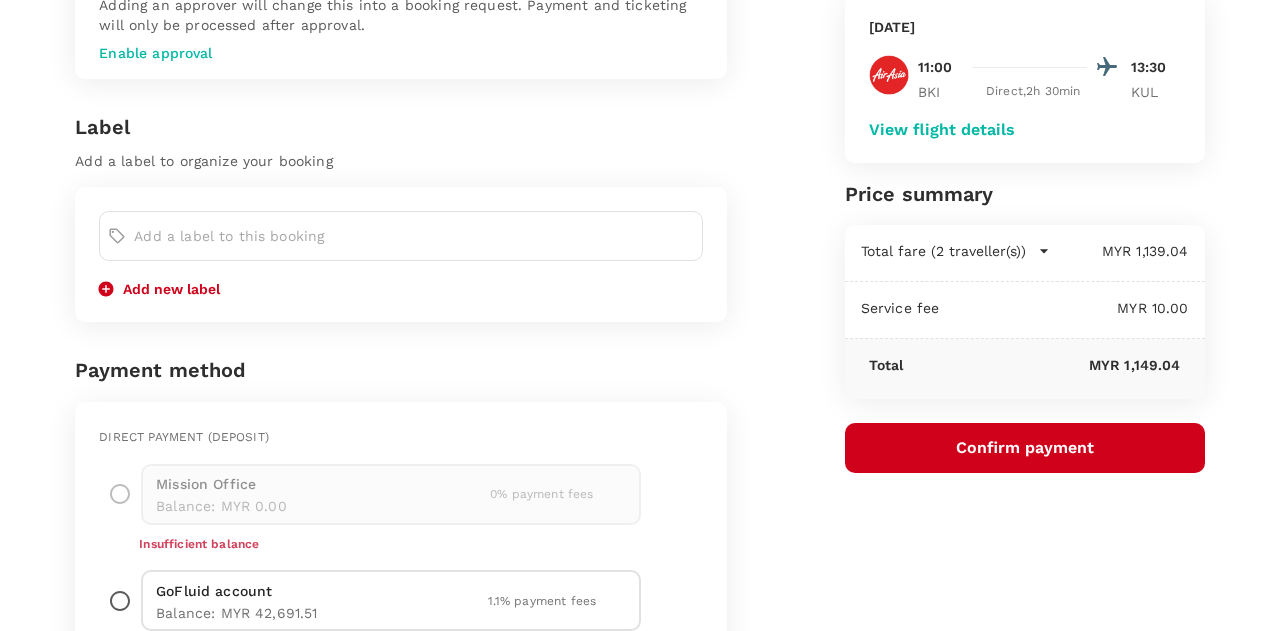 scroll, scrollTop: 400, scrollLeft: 0, axis: vertical 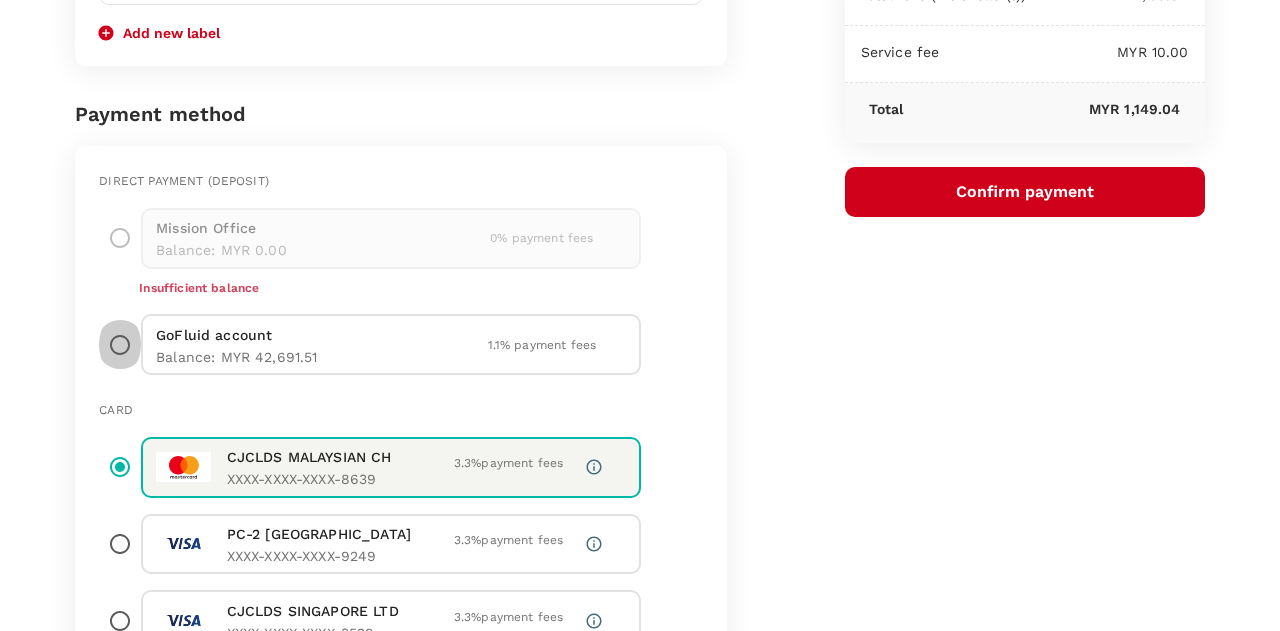 click at bounding box center (120, 344) 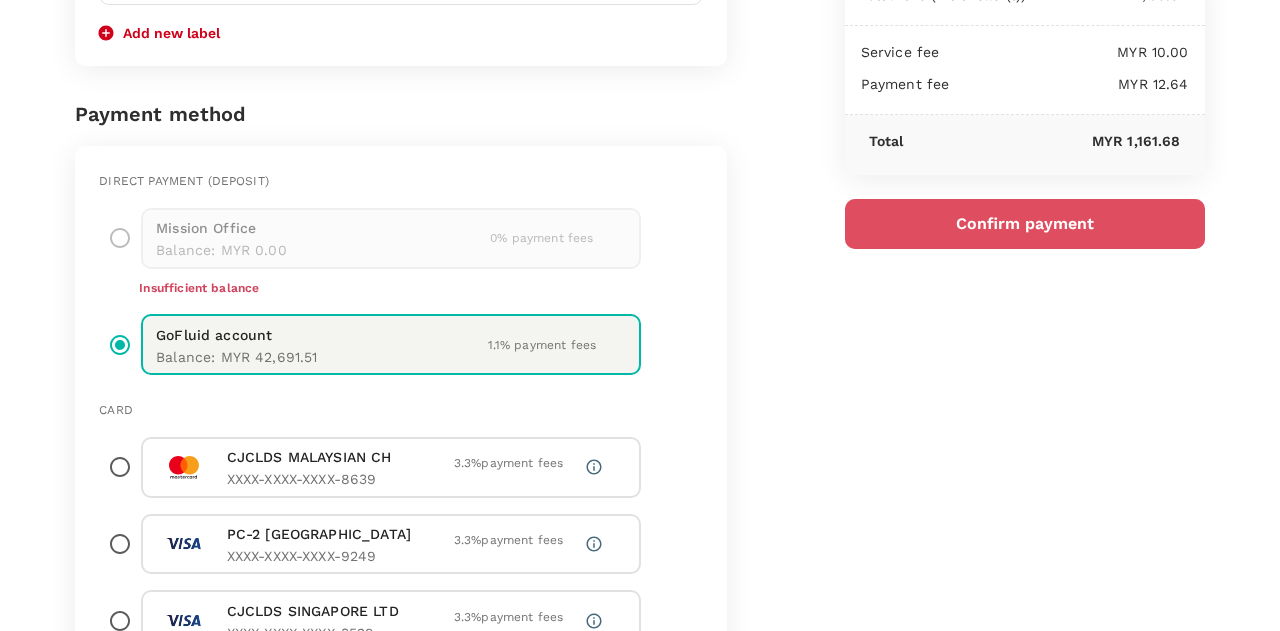 click on "Confirm payment" at bounding box center [1025, 224] 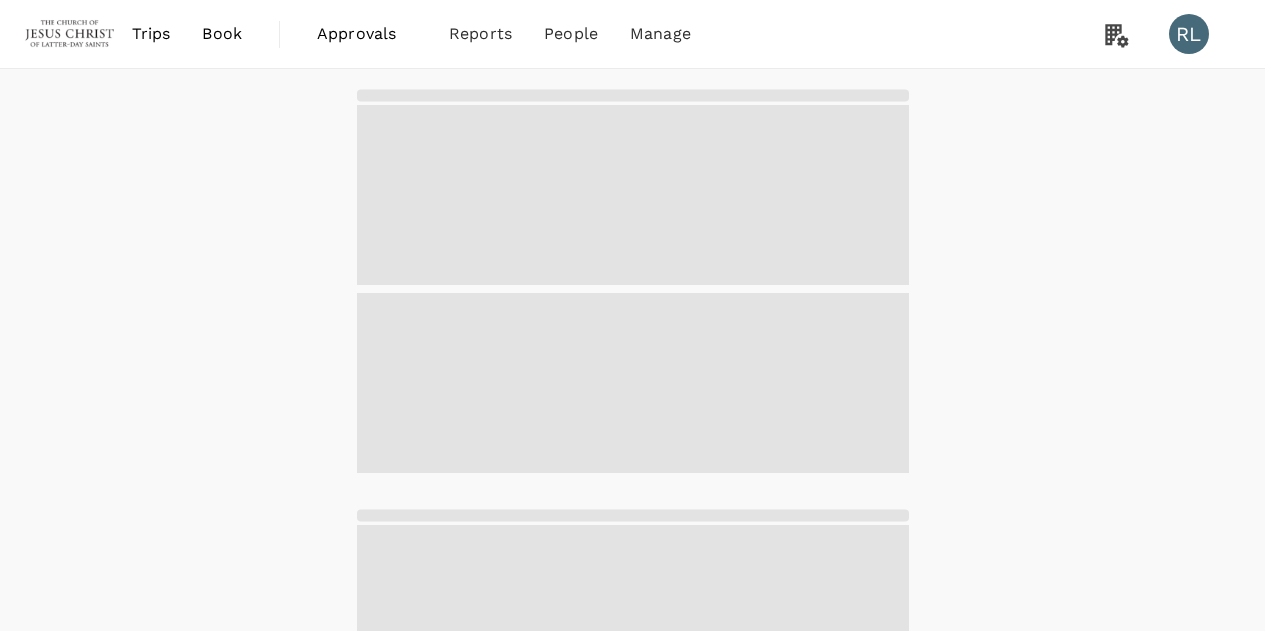 scroll, scrollTop: 0, scrollLeft: 0, axis: both 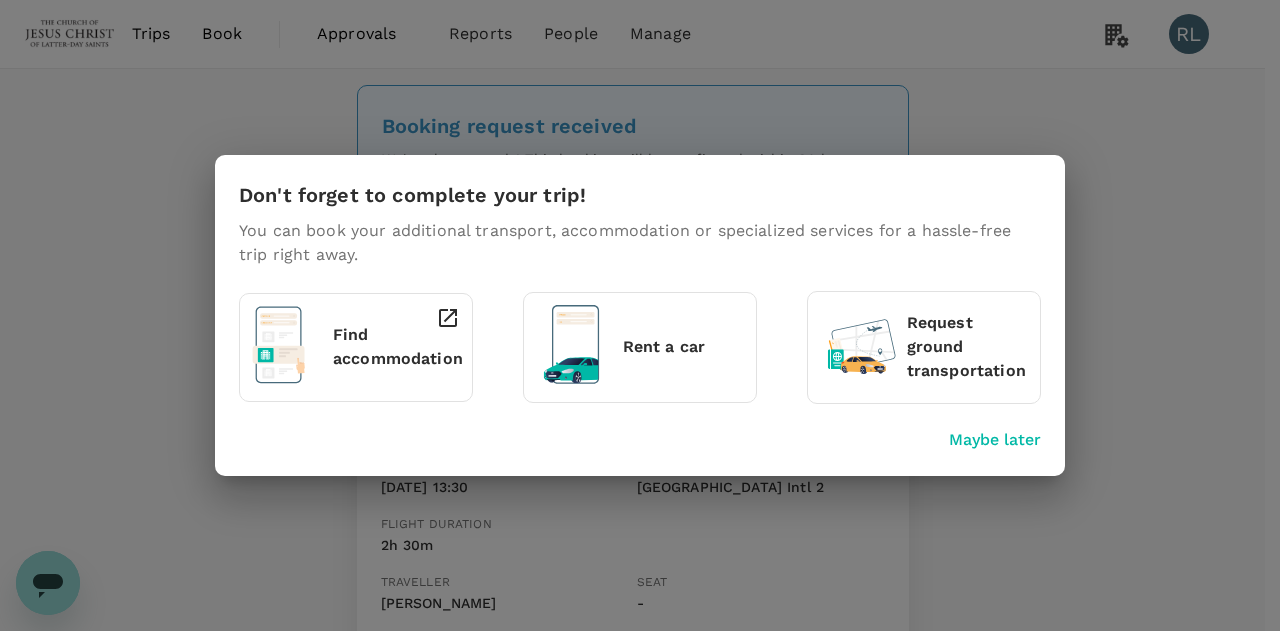 click on "Don't forget to complete your trip! You can book your additional transport, accommodation or specialized services for a hassle-free trip right away. Find accommodation Rent a car Request ground transportation Maybe later" at bounding box center [640, 315] 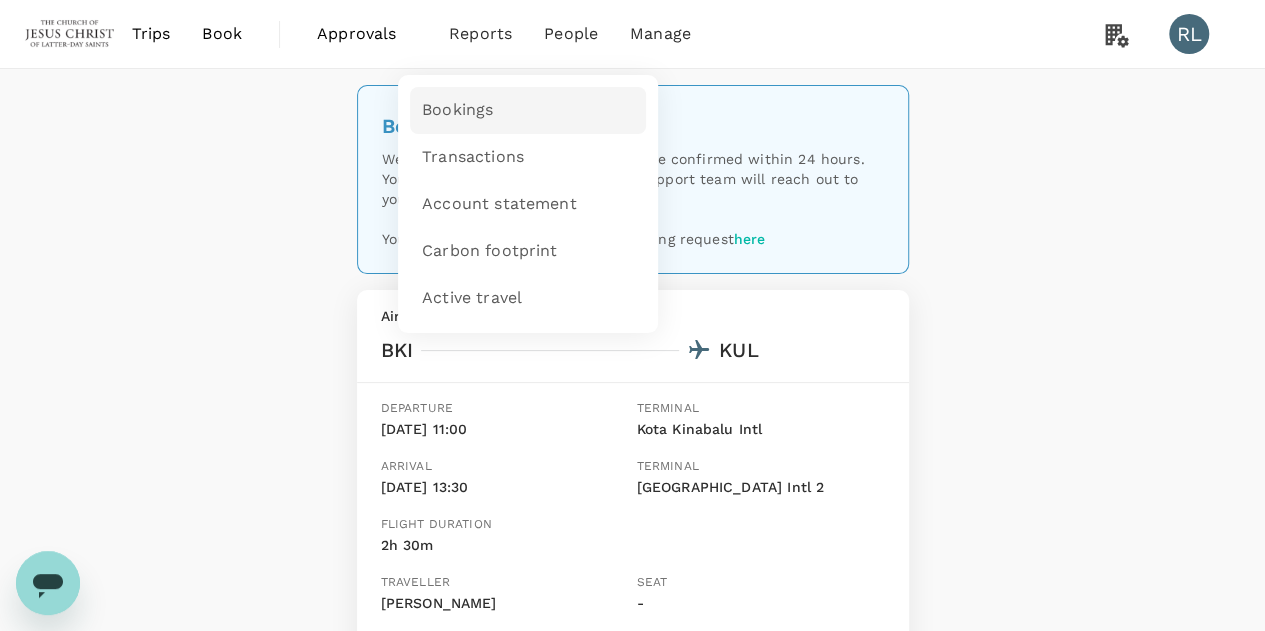 click on "Bookings" at bounding box center (457, 110) 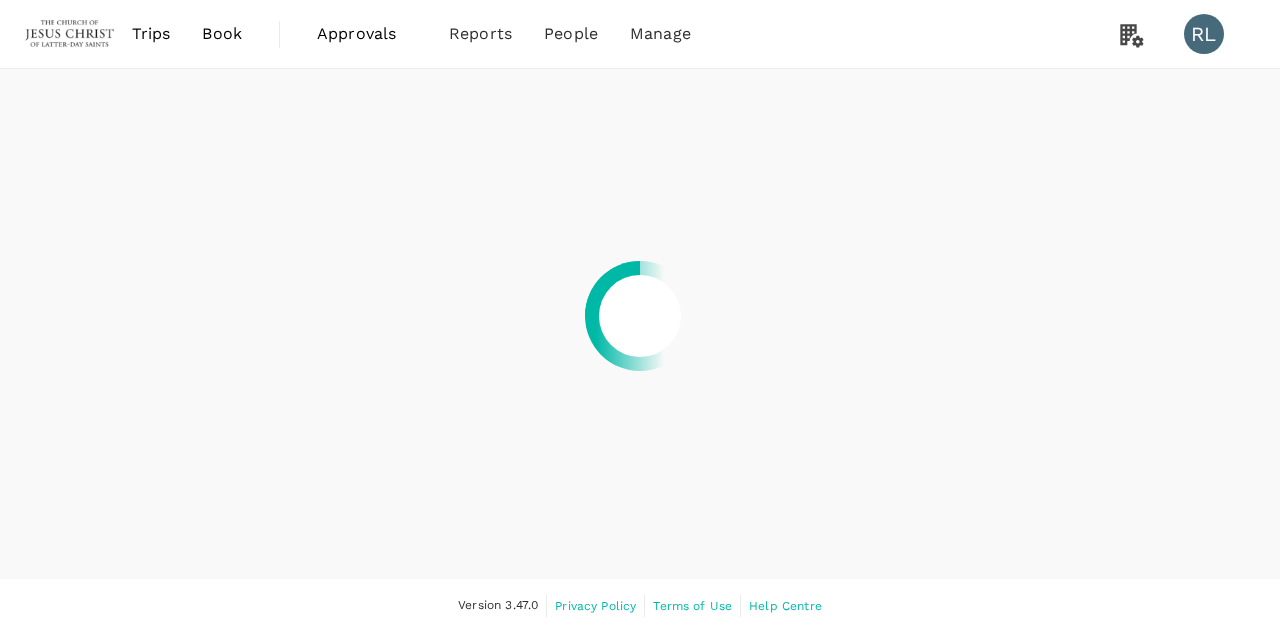 scroll, scrollTop: 0, scrollLeft: 0, axis: both 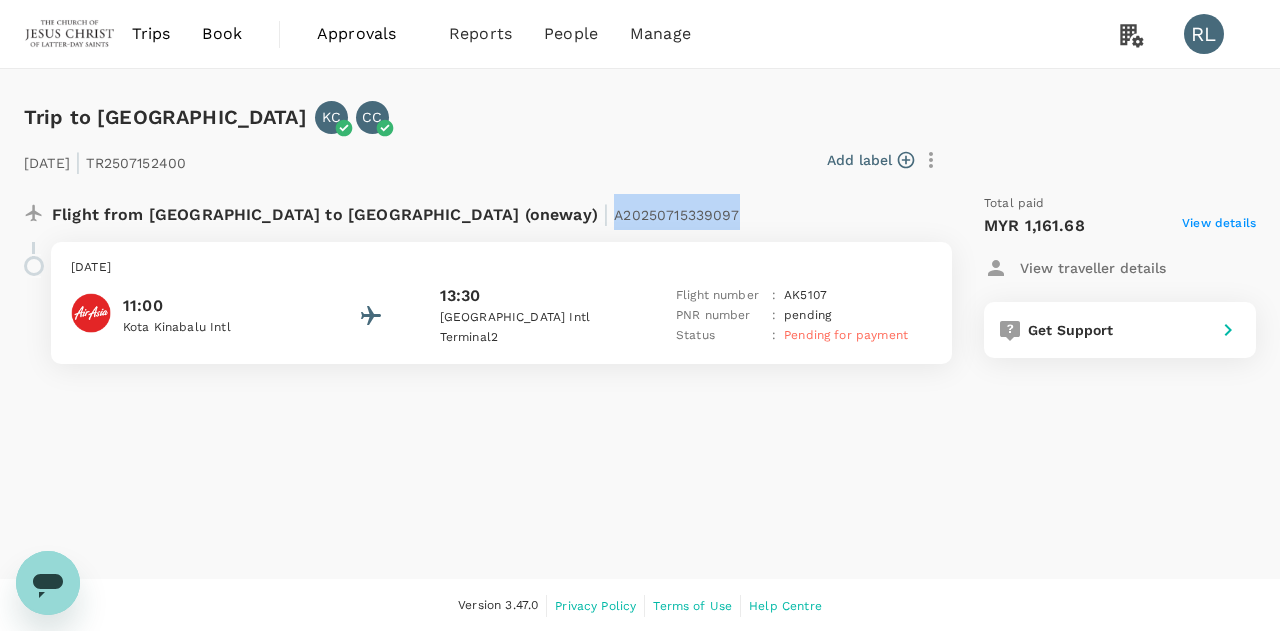 drag, startPoint x: 534, startPoint y: 213, endPoint x: 404, endPoint y: 193, distance: 131.52946 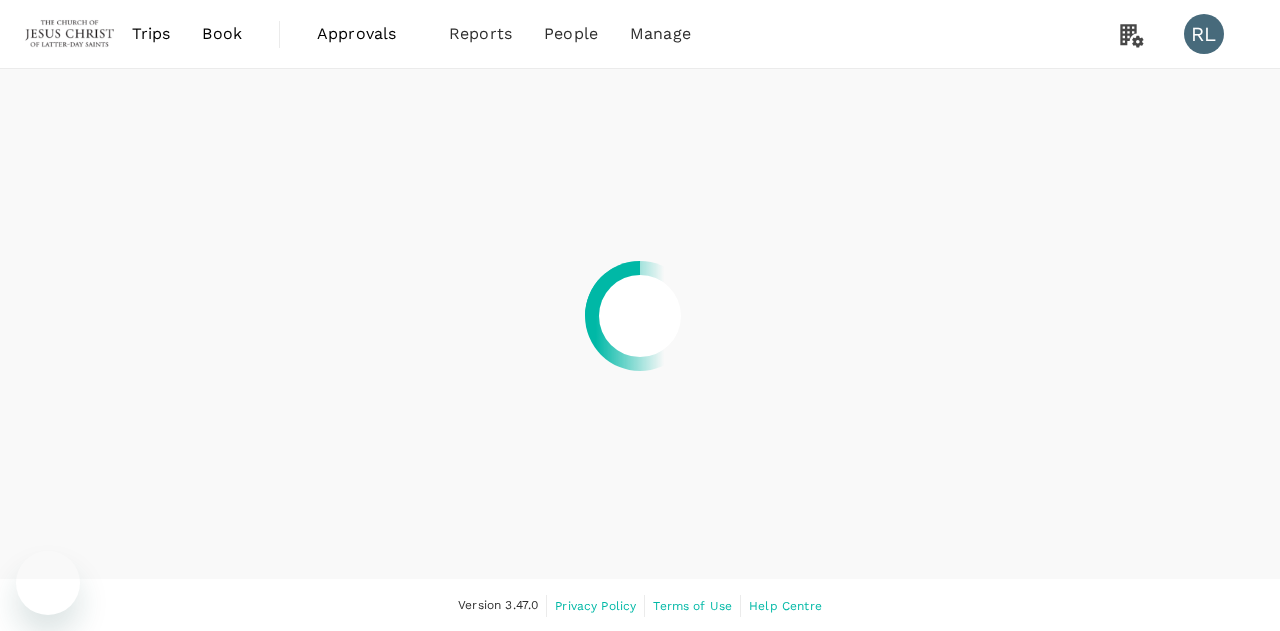 scroll, scrollTop: 0, scrollLeft: 0, axis: both 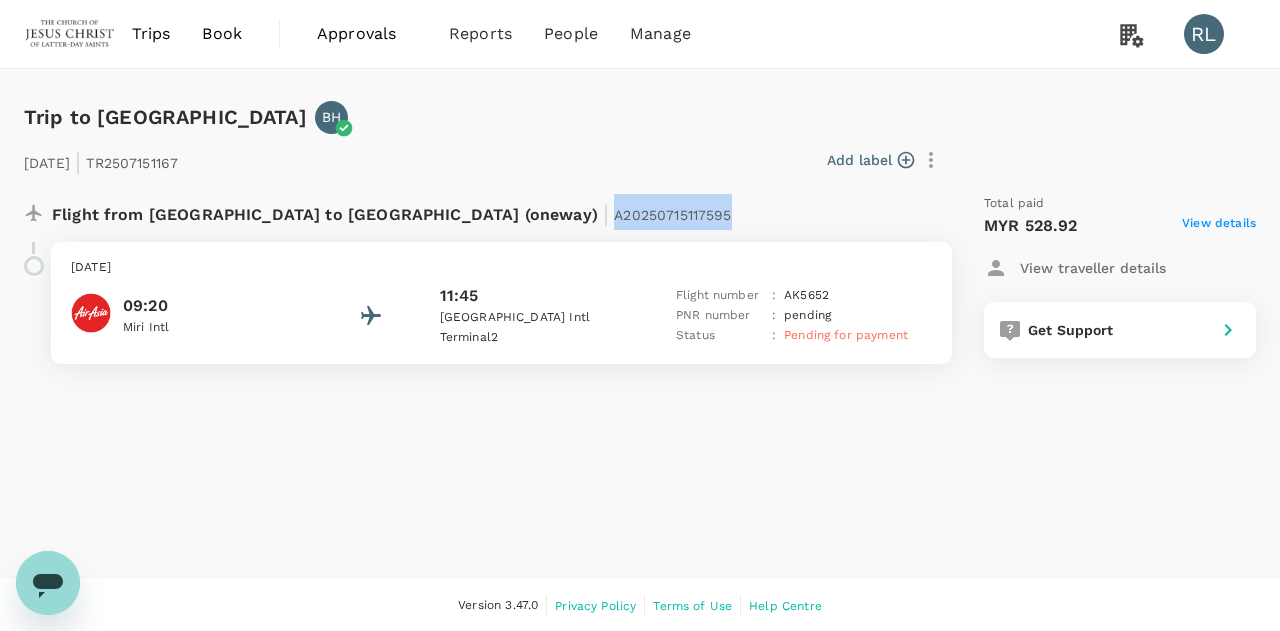 drag, startPoint x: 522, startPoint y: 214, endPoint x: 403, endPoint y: 202, distance: 119.60351 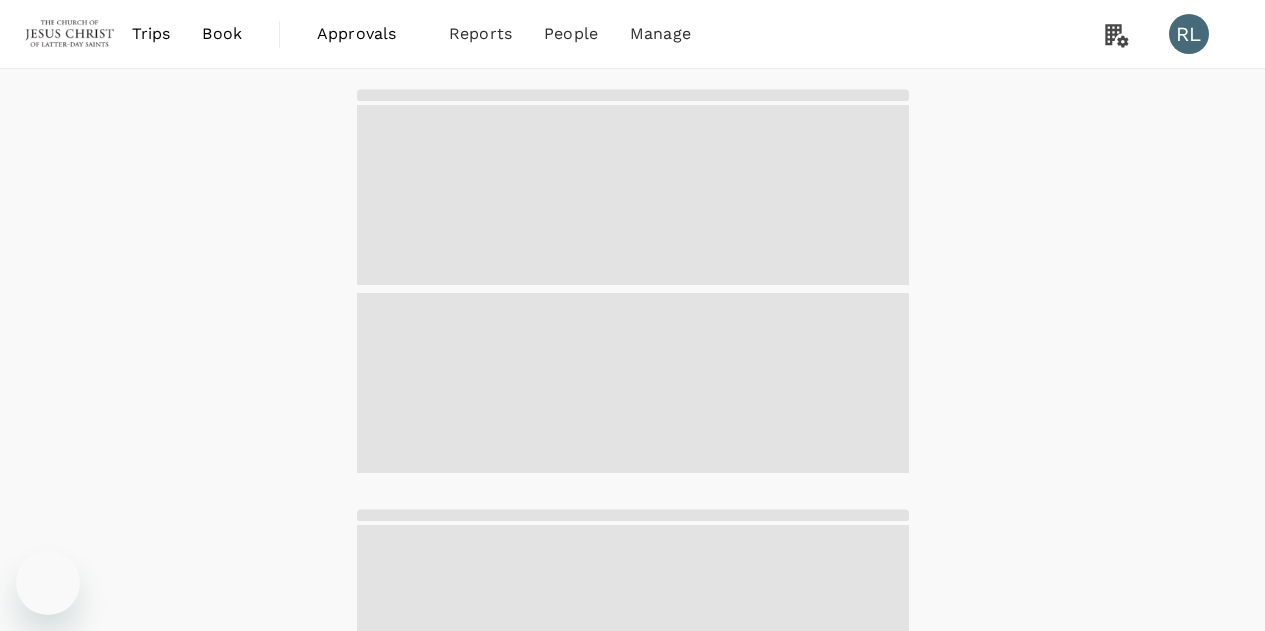 scroll, scrollTop: 0, scrollLeft: 0, axis: both 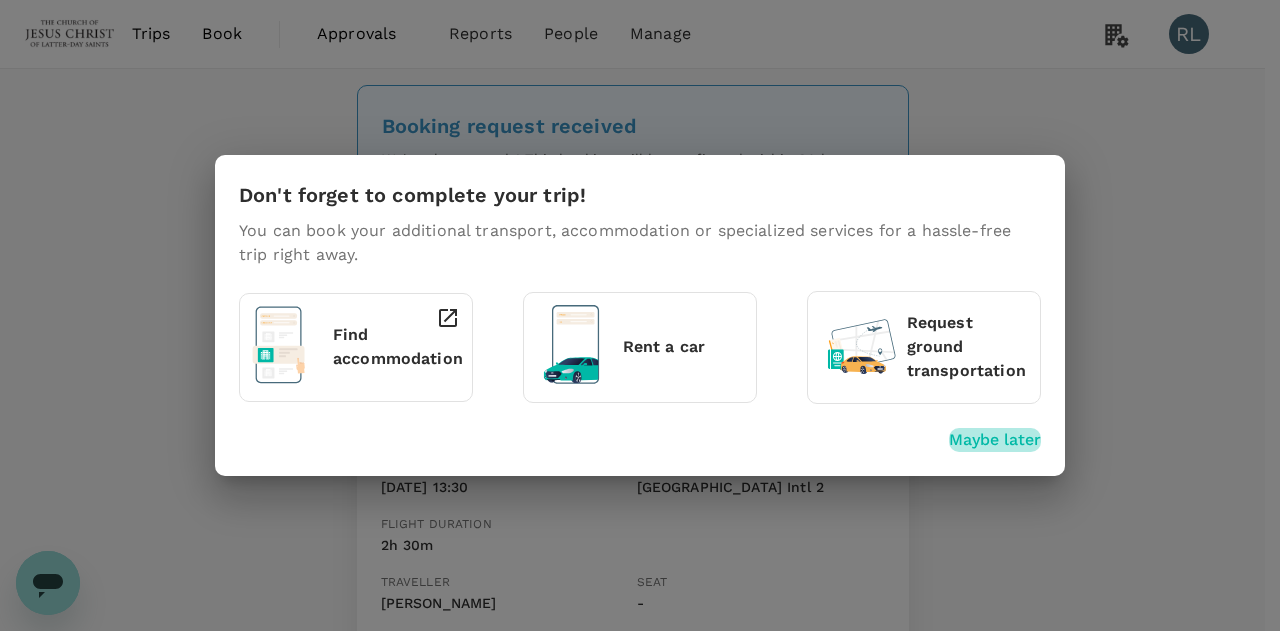 click on "Maybe later" at bounding box center [995, 440] 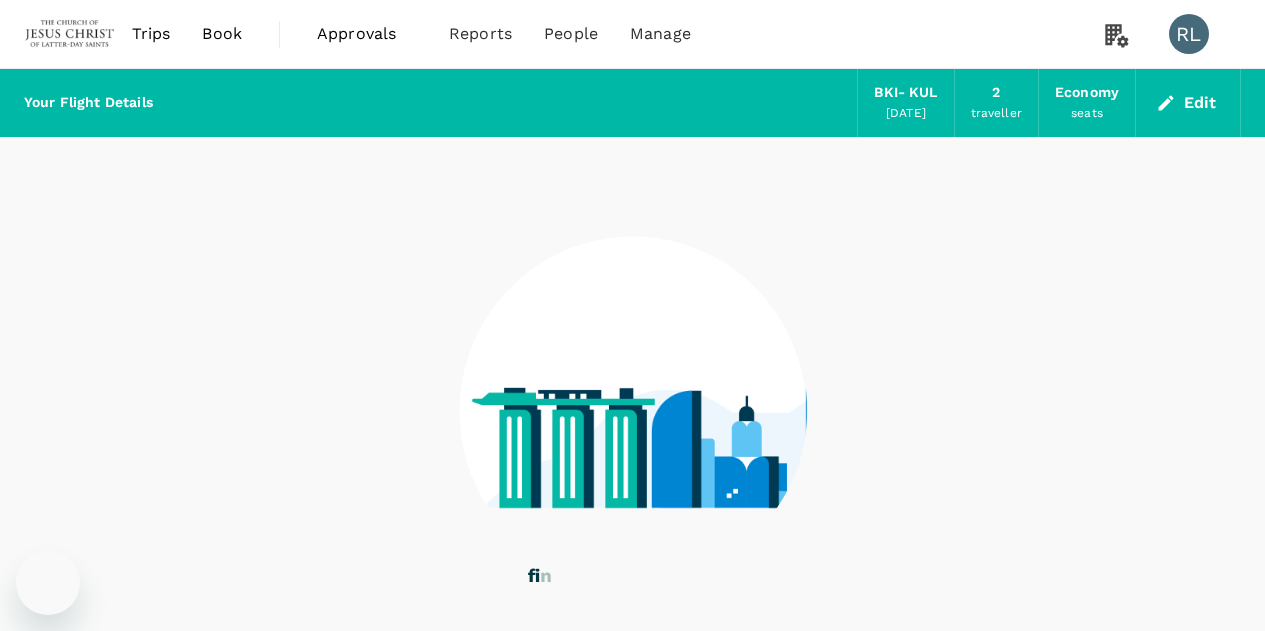 scroll, scrollTop: 112, scrollLeft: 0, axis: vertical 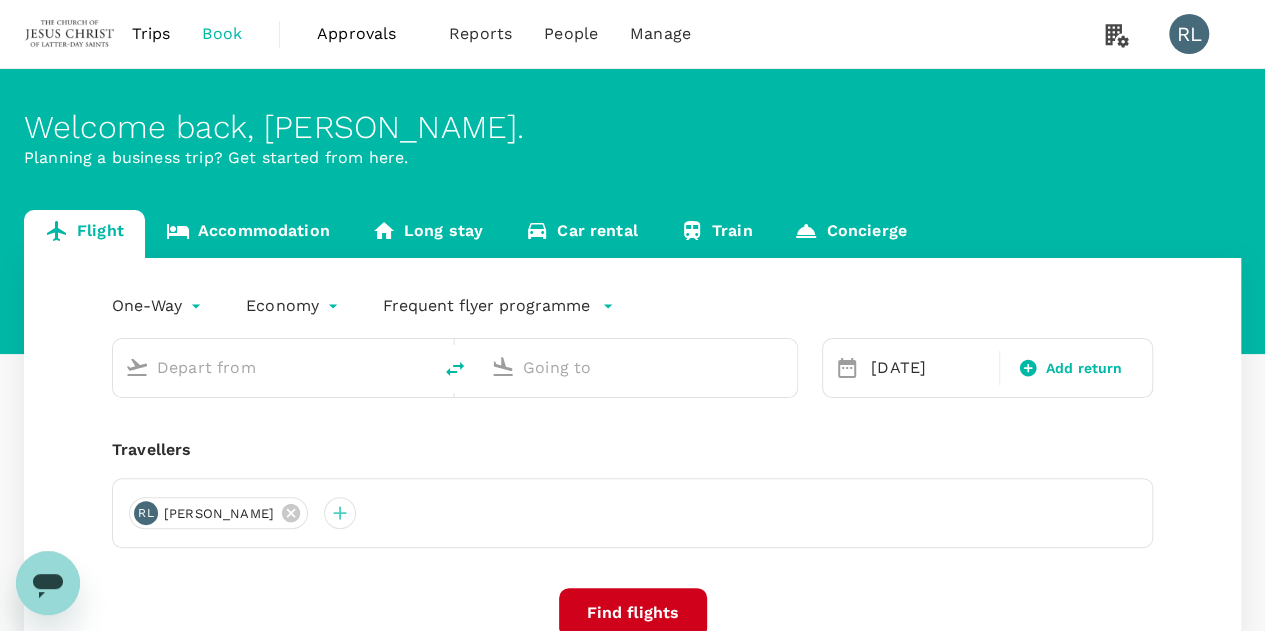 type on "Kota Kinabalu Intl (BKI)" 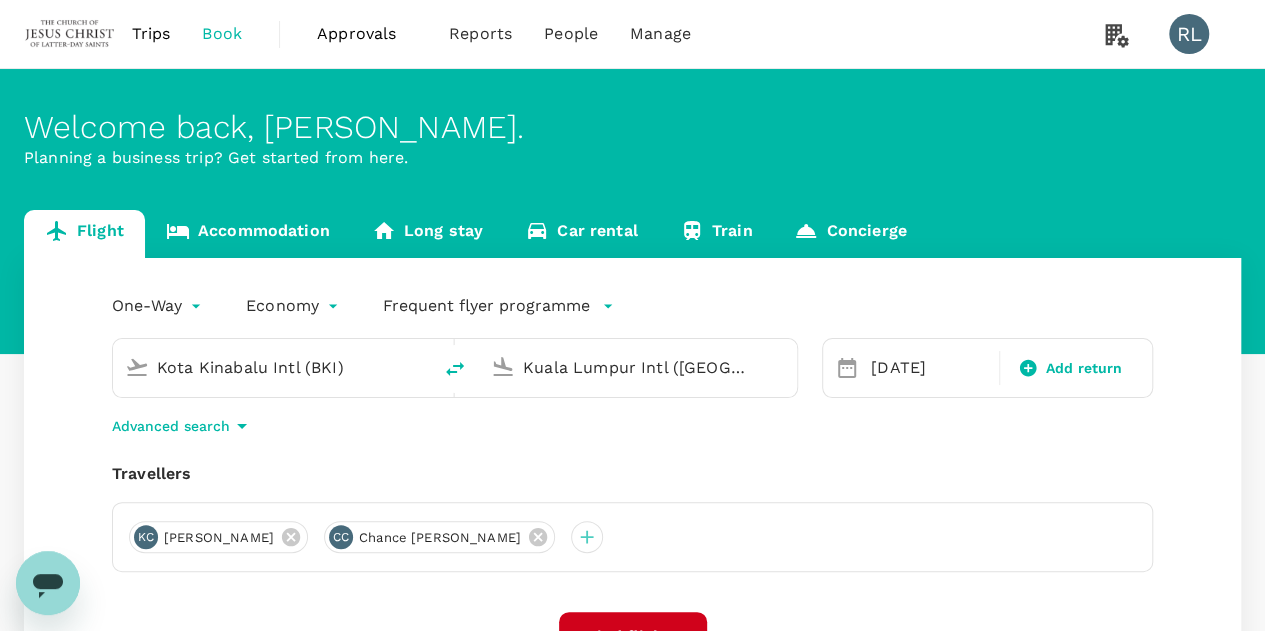 type 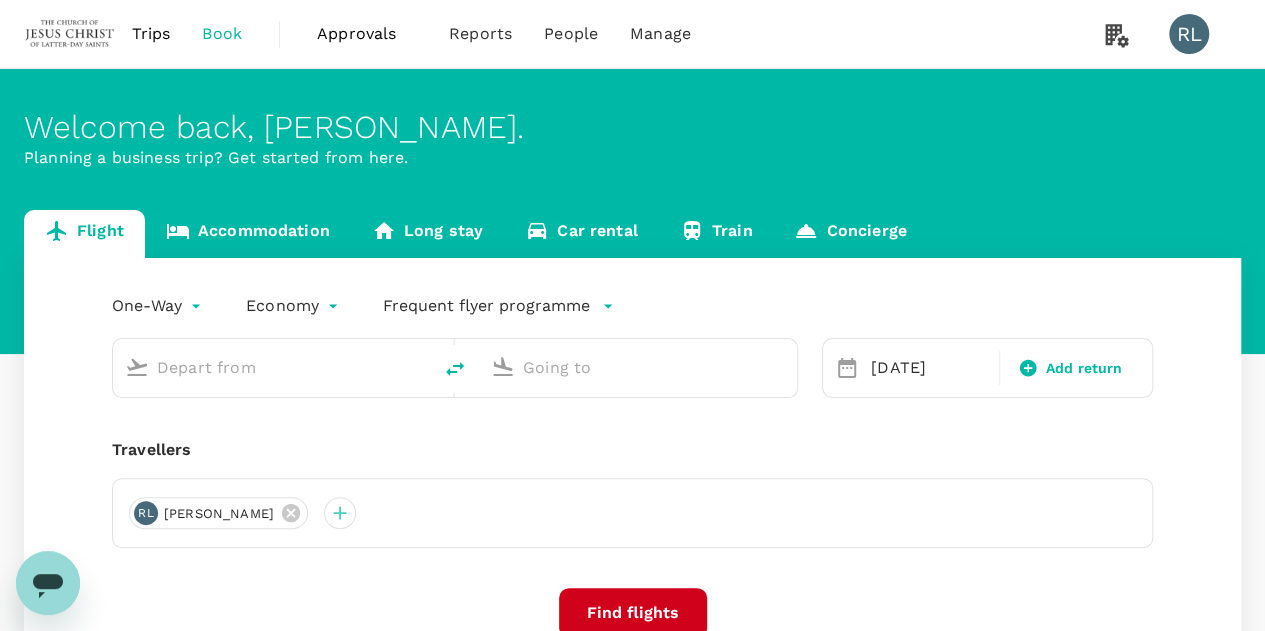 type on "Kota Kinabalu Intl (BKI)" 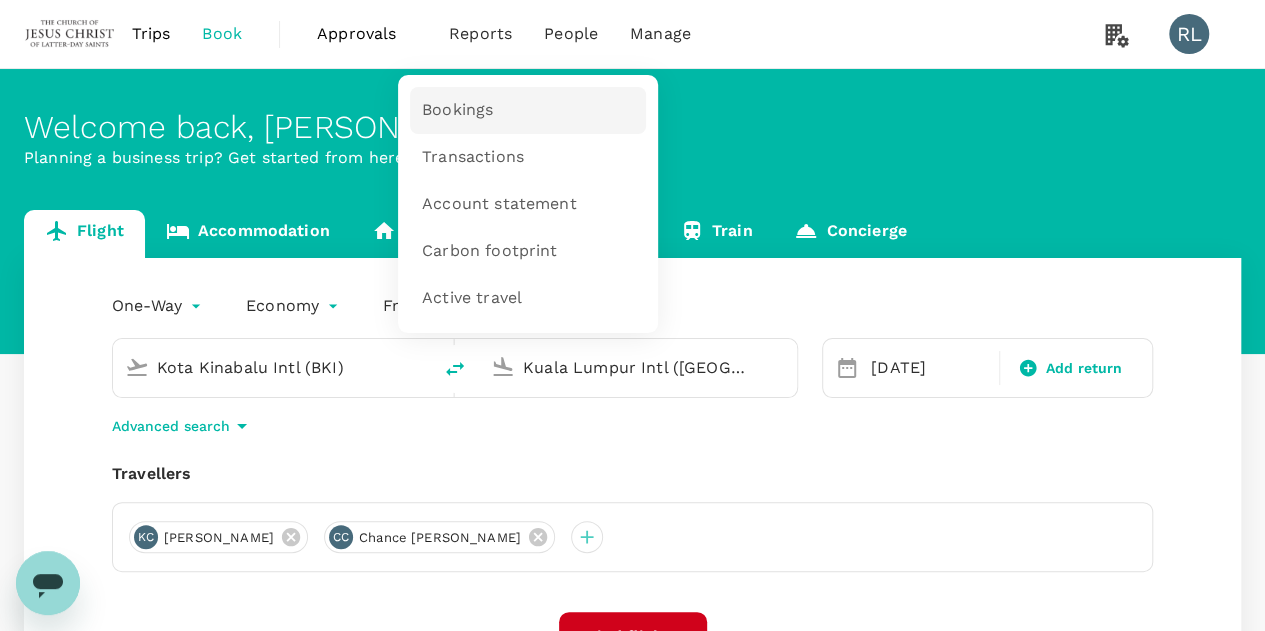click on "Bookings" at bounding box center (457, 110) 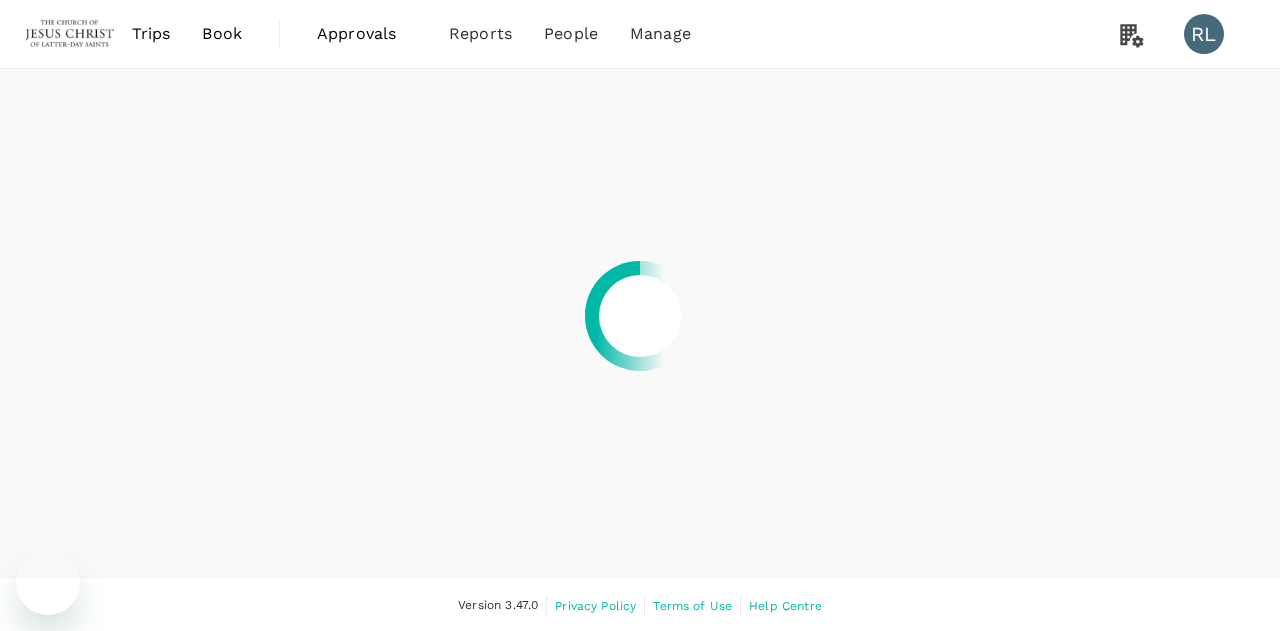 scroll, scrollTop: 0, scrollLeft: 0, axis: both 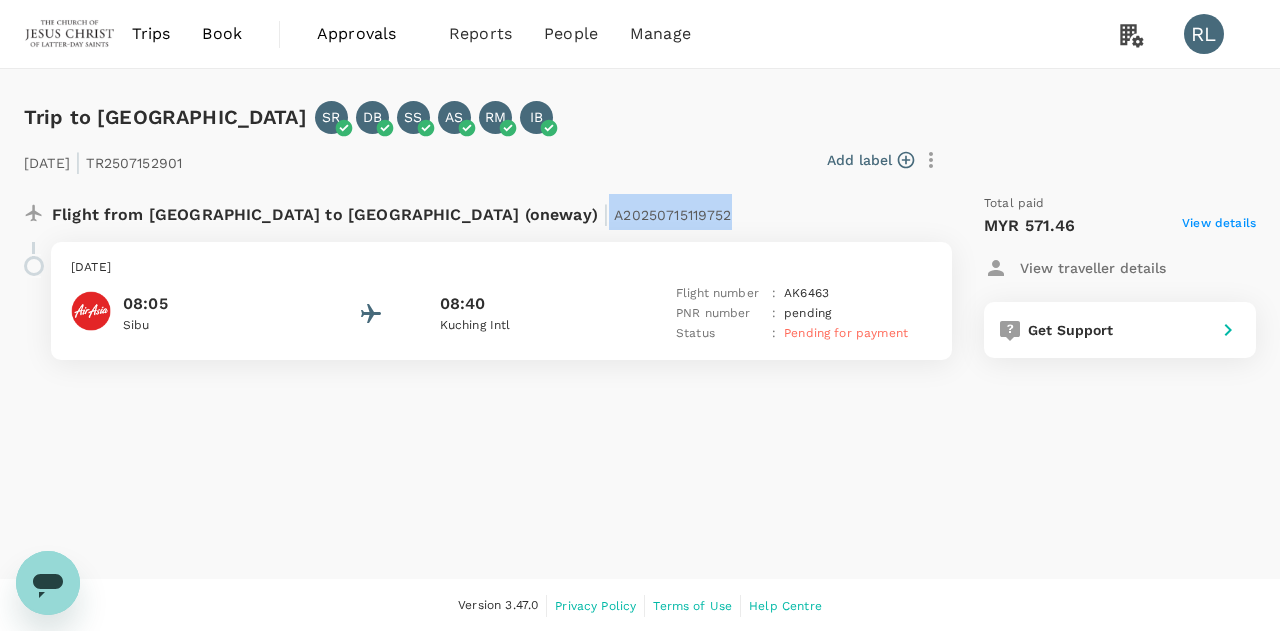 drag, startPoint x: 535, startPoint y: 212, endPoint x: 400, endPoint y: 218, distance: 135.13327 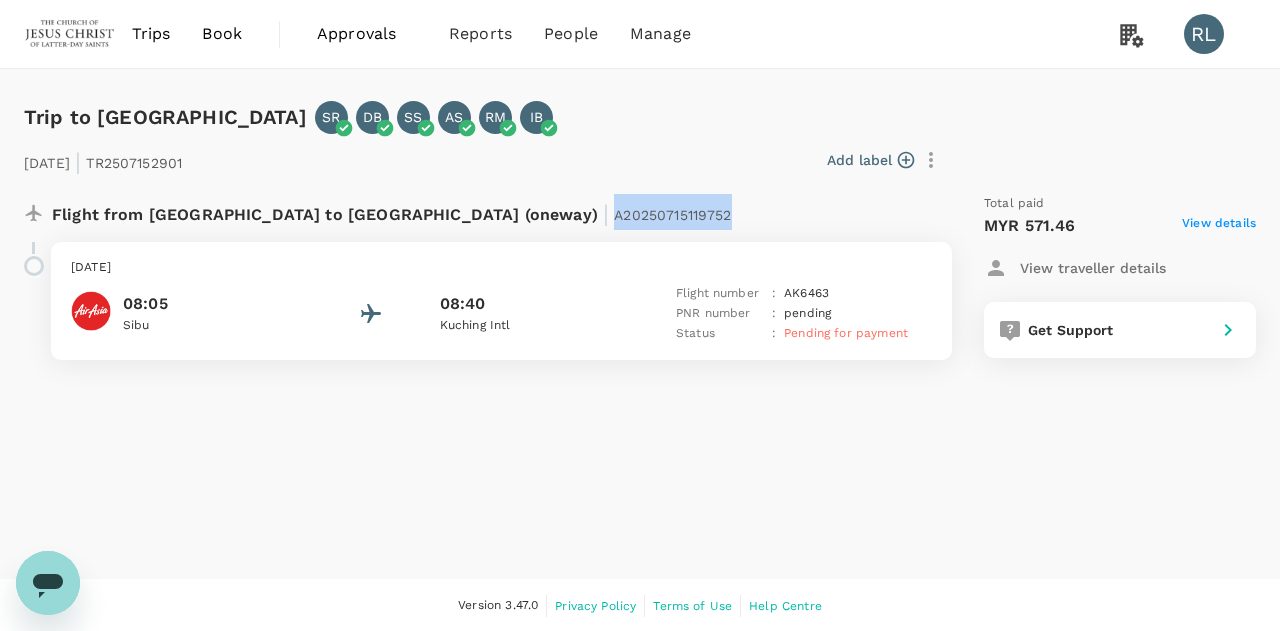 drag, startPoint x: 550, startPoint y: 214, endPoint x: 405, endPoint y: 215, distance: 145.00345 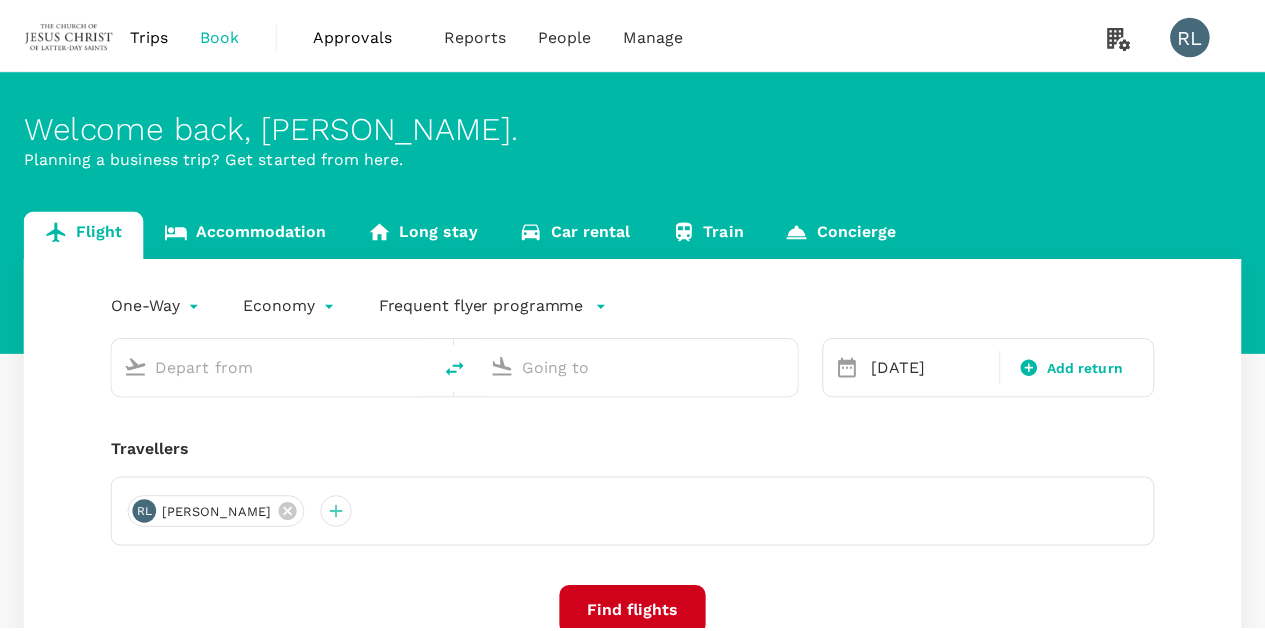 scroll, scrollTop: 0, scrollLeft: 0, axis: both 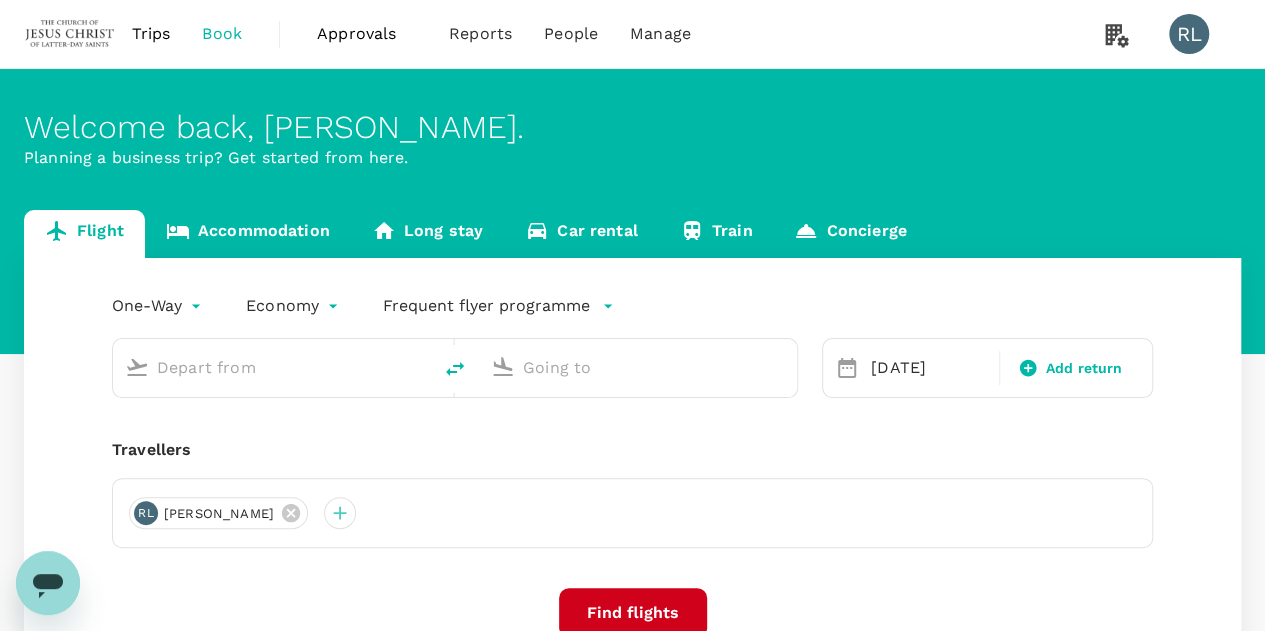 type on "Kota Kinabalu Intl (BKI)" 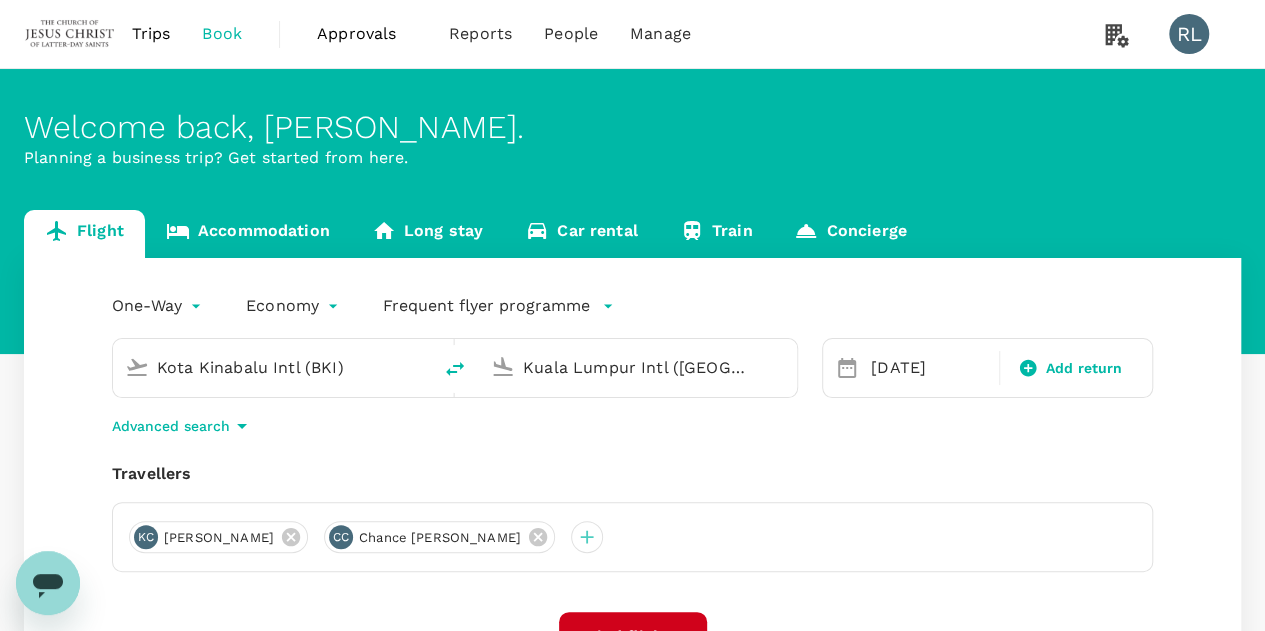 type 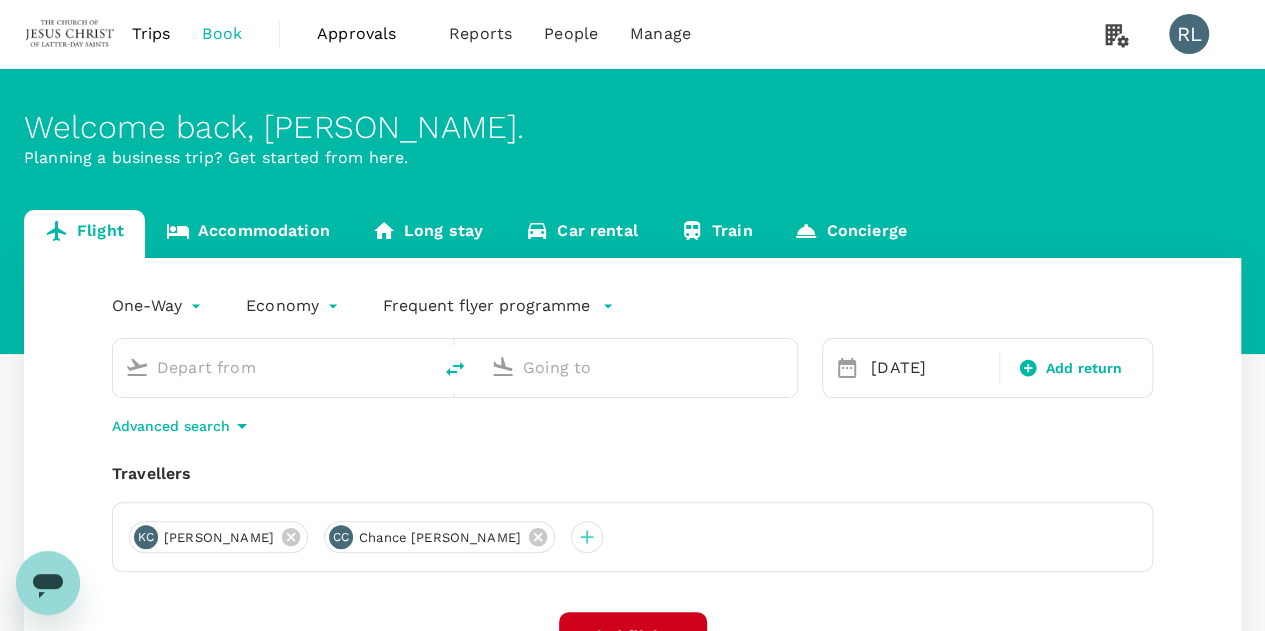 type on "Kota Kinabalu Intl (BKI)" 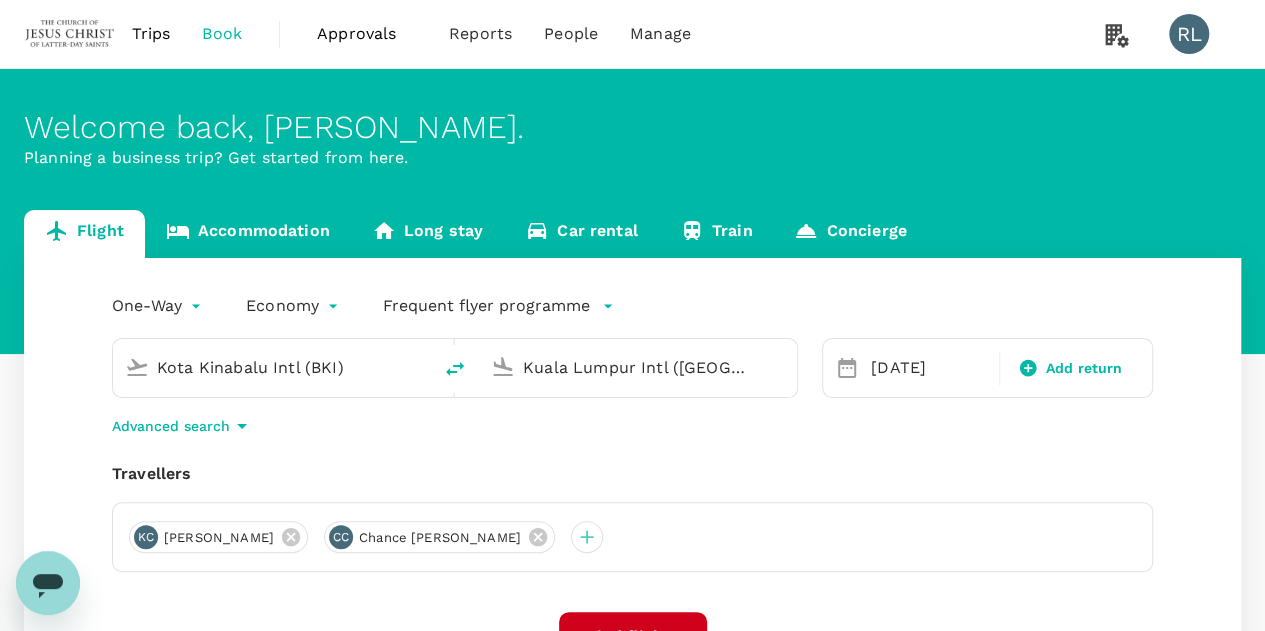 click 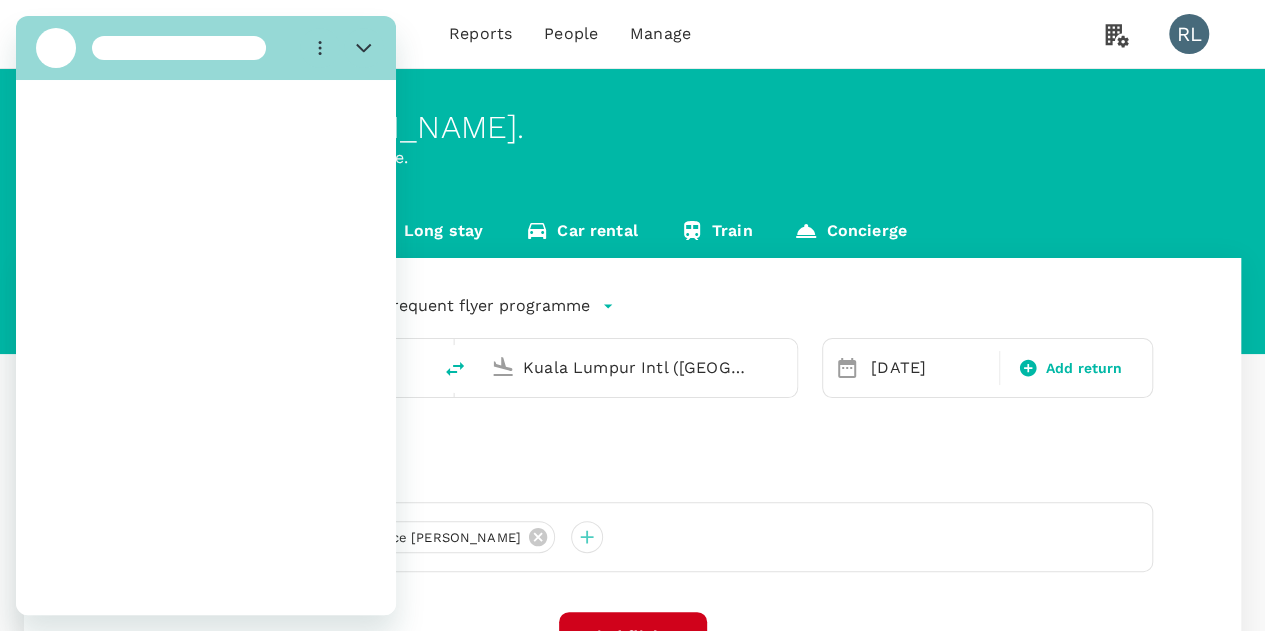 scroll, scrollTop: 0, scrollLeft: 0, axis: both 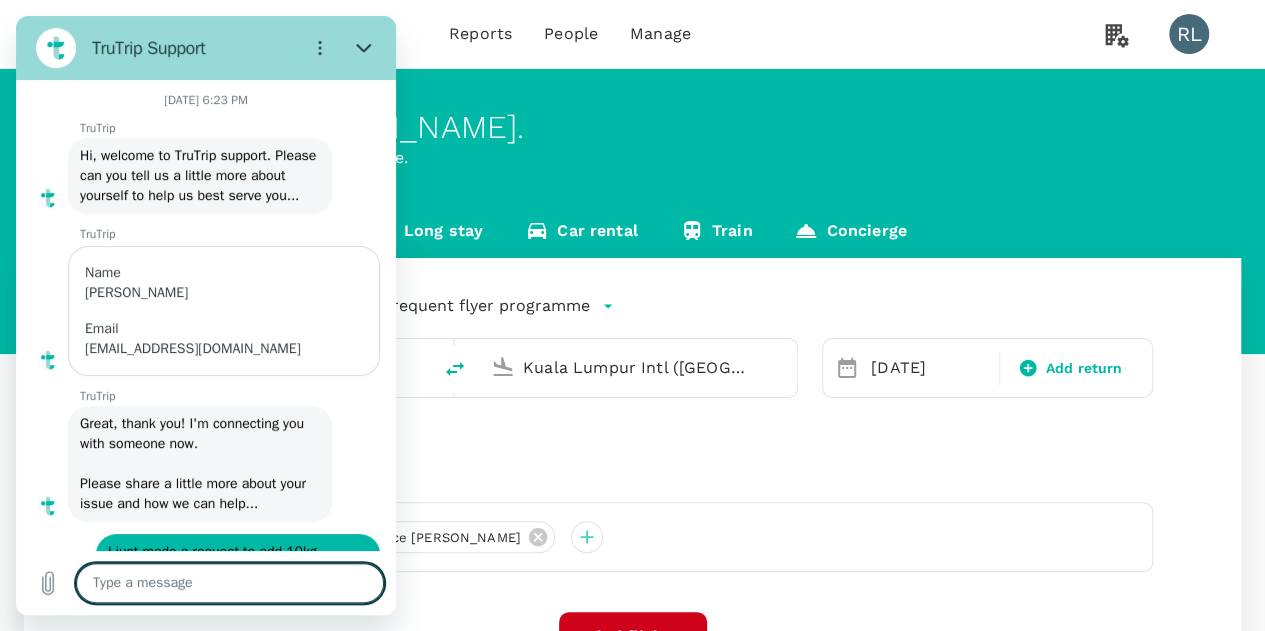 type on "x" 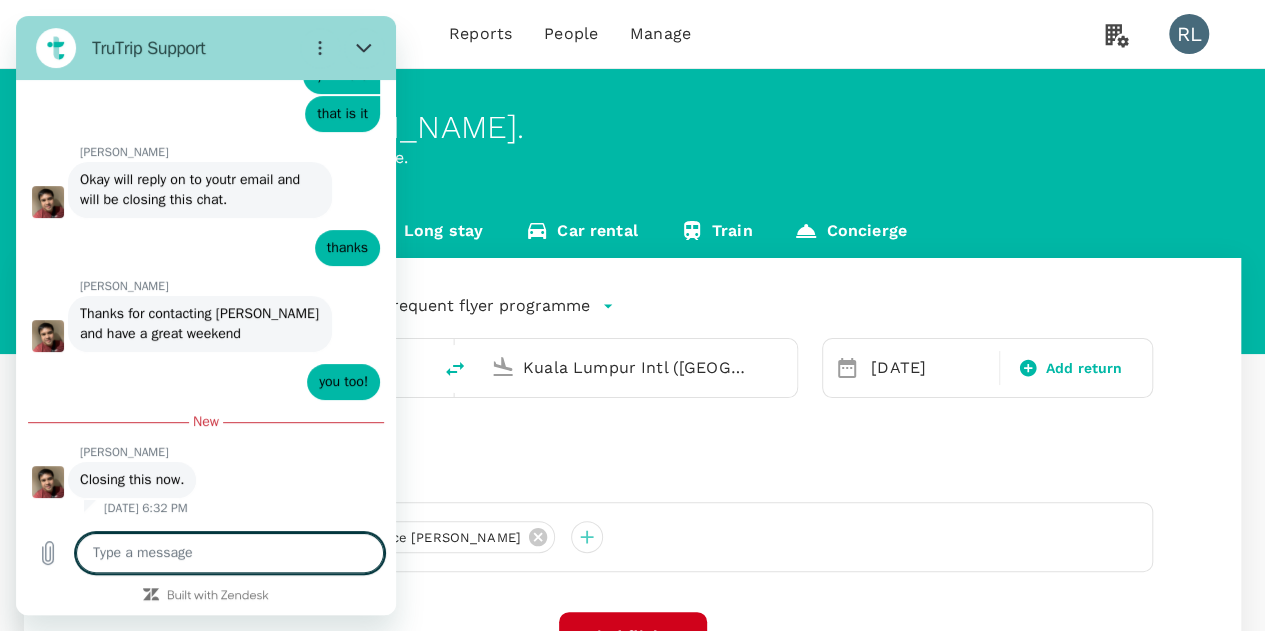 scroll, scrollTop: 1363, scrollLeft: 0, axis: vertical 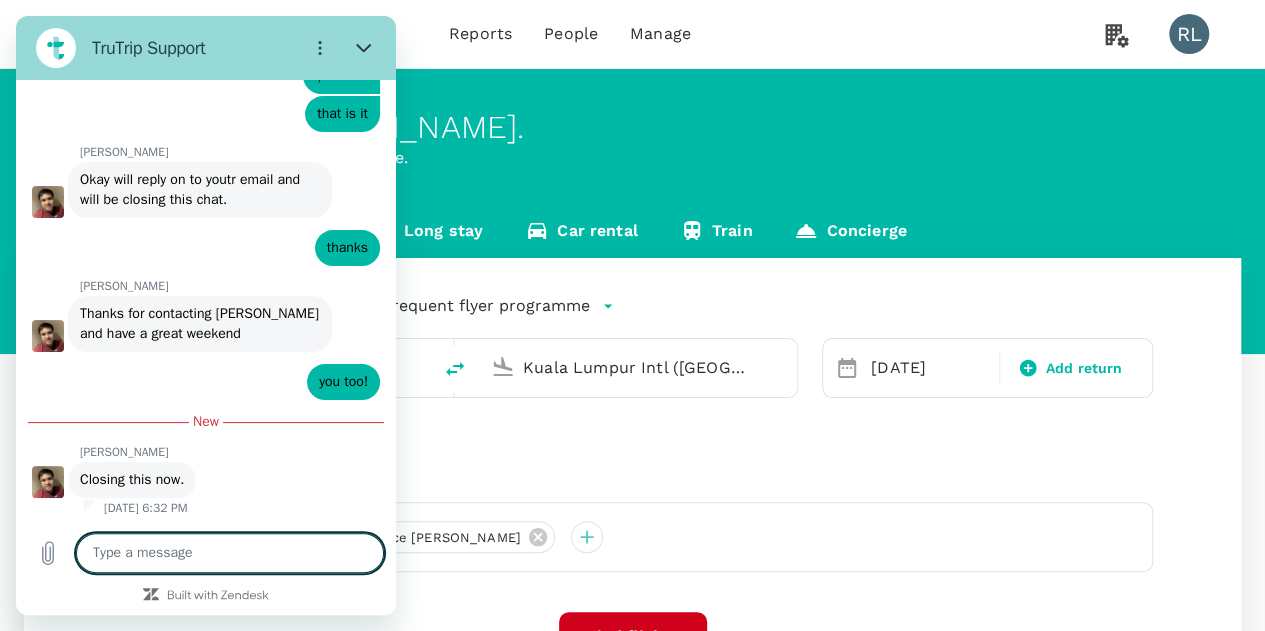 type on "r" 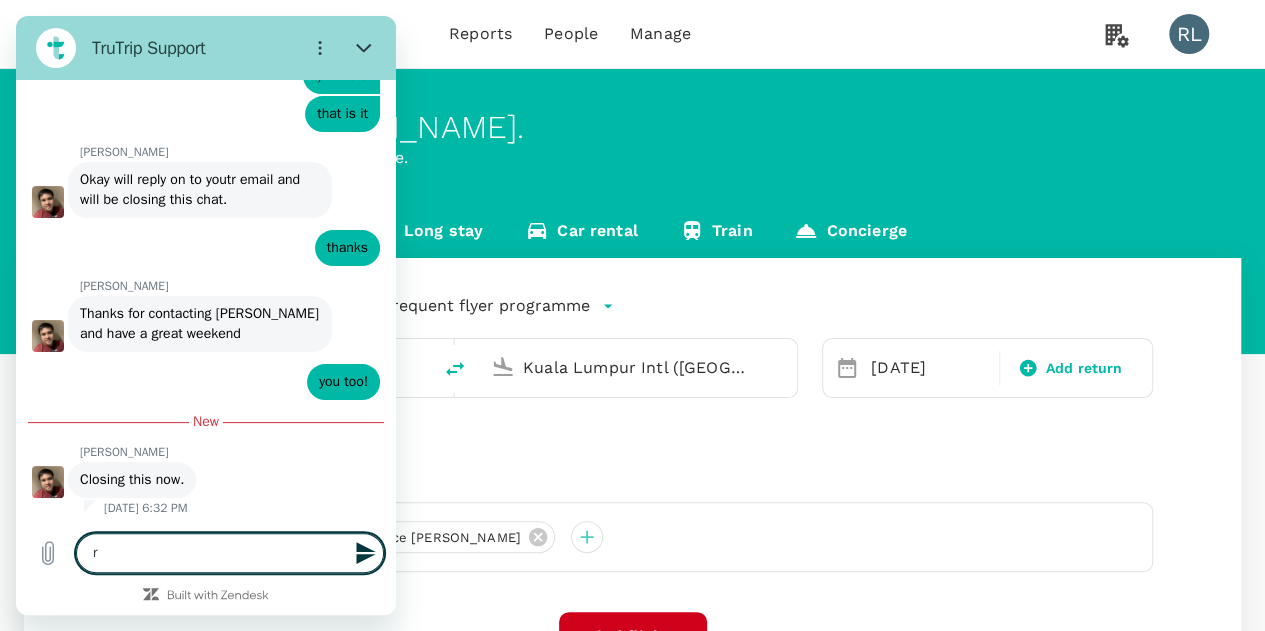type on "ro" 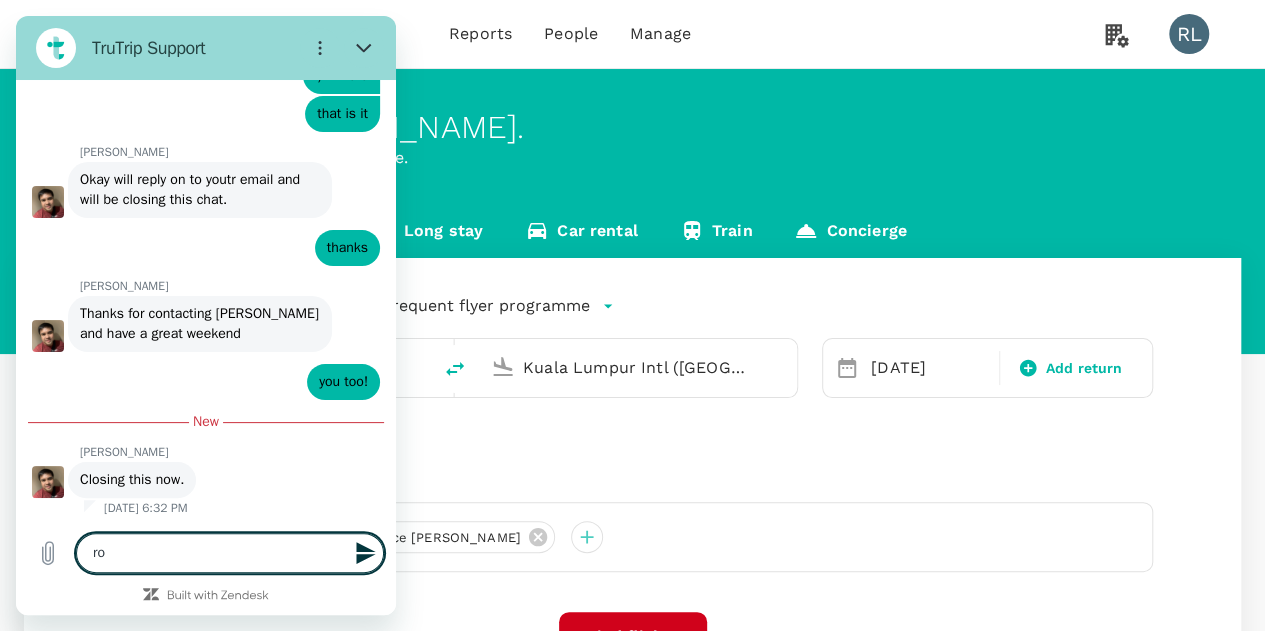 type on "rob" 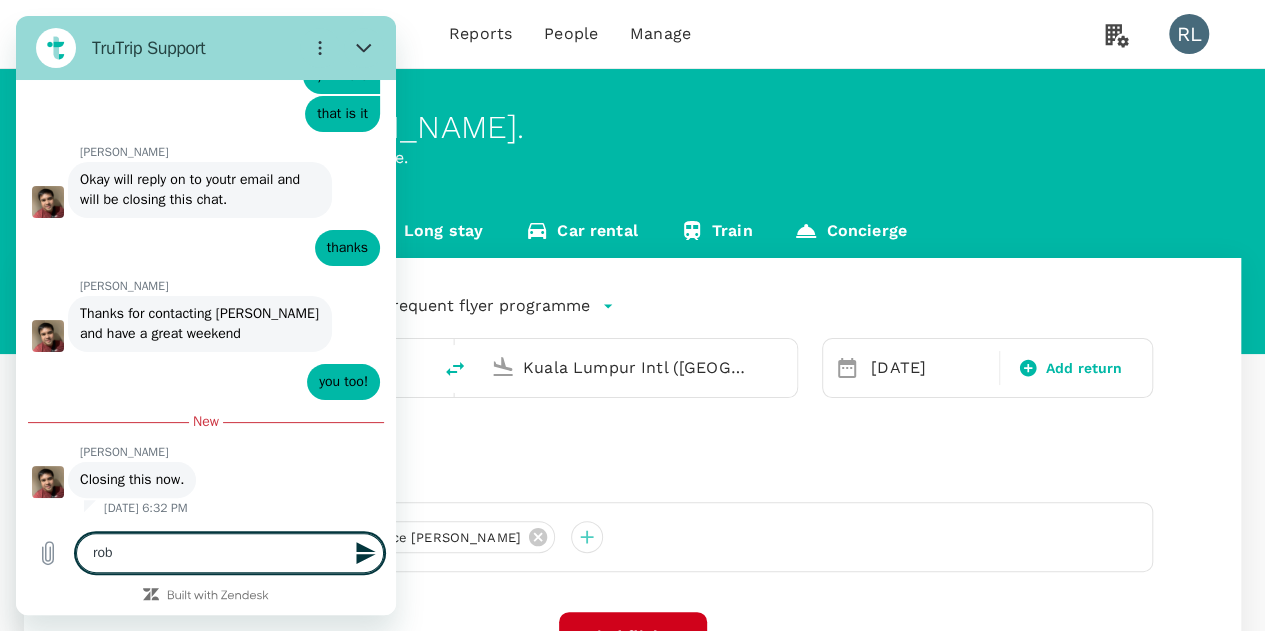 type on "robe" 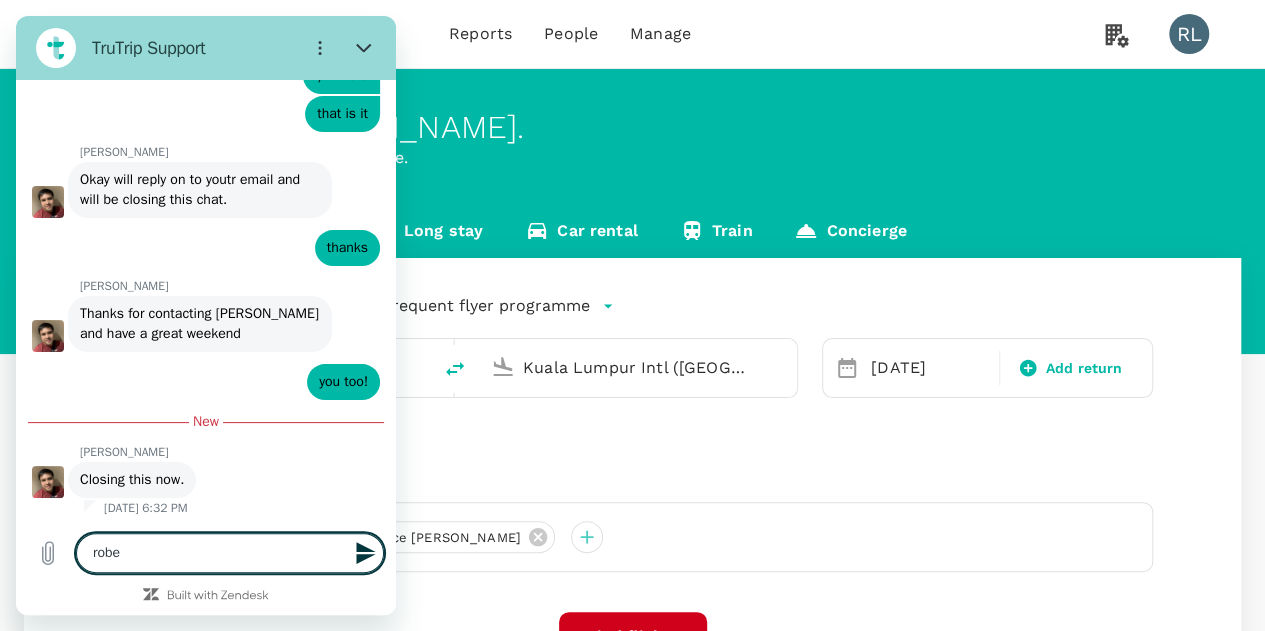 type on "x" 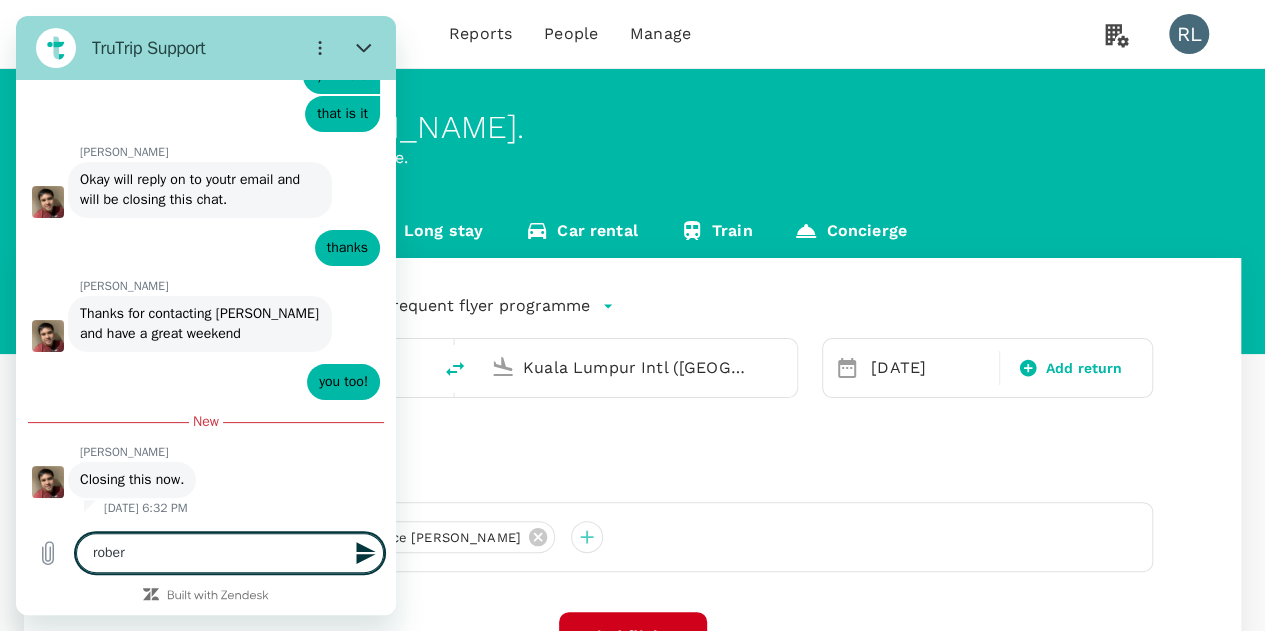 type on "[PERSON_NAME]" 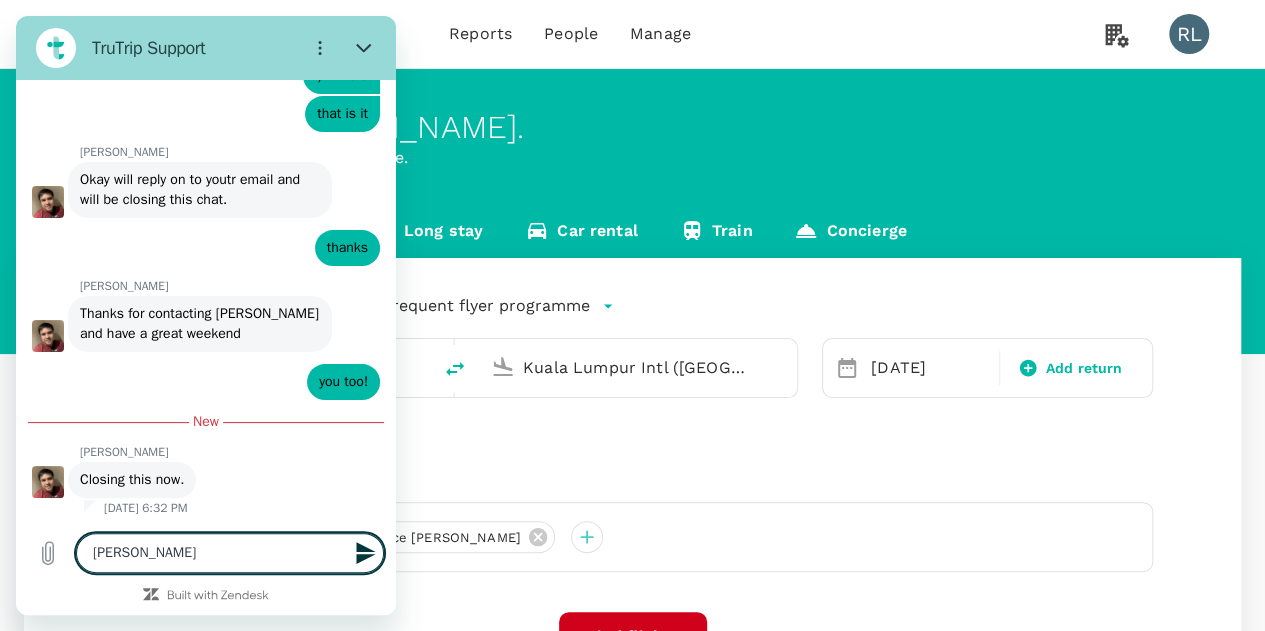 type on "rober" 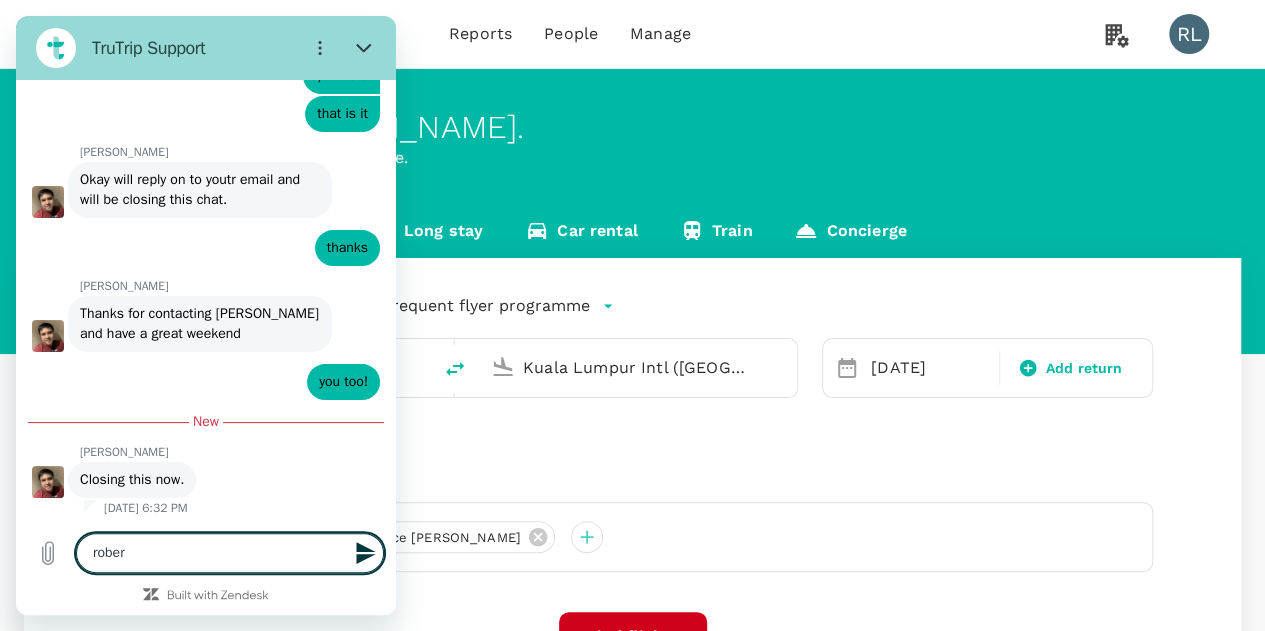 type on "robe" 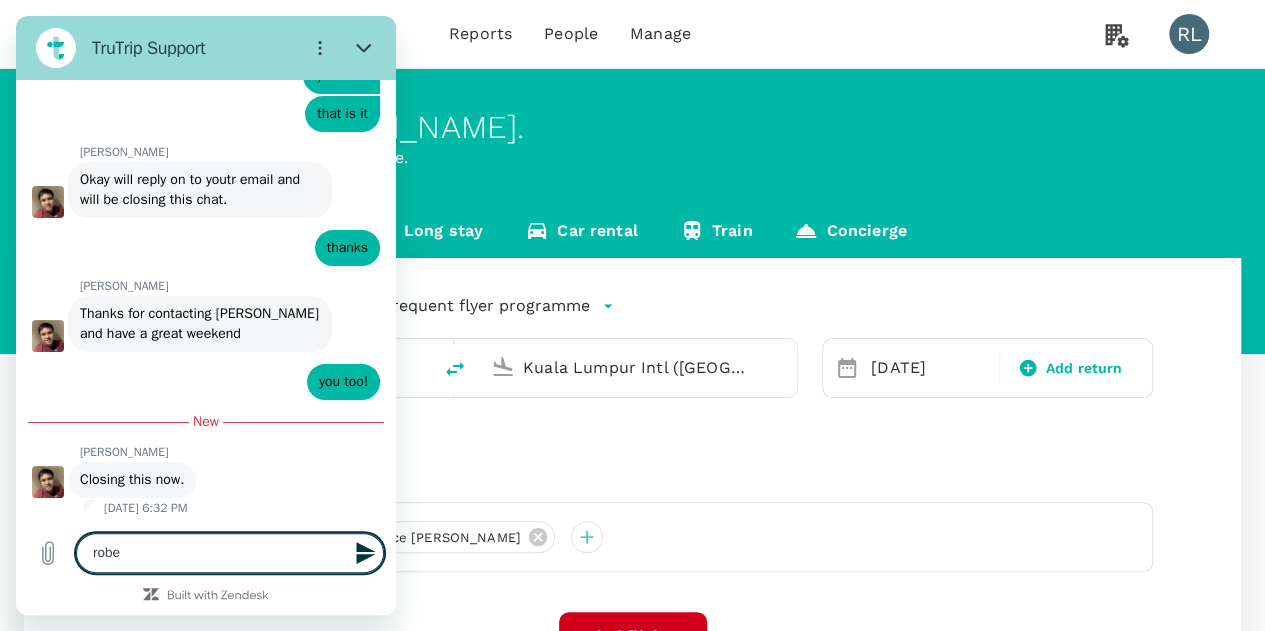 type on "rob" 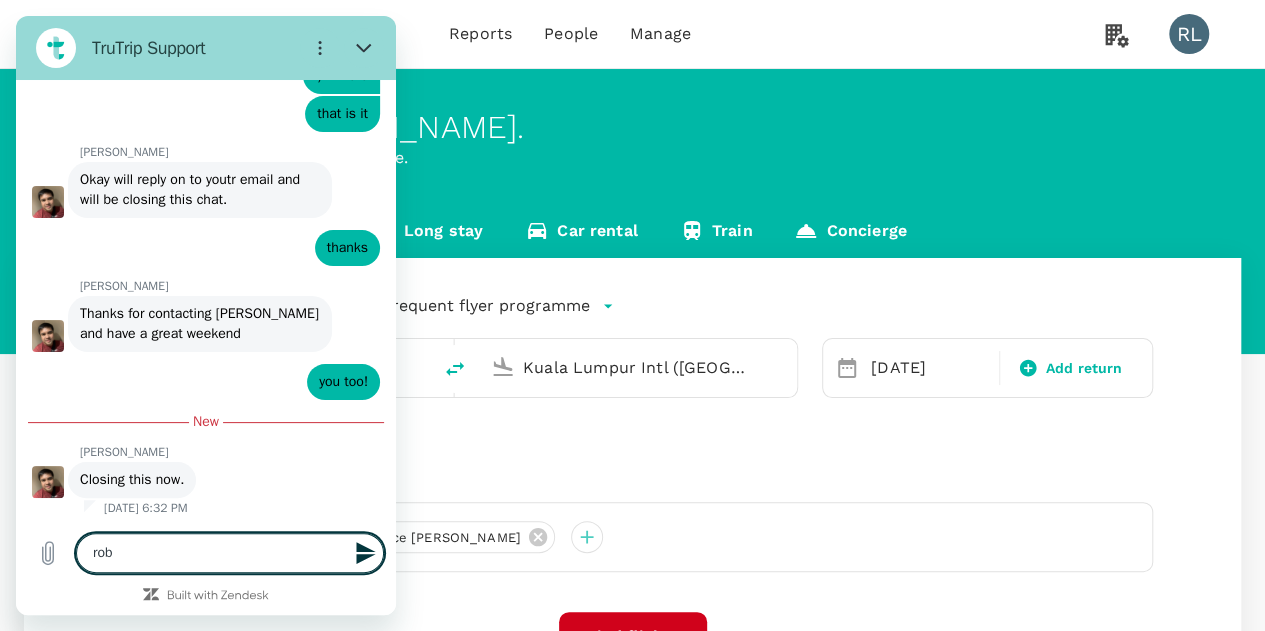 type on "ro" 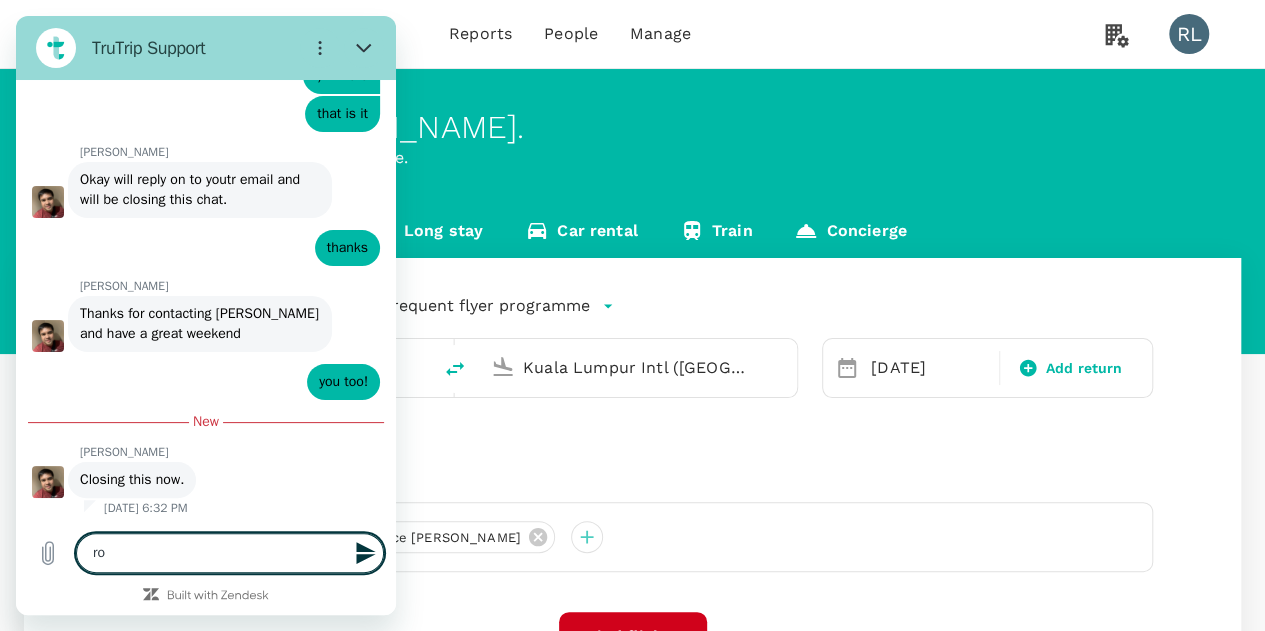 type on "r" 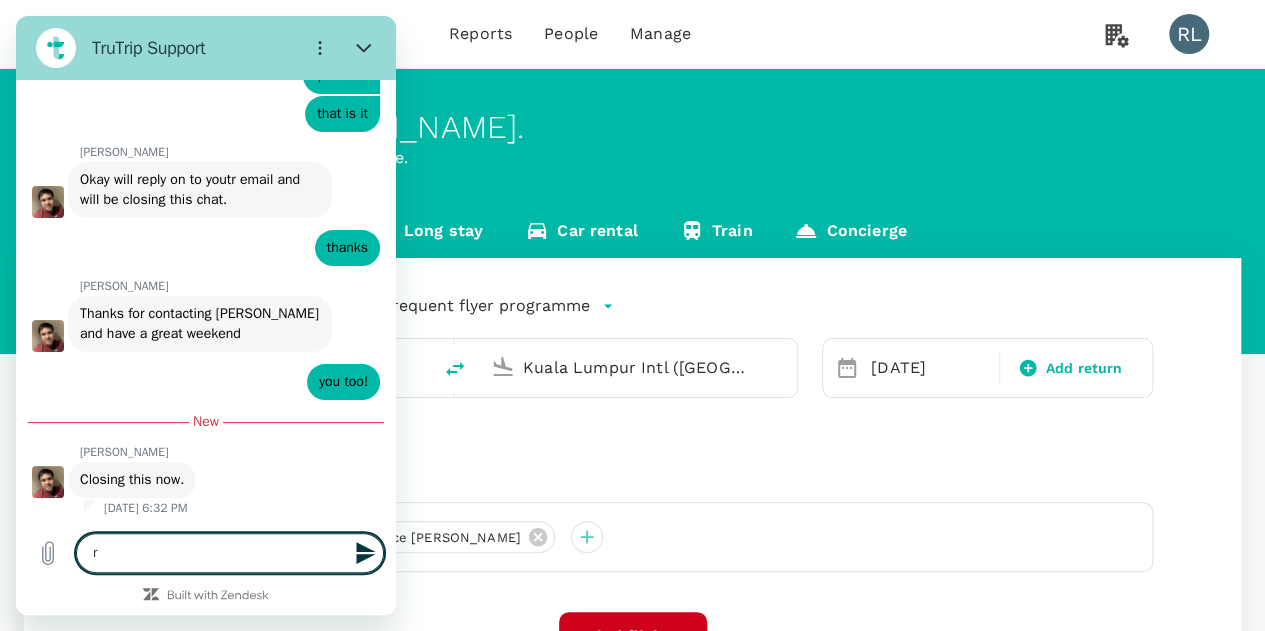 type 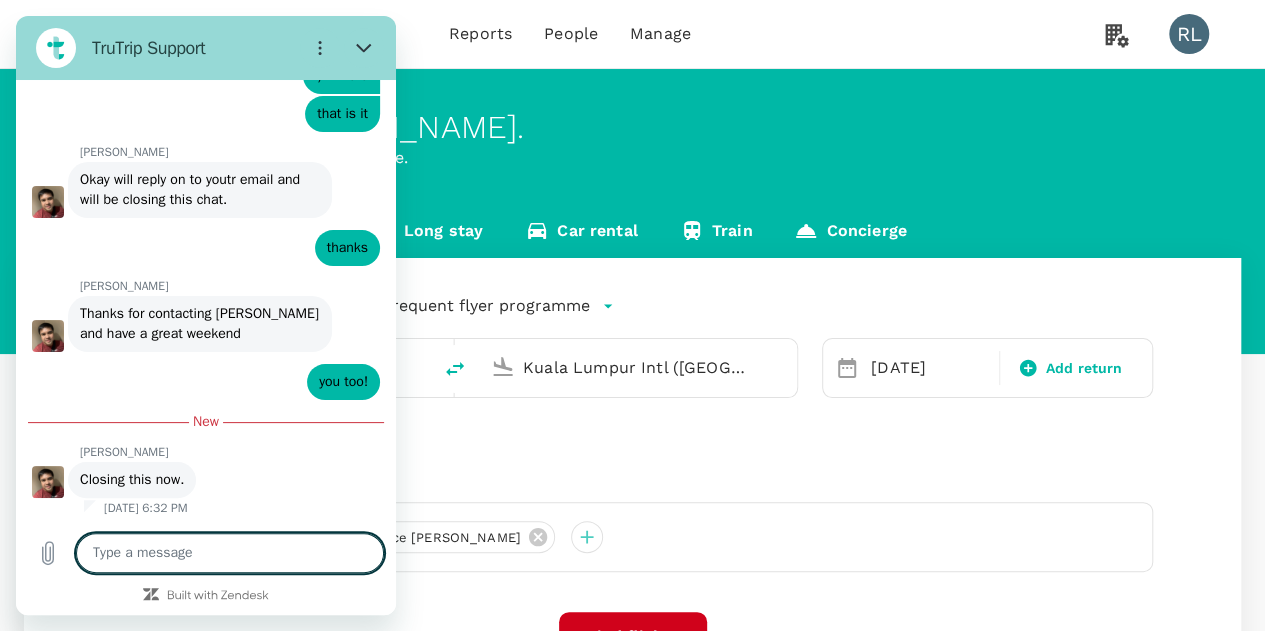 type on "d" 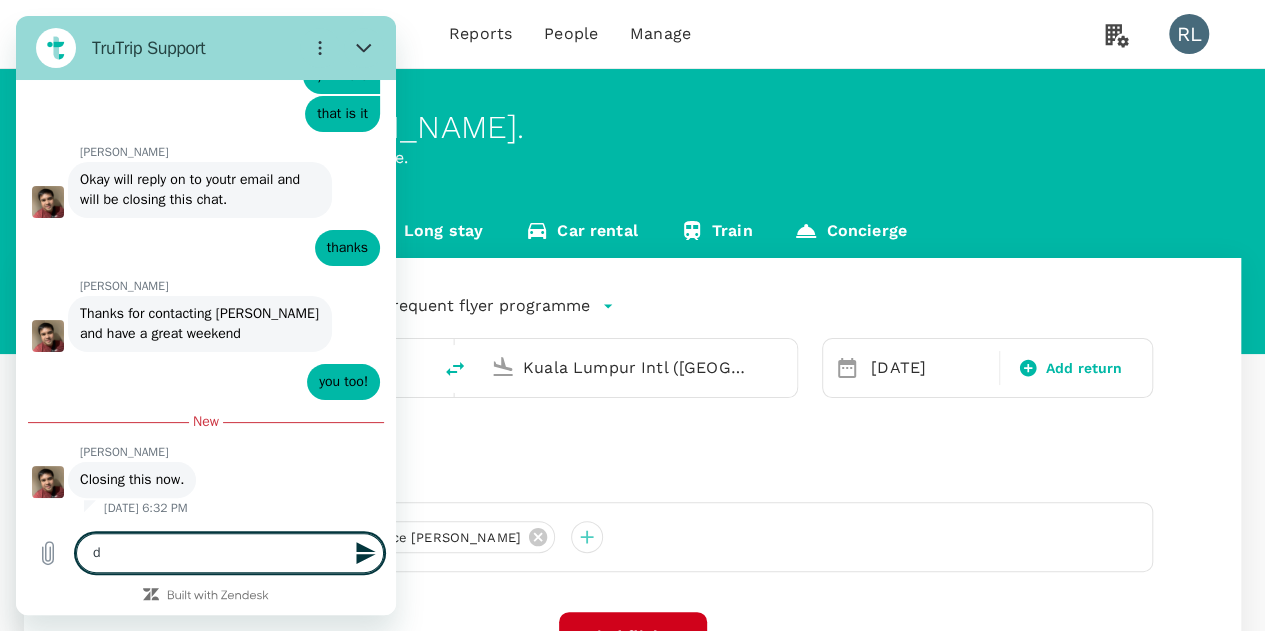 type on "ds" 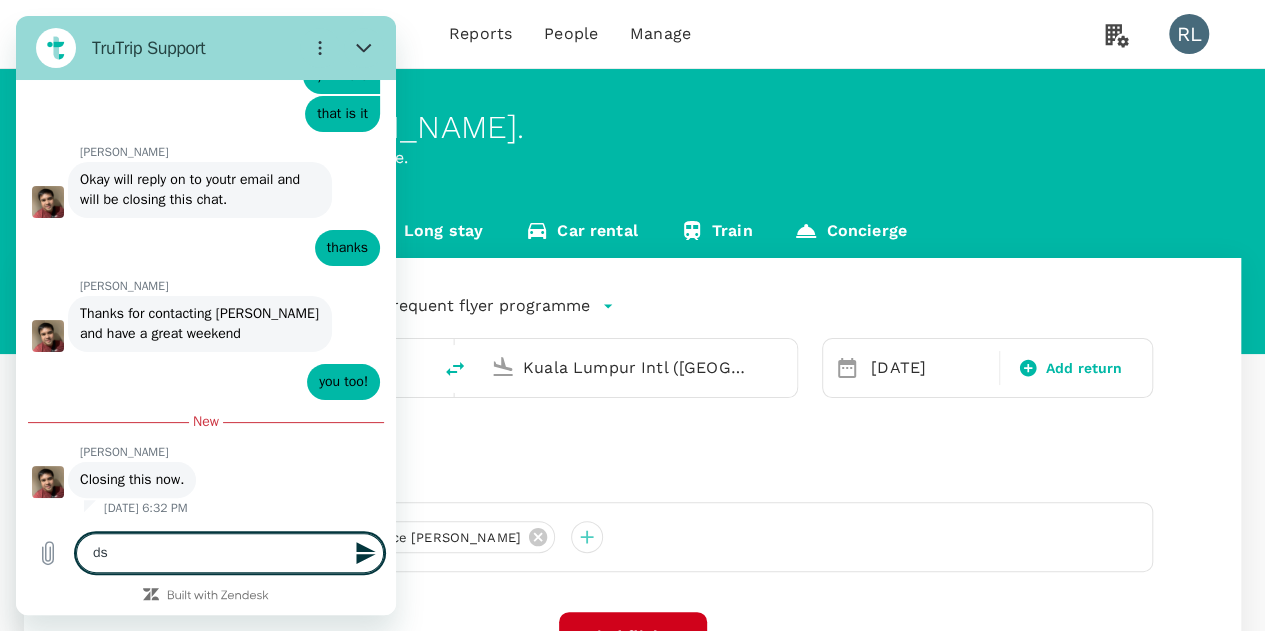 type 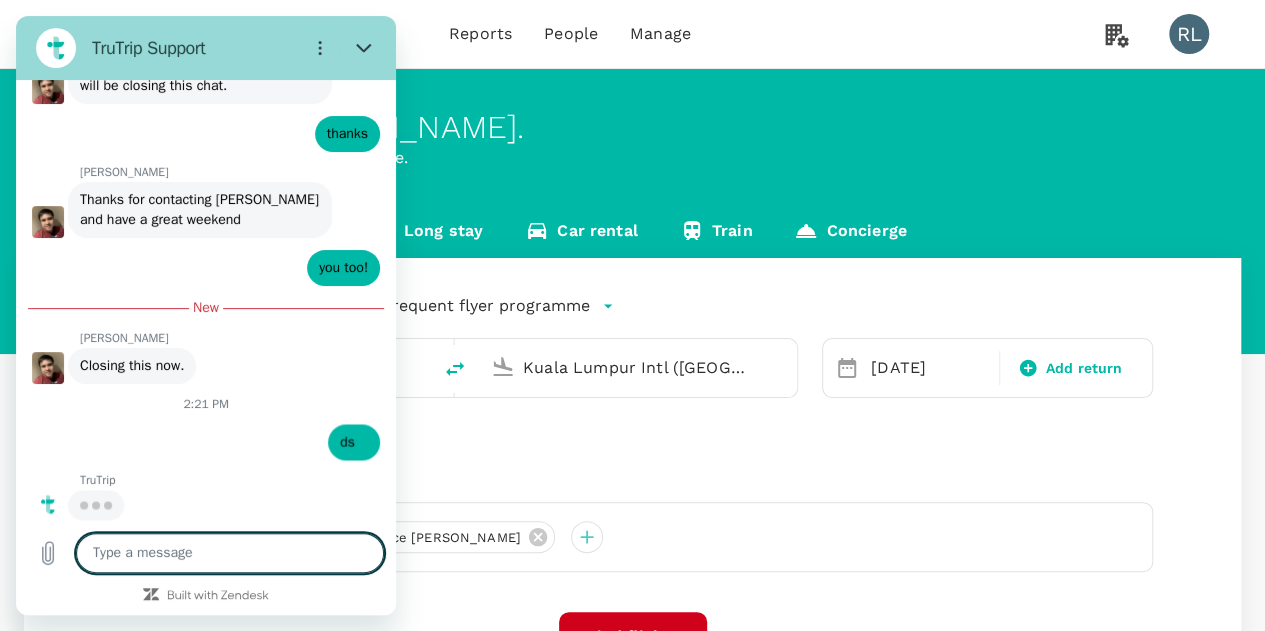 scroll, scrollTop: 1477, scrollLeft: 0, axis: vertical 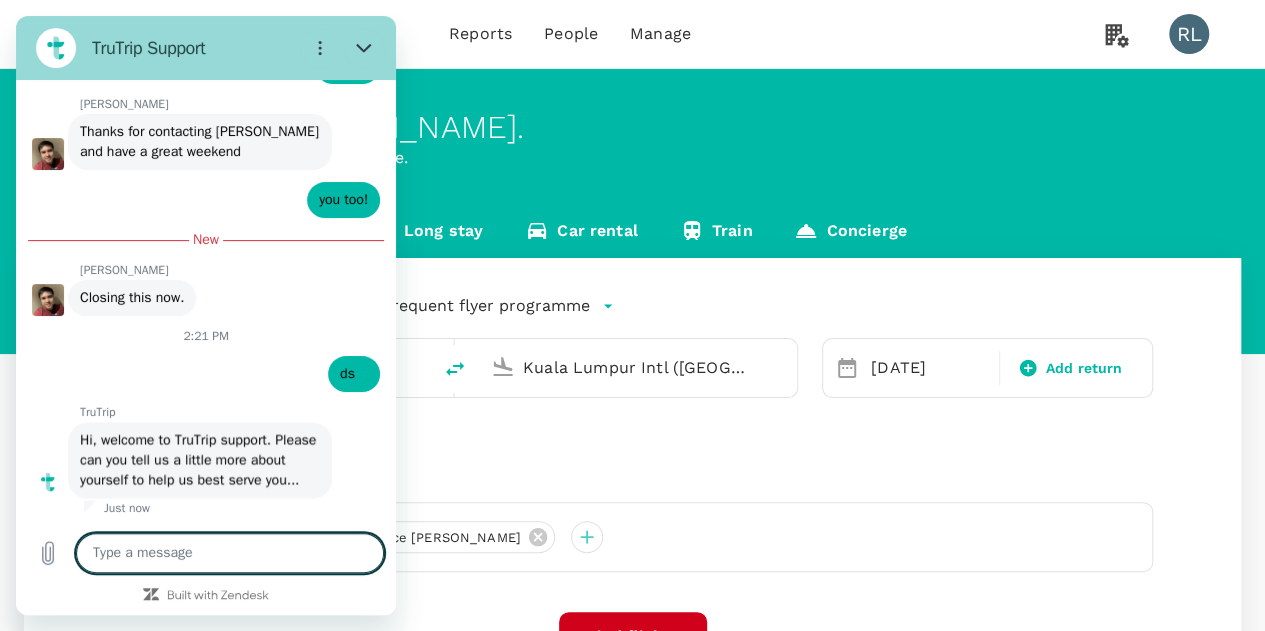 type on "x" 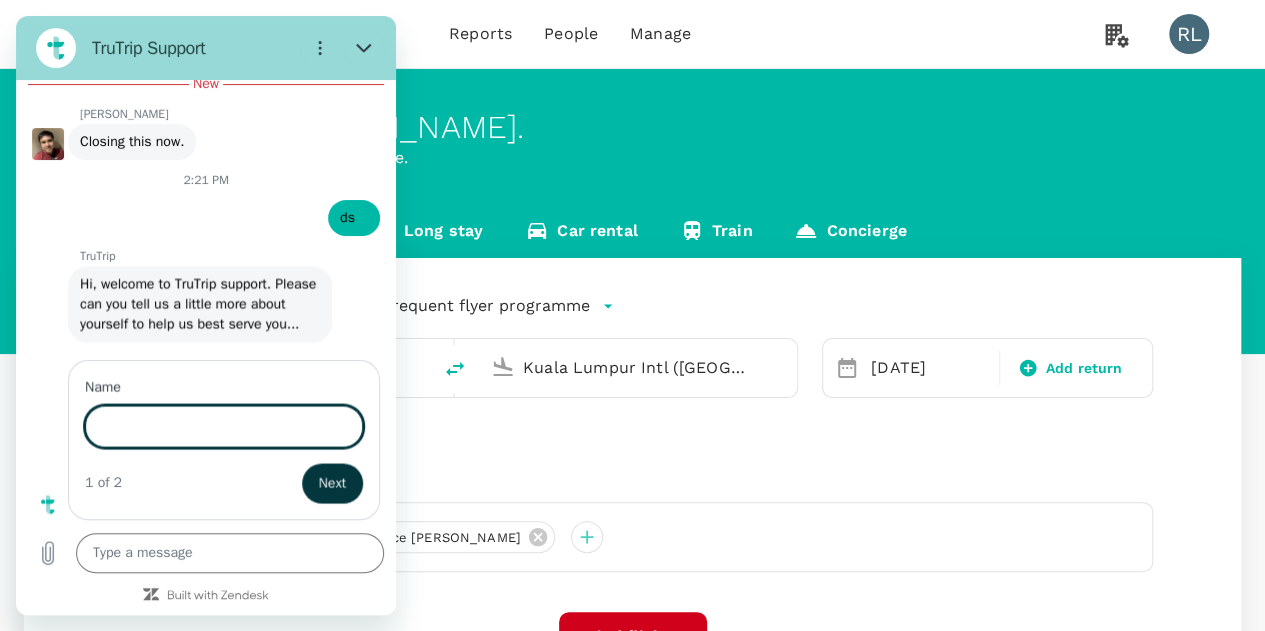 scroll, scrollTop: 1718, scrollLeft: 0, axis: vertical 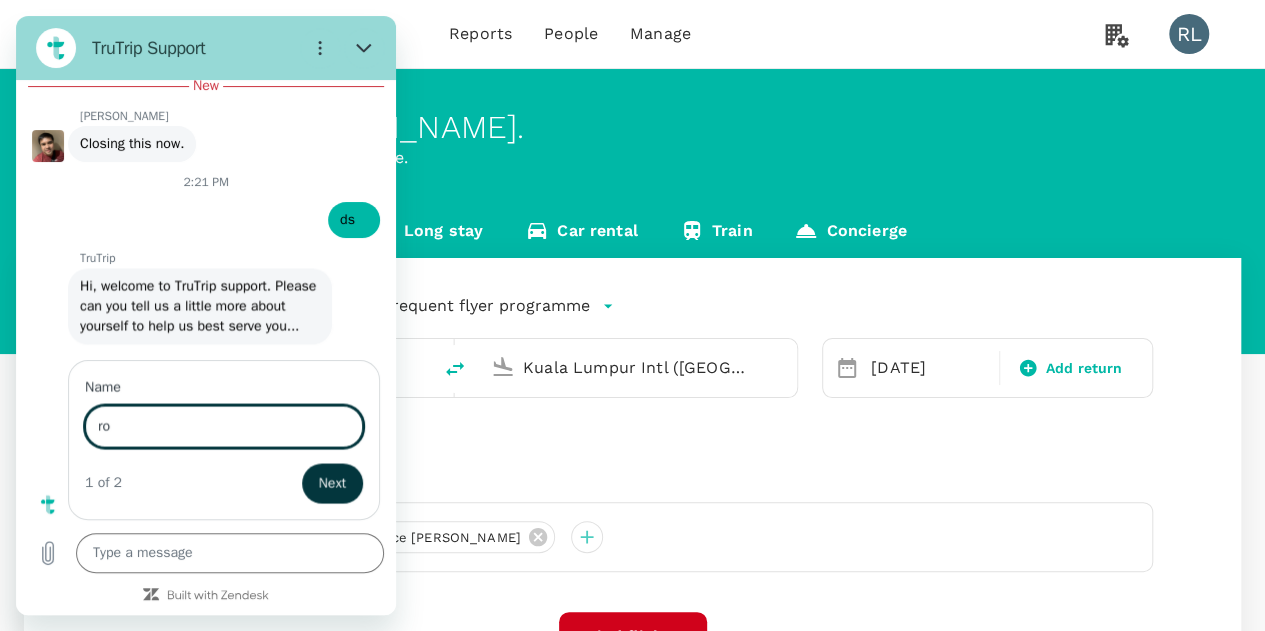 type on "r" 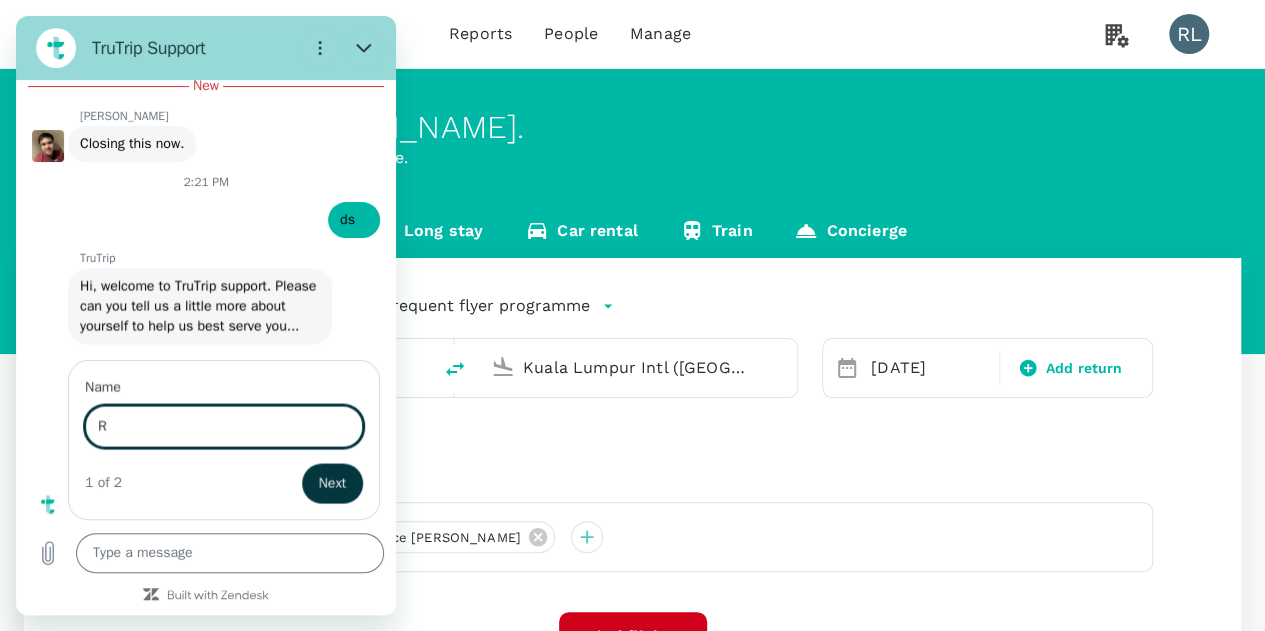 click on "R" at bounding box center (224, 426) 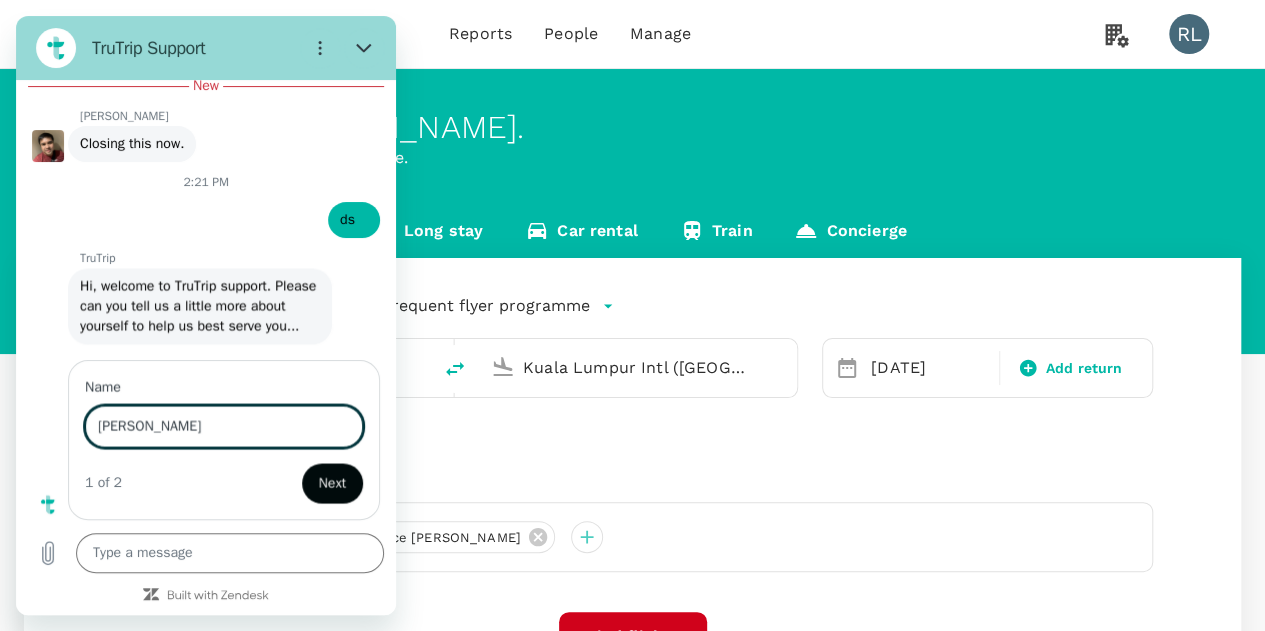 type on "[PERSON_NAME]" 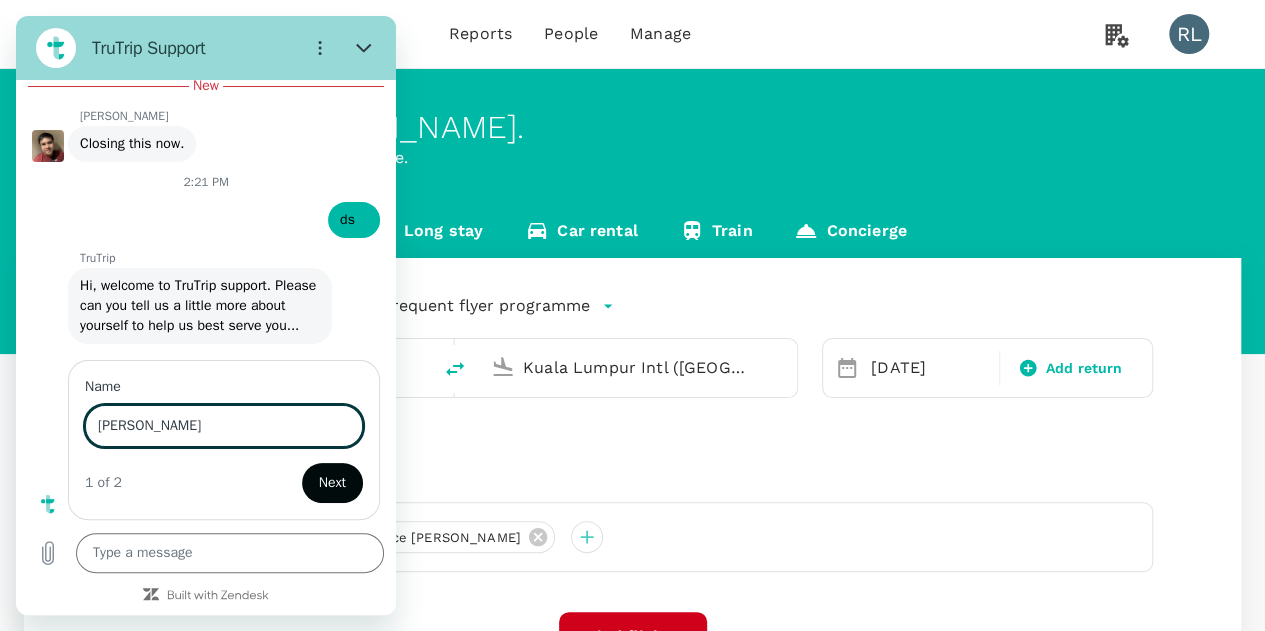 type on "x" 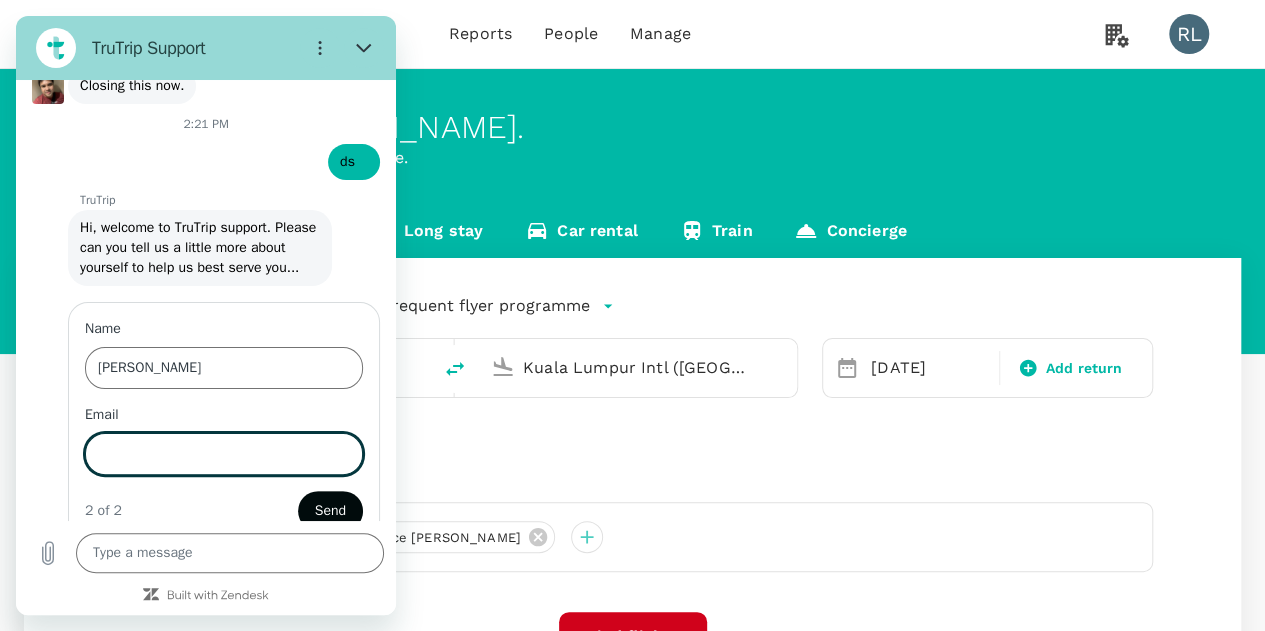 scroll, scrollTop: 1803, scrollLeft: 0, axis: vertical 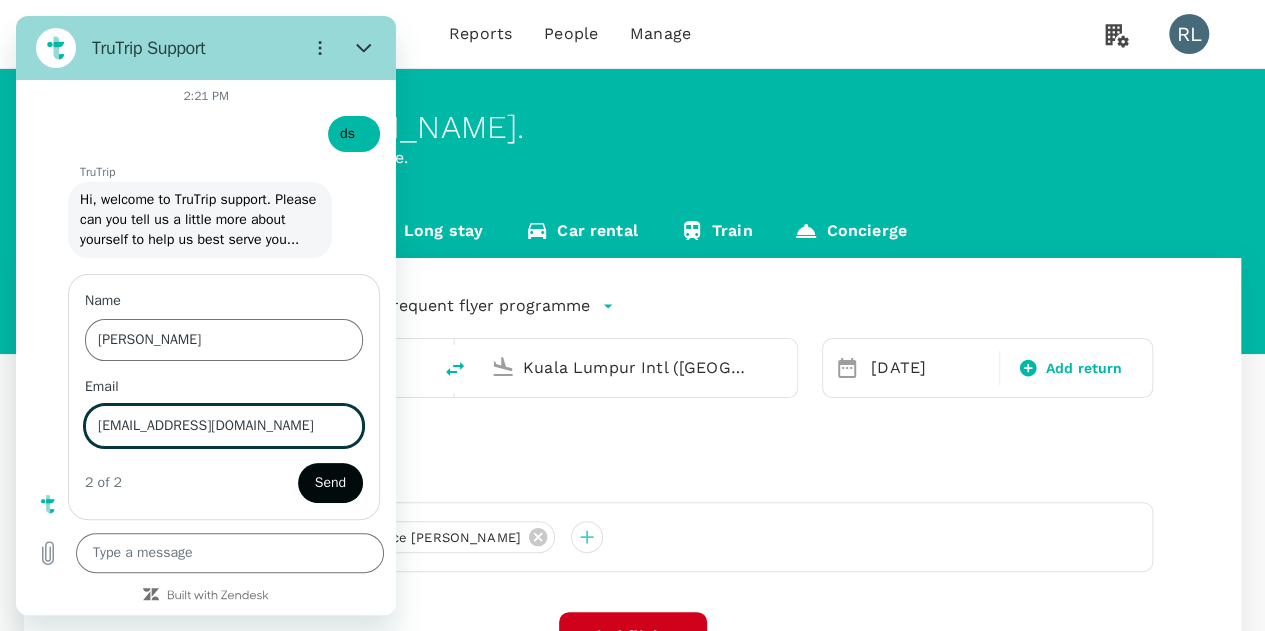 type on "[EMAIL_ADDRESS][DOMAIN_NAME]" 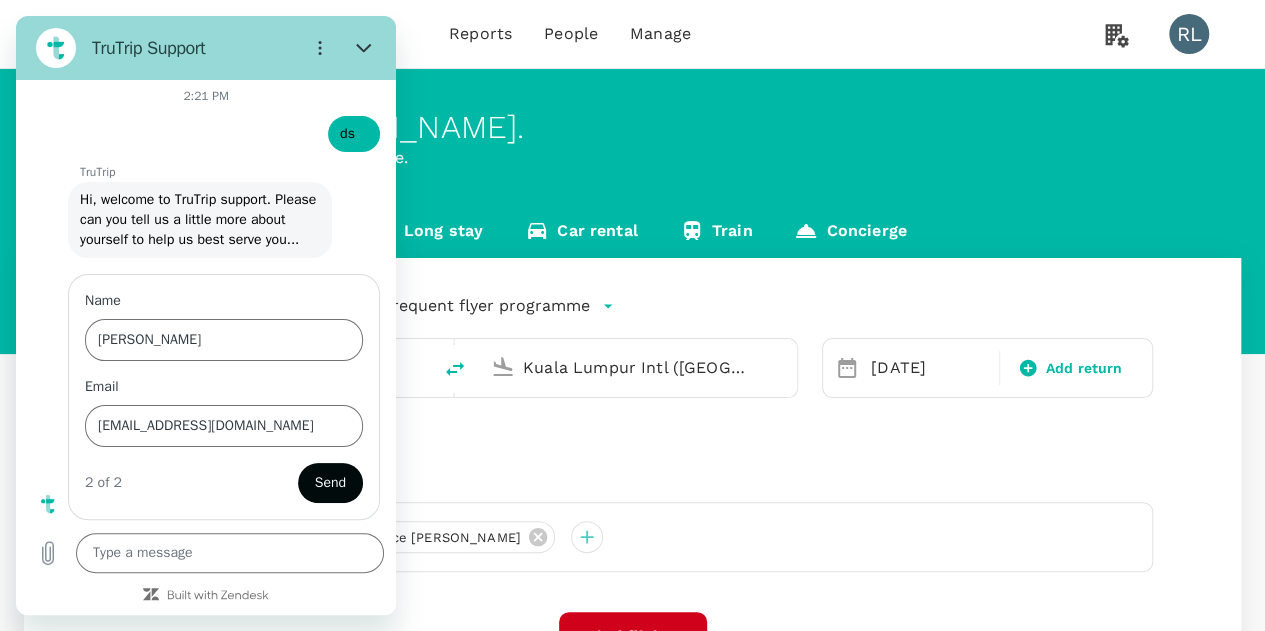 click on "Send" at bounding box center (330, 483) 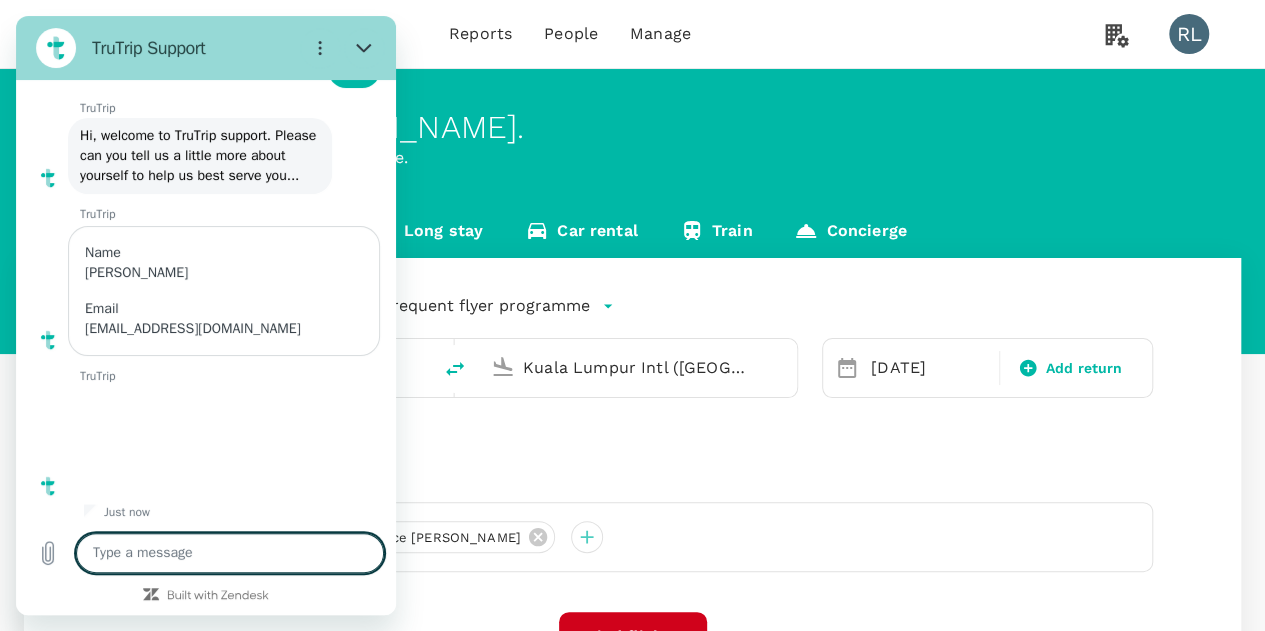 scroll, scrollTop: 1872, scrollLeft: 0, axis: vertical 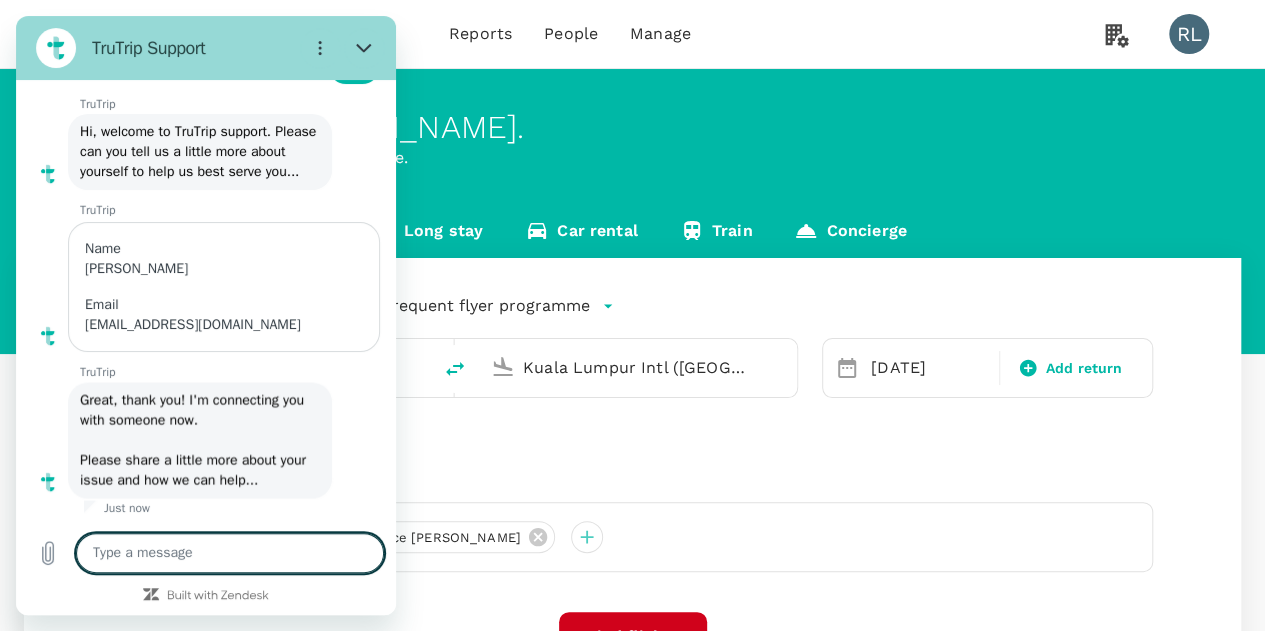 type on "x" 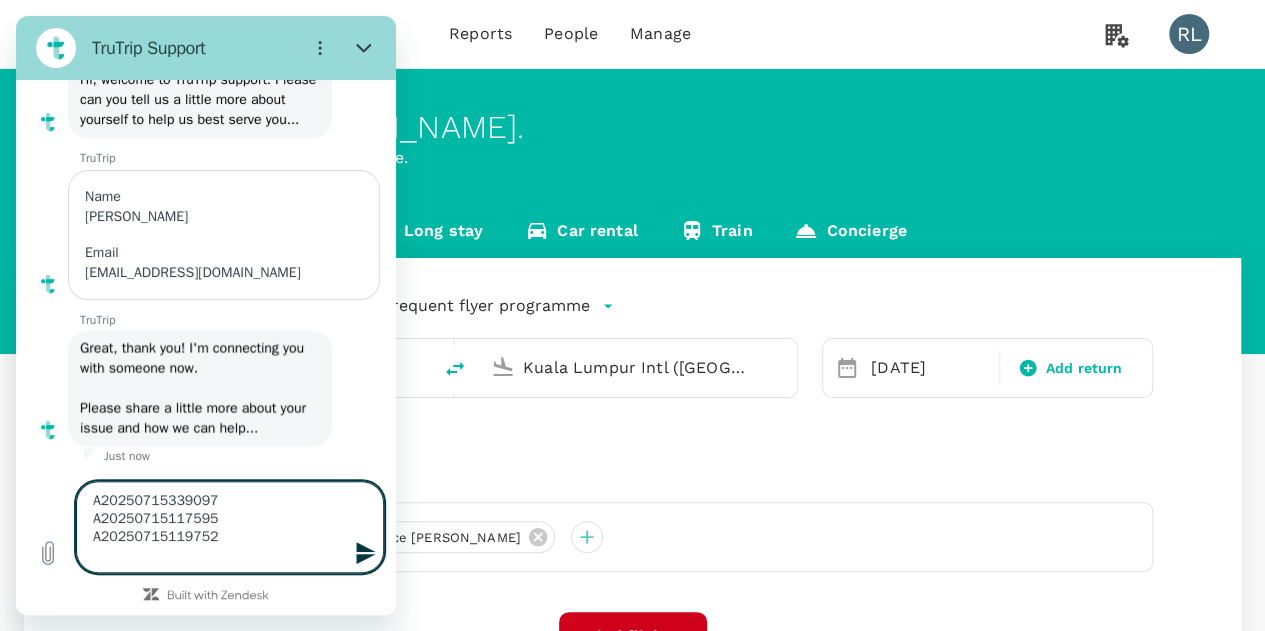type on "A20250715339097
A20250715117595
A20250715119752" 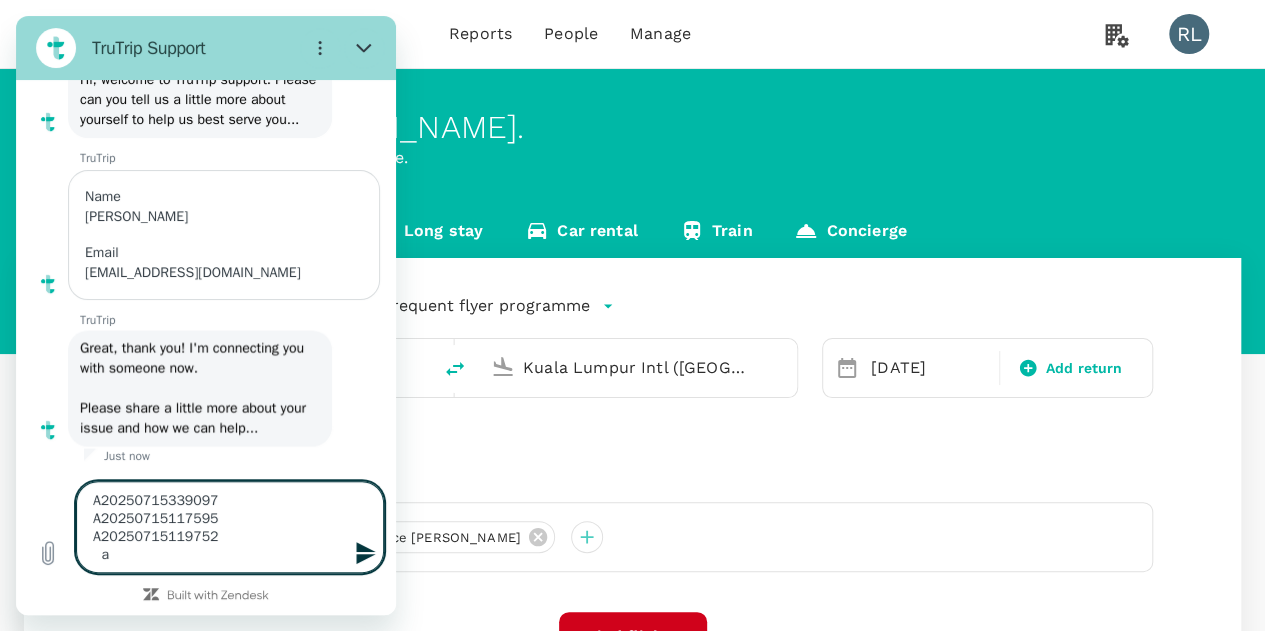 type on "A20250715339097
A20250715117595
A20250715119752
ar" 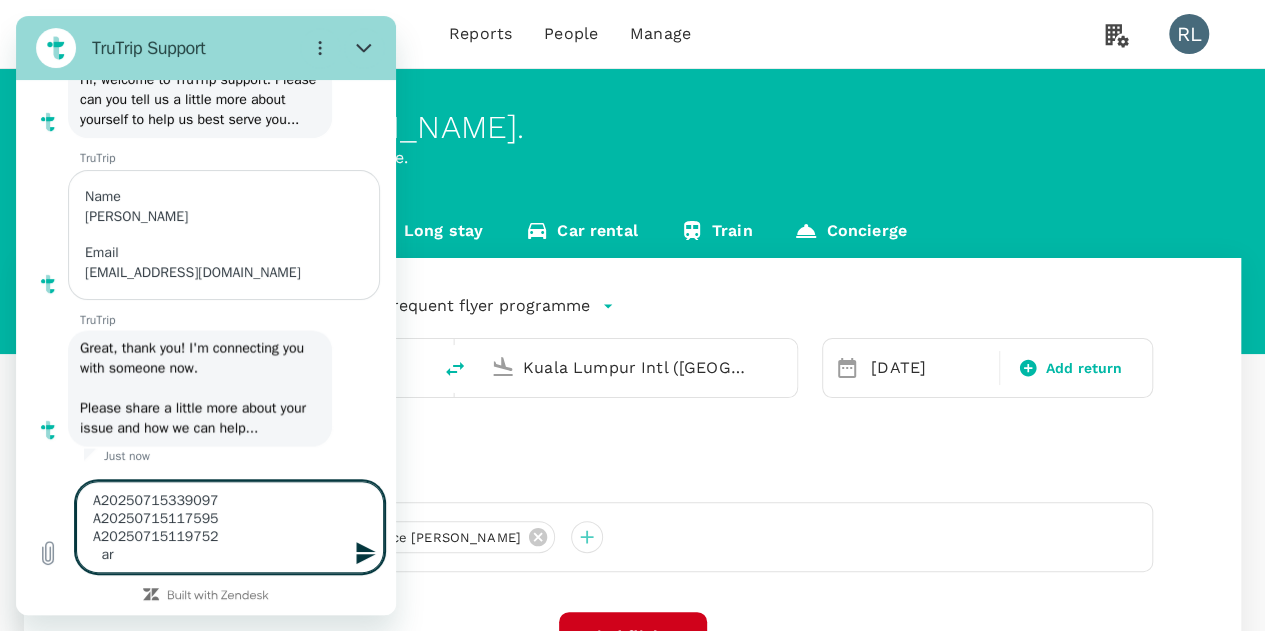 type on "A20250715339097
A20250715117595
A20250715119752
are" 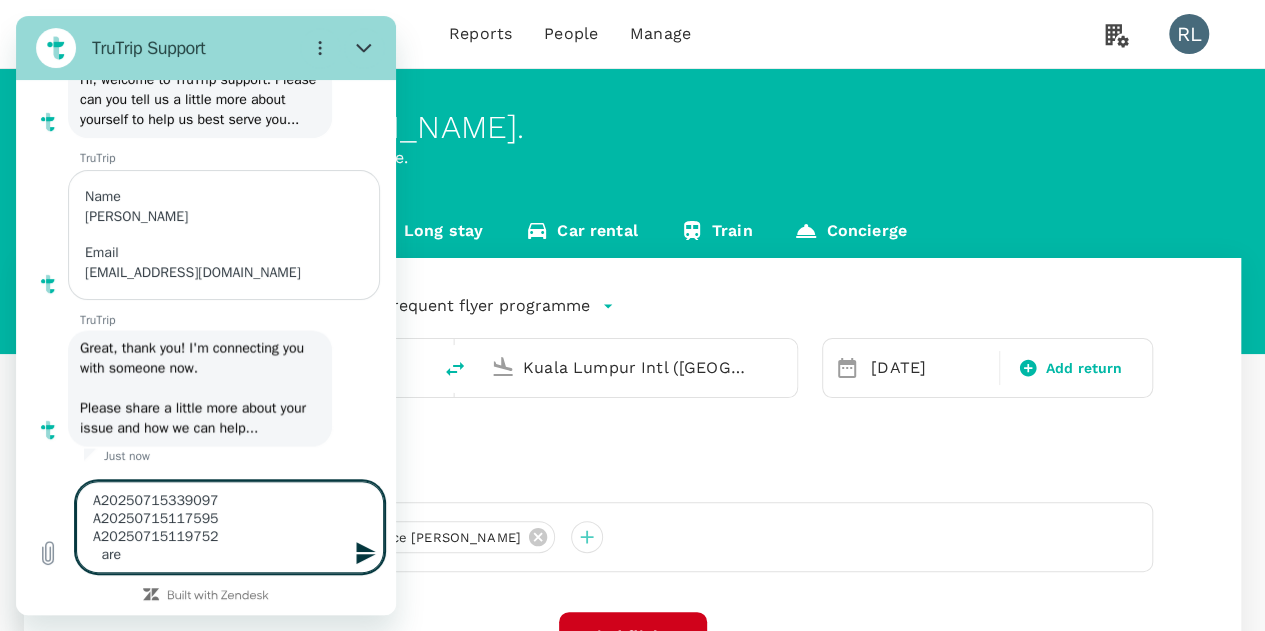 type on "A20250715339097
A20250715117595
A20250715119752
are" 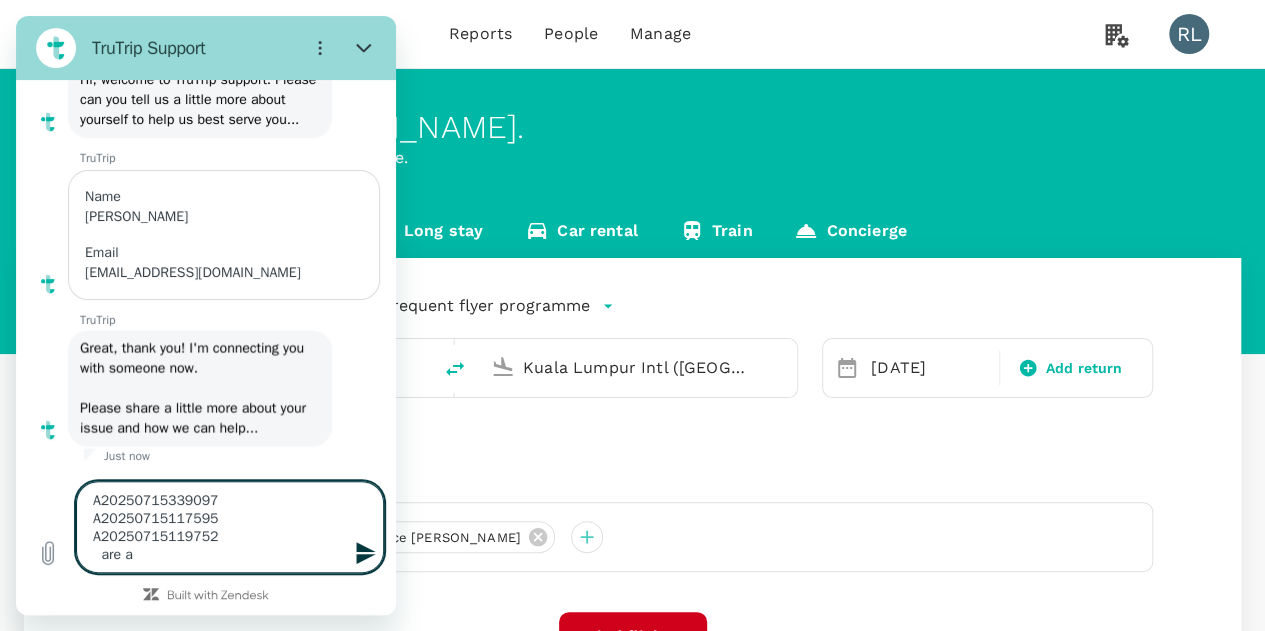 type on "A20250715339097
A20250715117595
A20250715119752
are al" 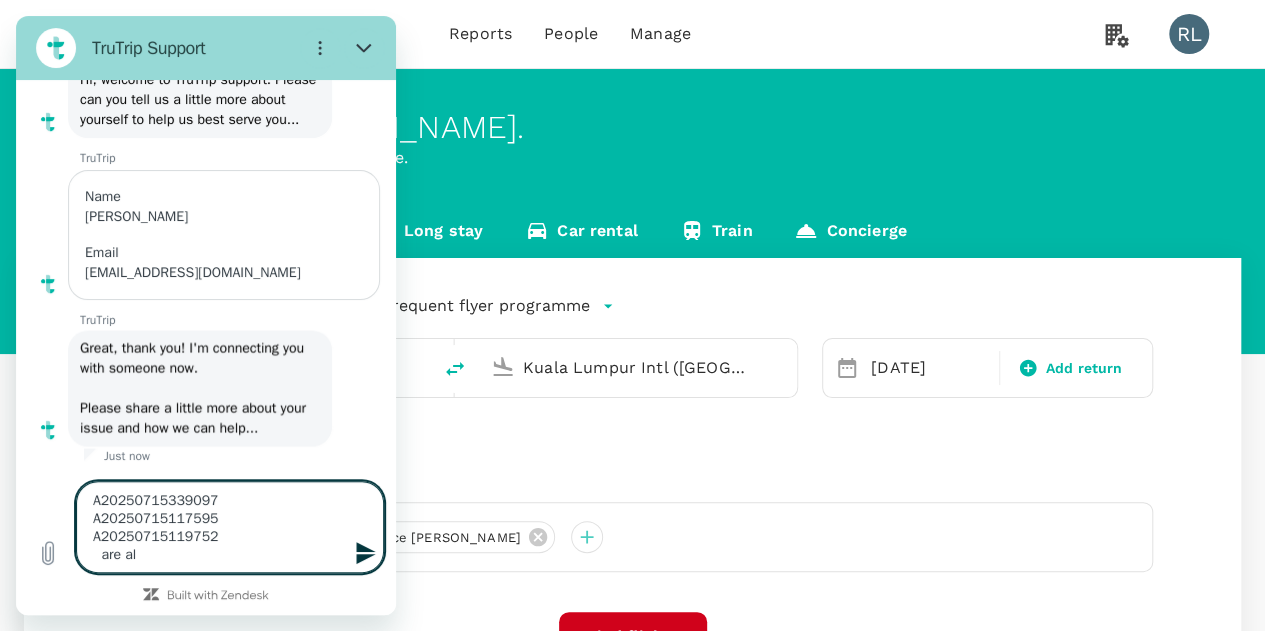 type on "A20250715339097
A20250715117595
A20250715119752
are all" 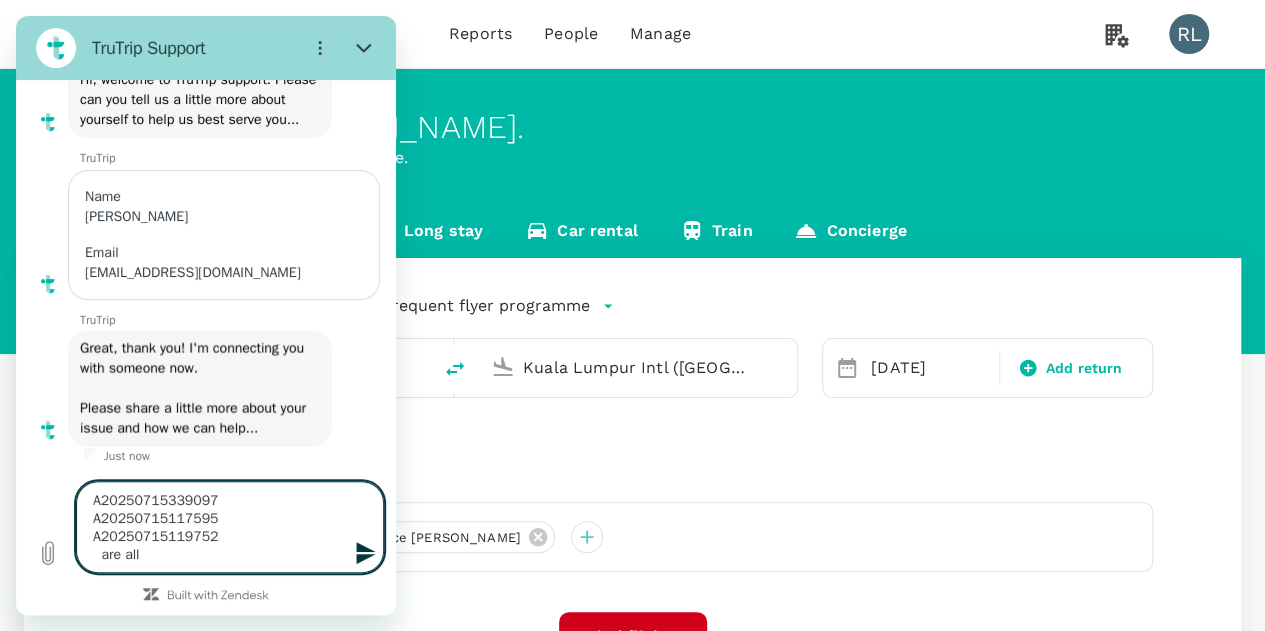 type on "A20250715339097
A20250715117595
A20250715119752
are all" 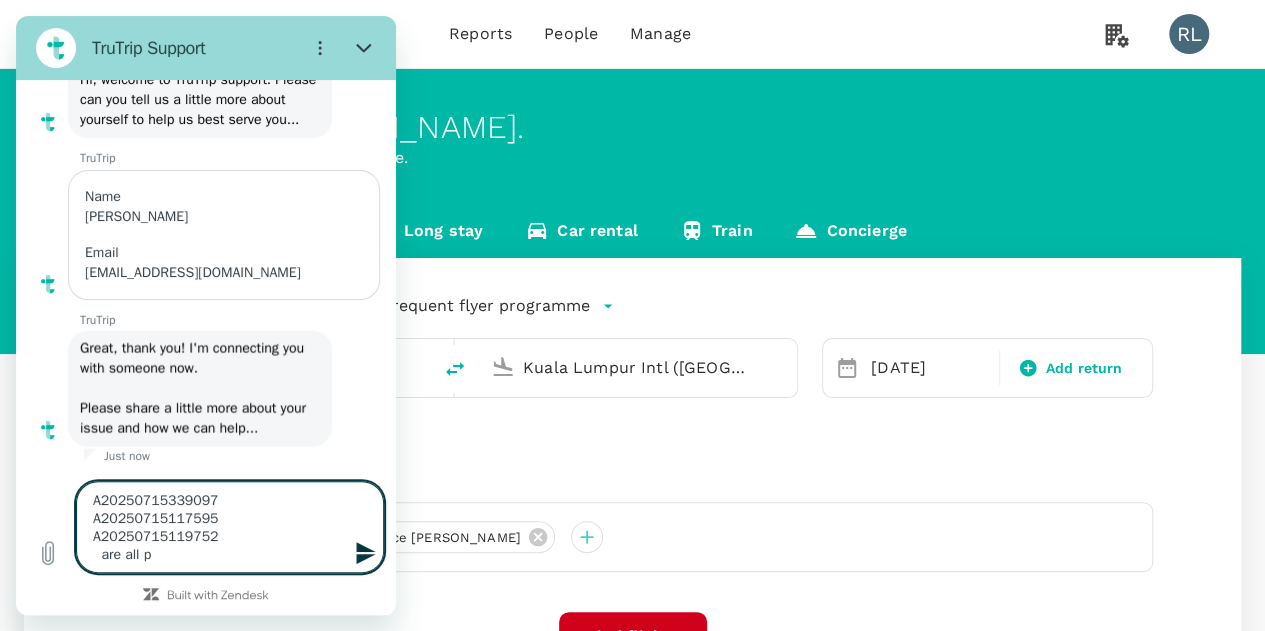 type on "A20250715339097
A20250715117595
A20250715119752
are all pa" 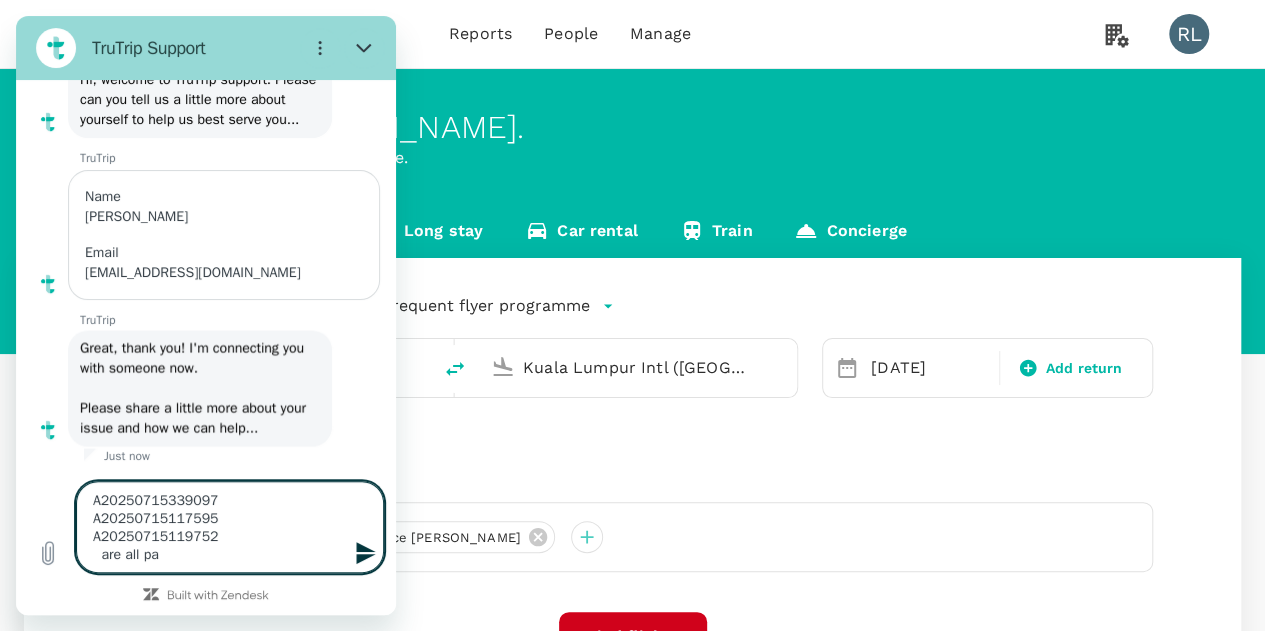 type on "A20250715339097
A20250715117595
A20250715119752
are all pay" 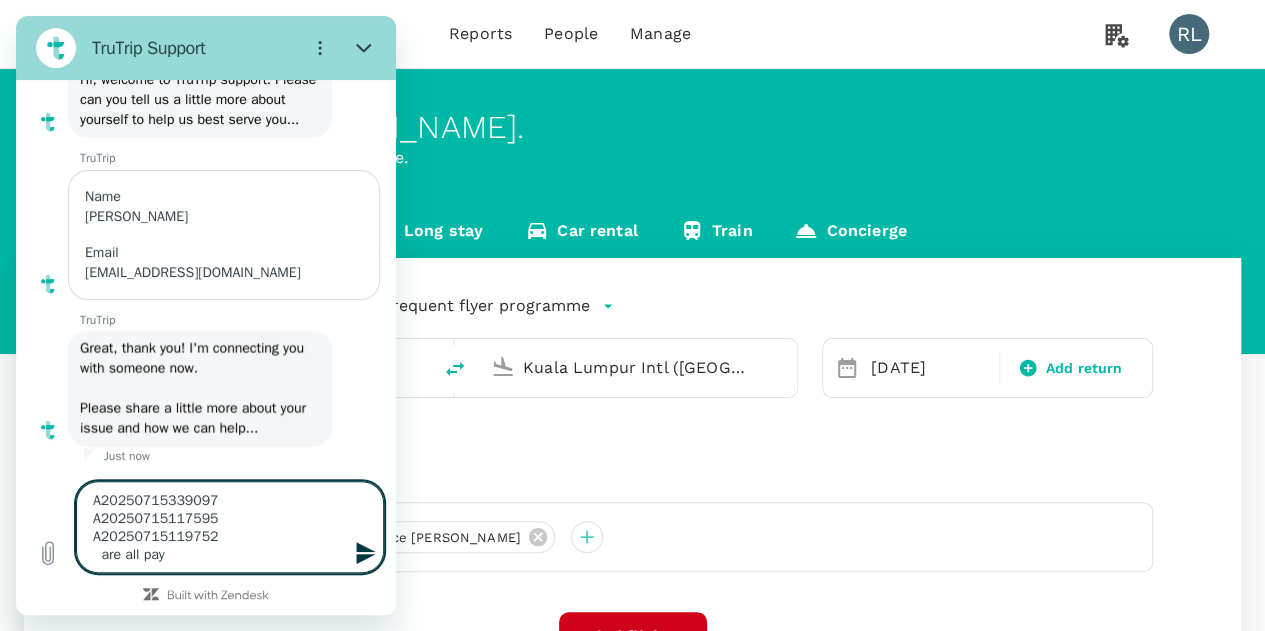 type on "A20250715339097
A20250715117595
A20250715119752
are all paye" 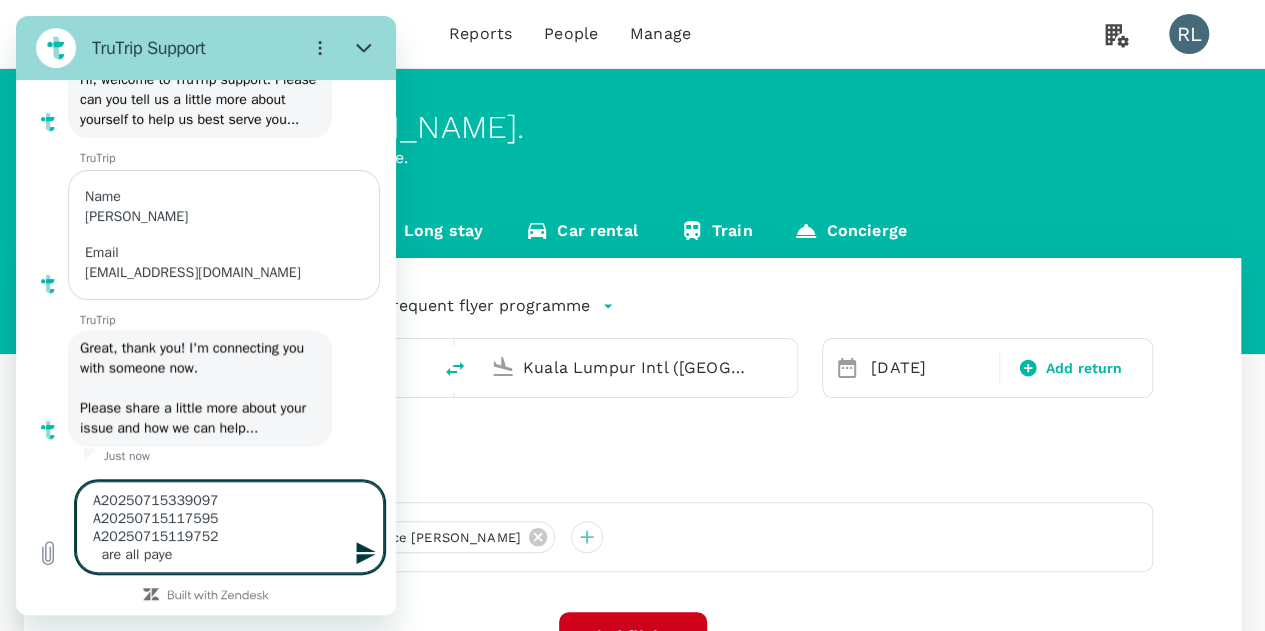 type on "A20250715339097
A20250715117595
A20250715119752
are all payeh" 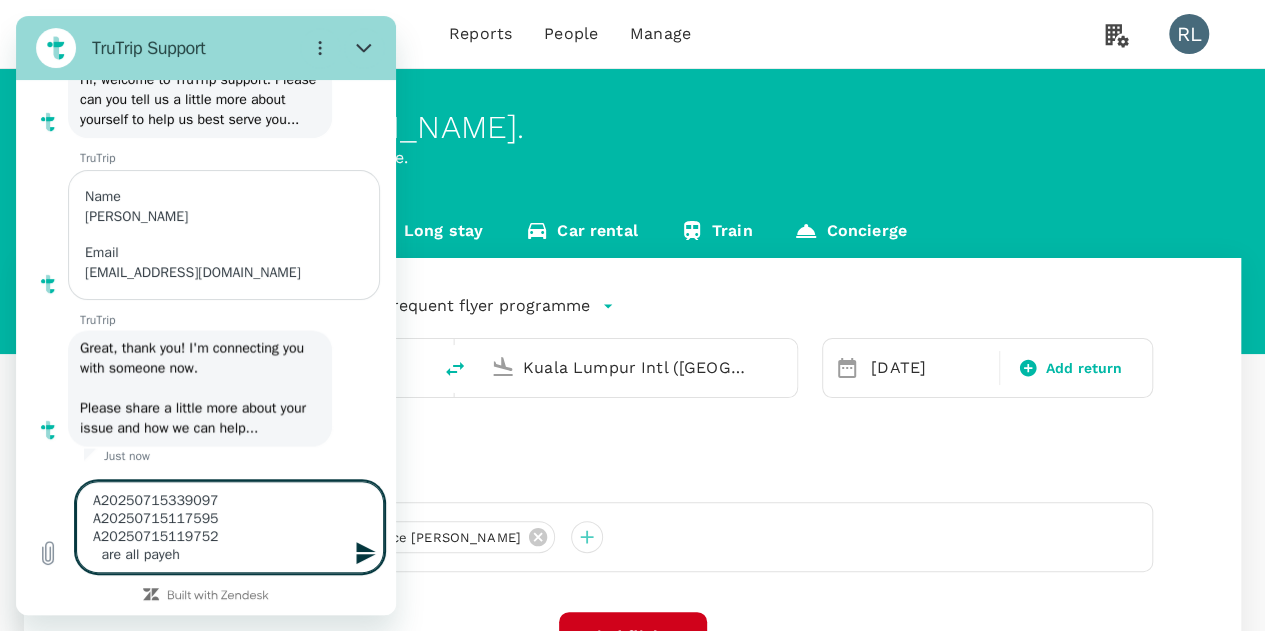 type on "A20250715339097
A20250715117595
A20250715119752
are all paye" 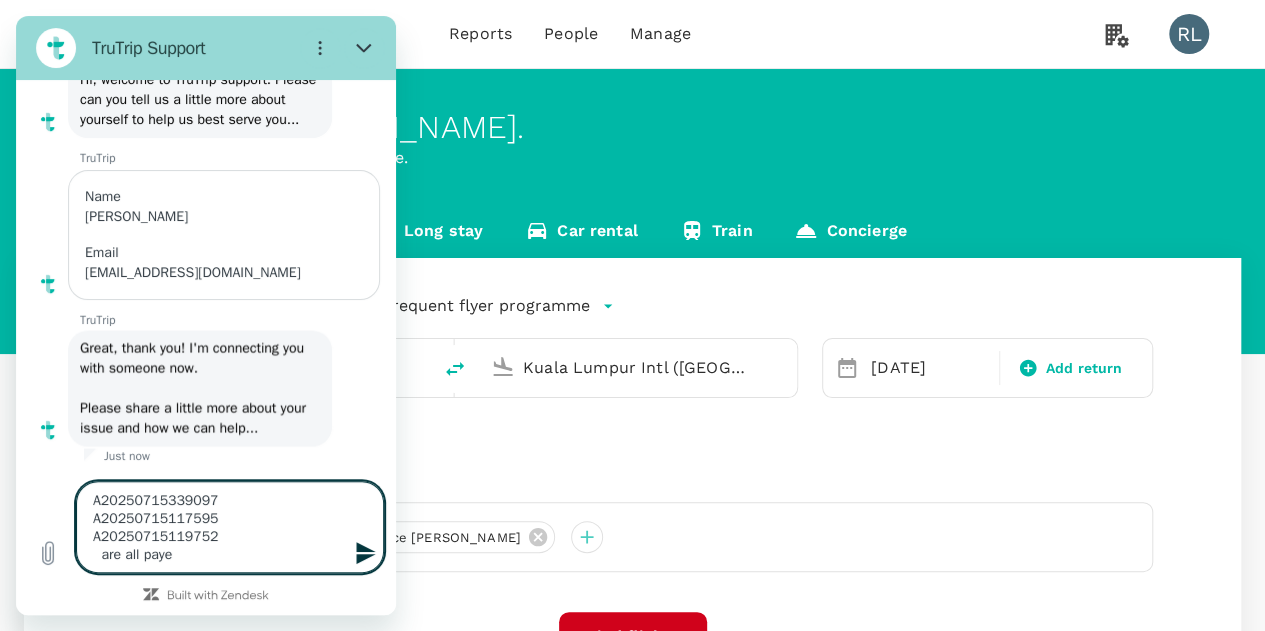 type on "A20250715339097
A20250715117595
A20250715119752
are all pay" 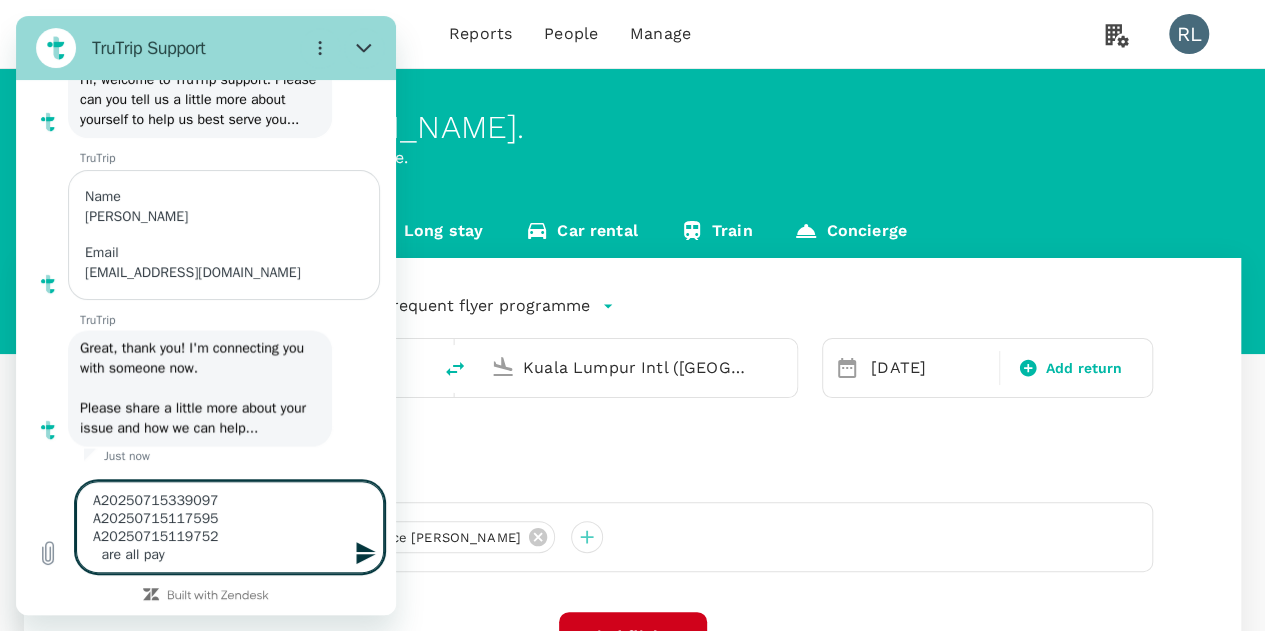 type on "A20250715339097
A20250715117595
A20250715119752
are all paym" 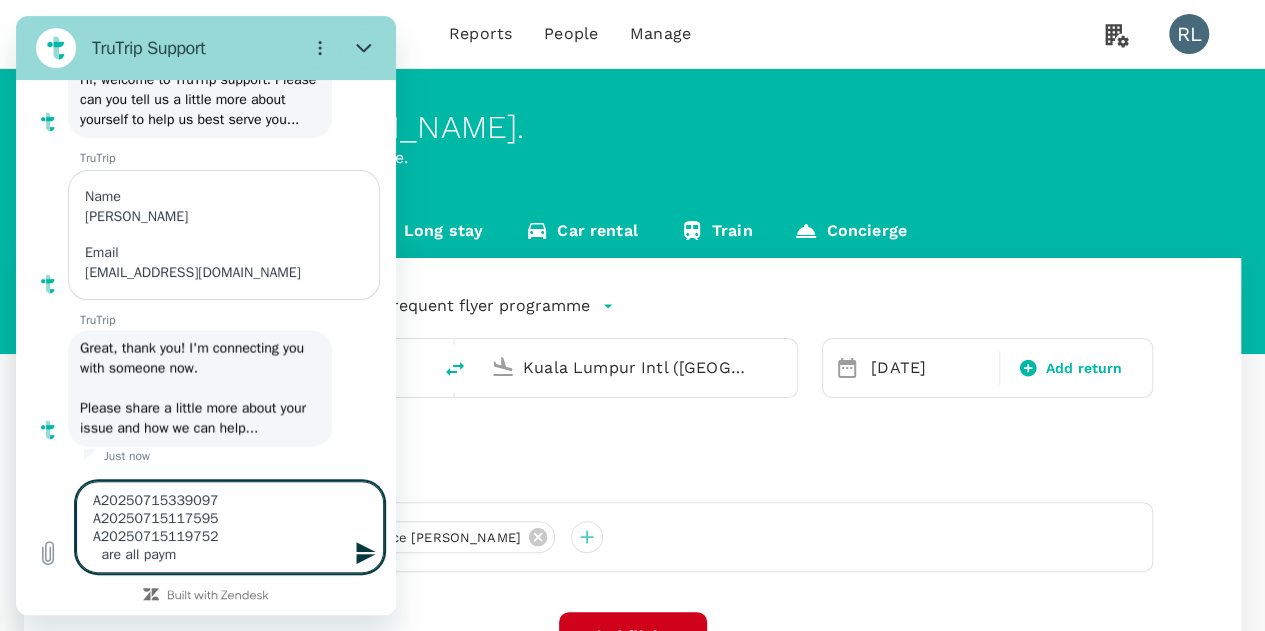 type on "A20250715339097
A20250715117595
A20250715119752
are all payme" 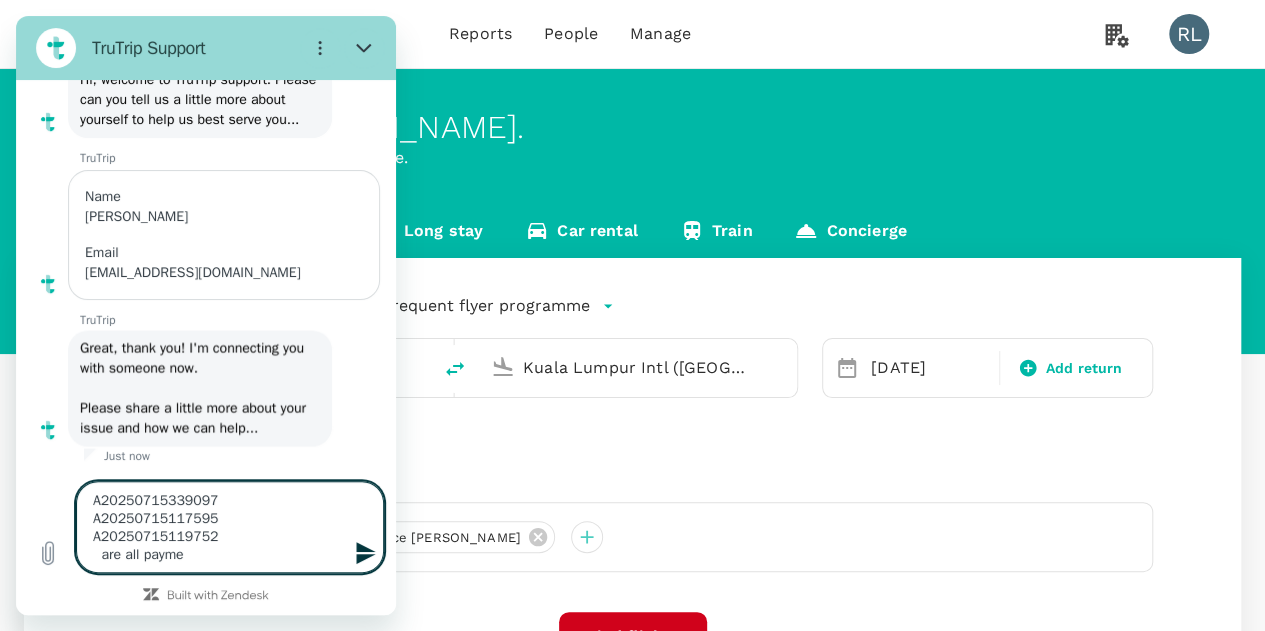 type on "A20250715339097
A20250715117595
A20250715119752
are all paymen" 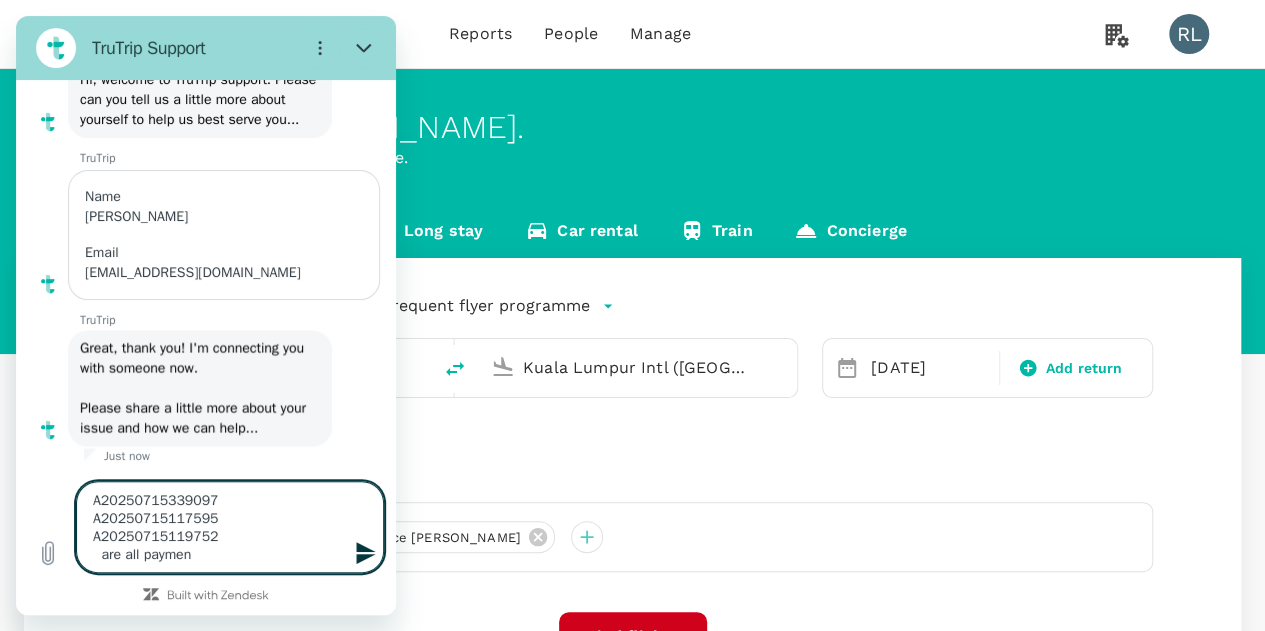 type on "A20250715339097
A20250715117595
A20250715119752
are all payment" 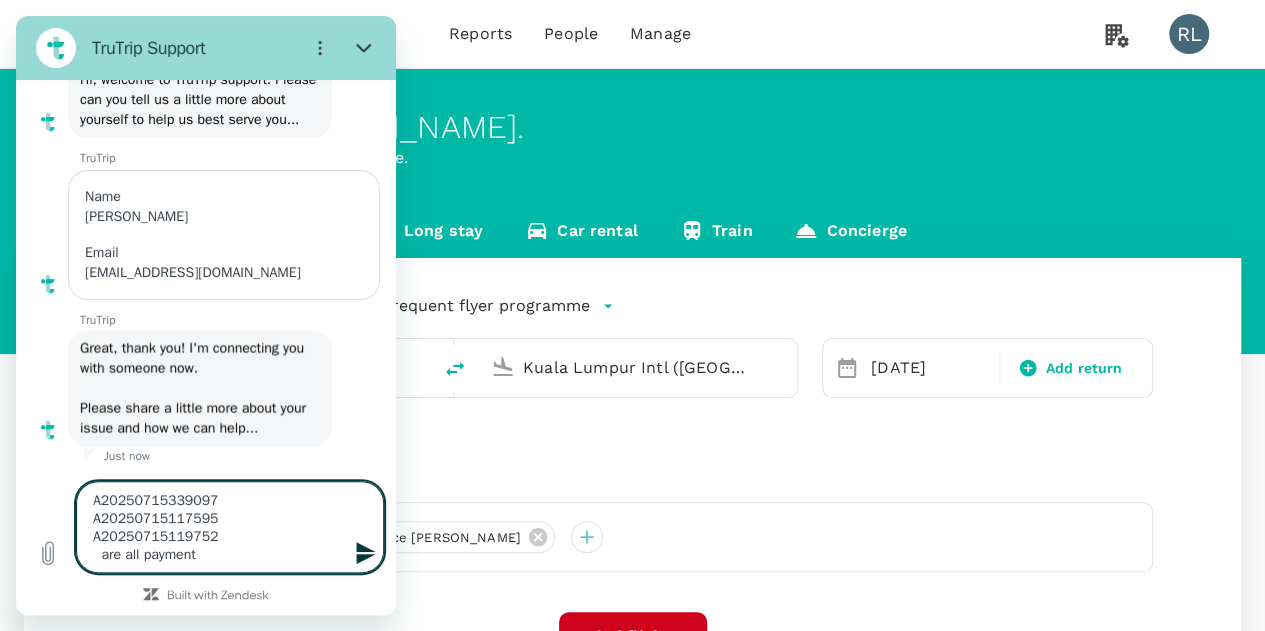 type on "A20250715339097
A20250715117595
A20250715119752
are all payment" 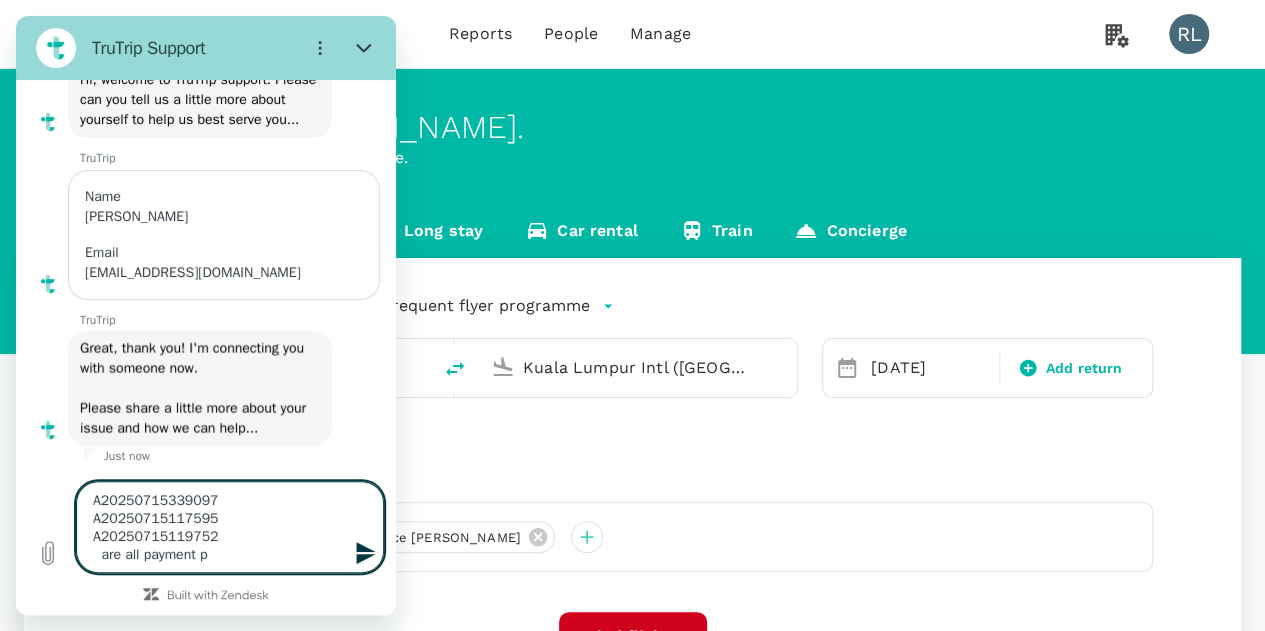 type on "A20250715339097
A20250715117595
A20250715119752
are all payment pe" 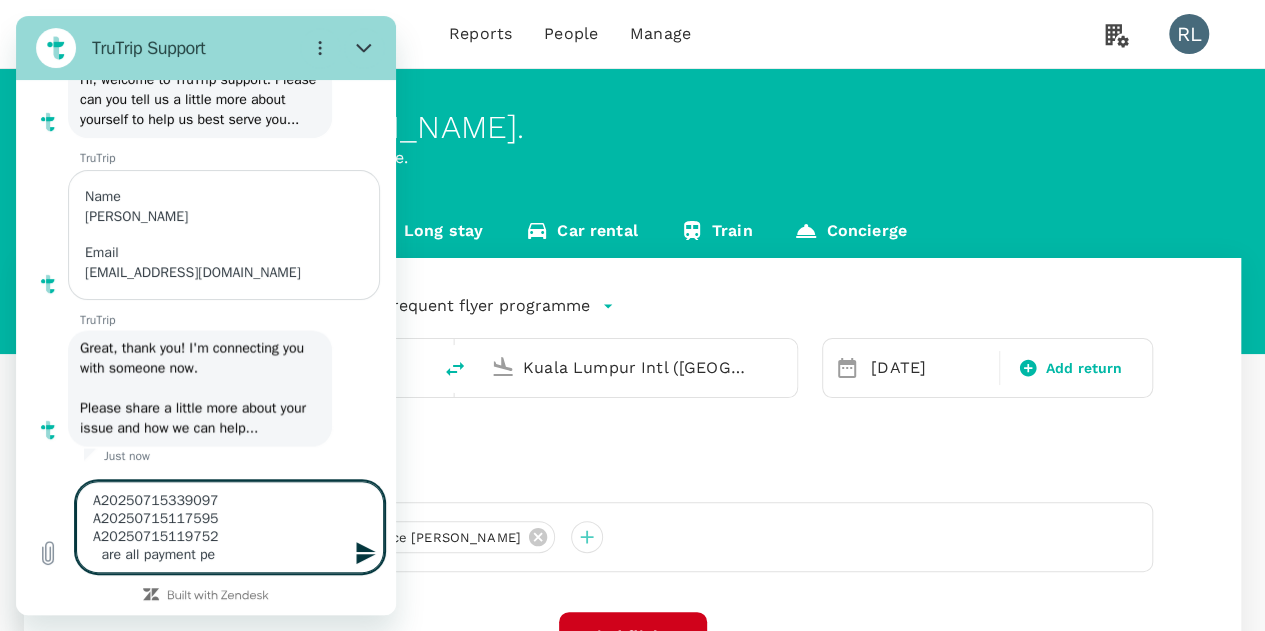 type on "A20250715339097
A20250715117595
A20250715119752
are all payment pen" 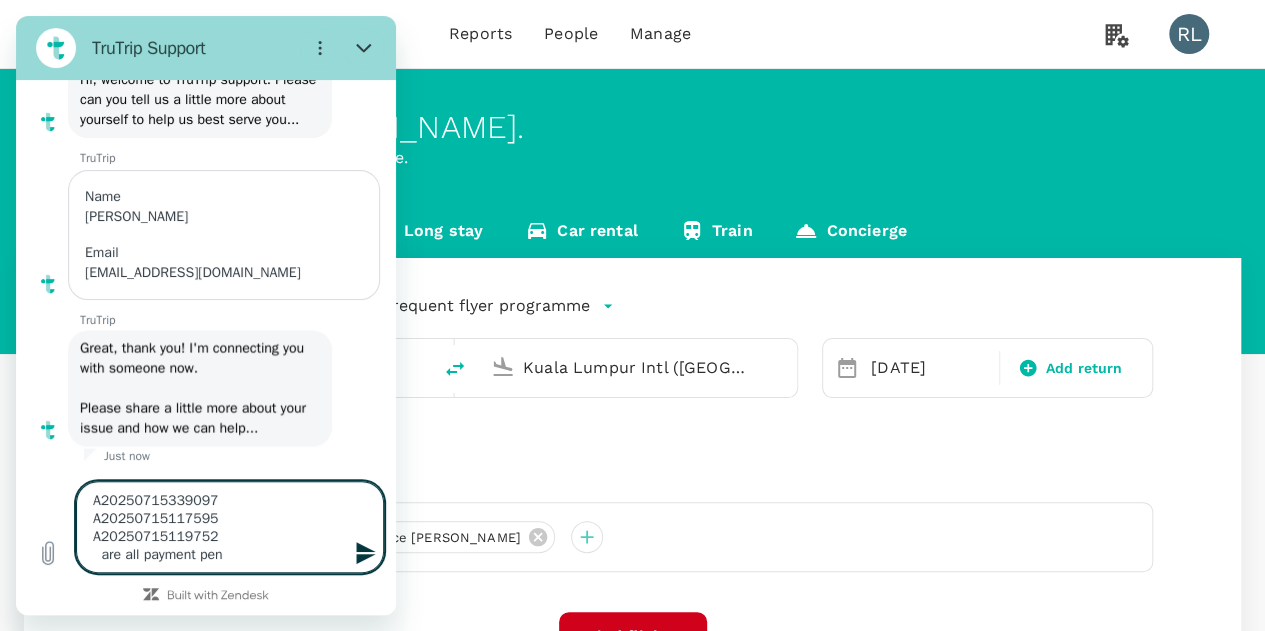 type on "A20250715339097
A20250715117595
A20250715119752
are all payment pend" 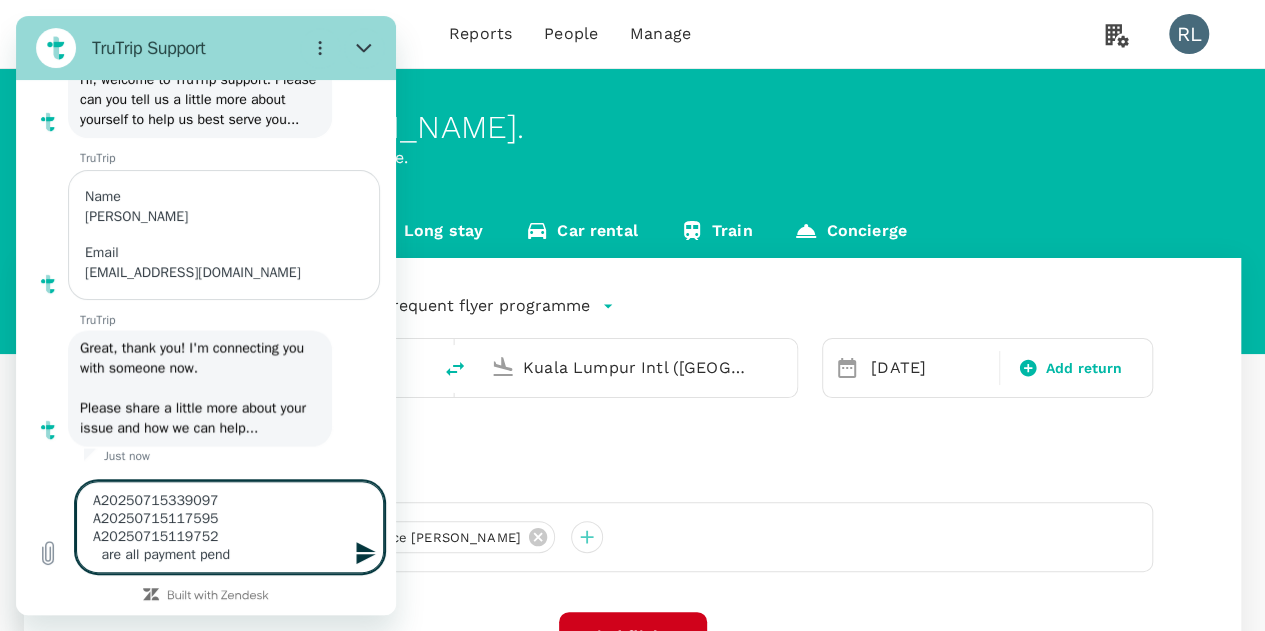 type on "A20250715339097
A20250715117595
A20250715119752
are all payment pendi" 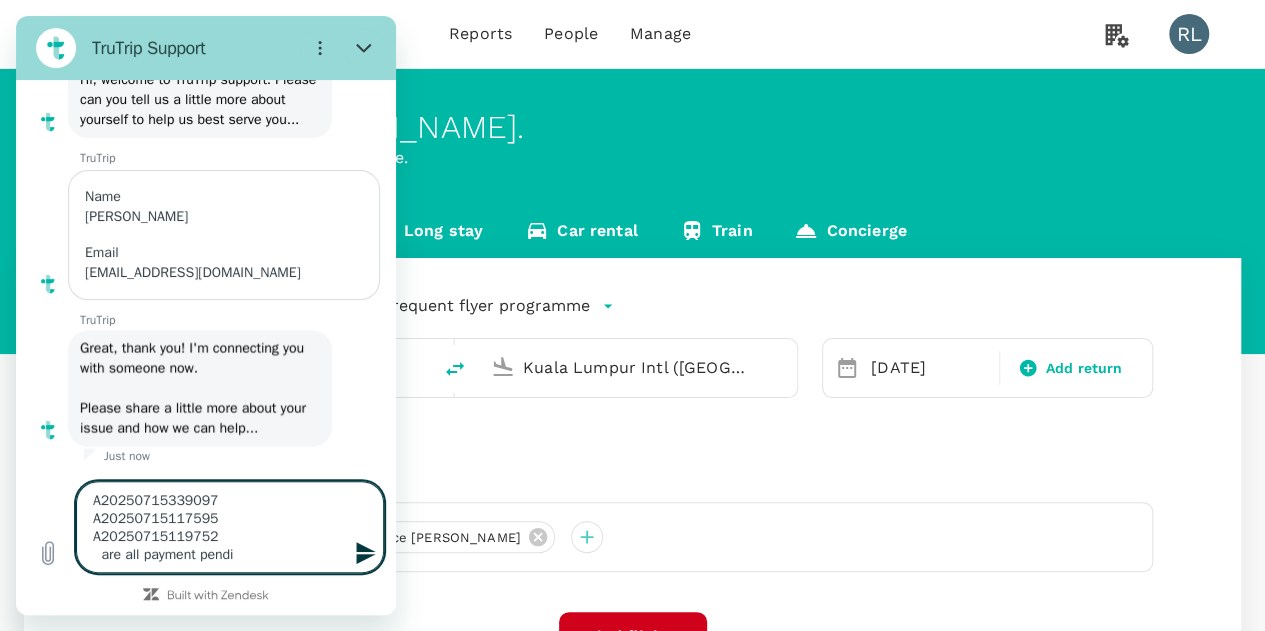 type on "A20250715339097
A20250715117595
A20250715119752
are all payment pendin" 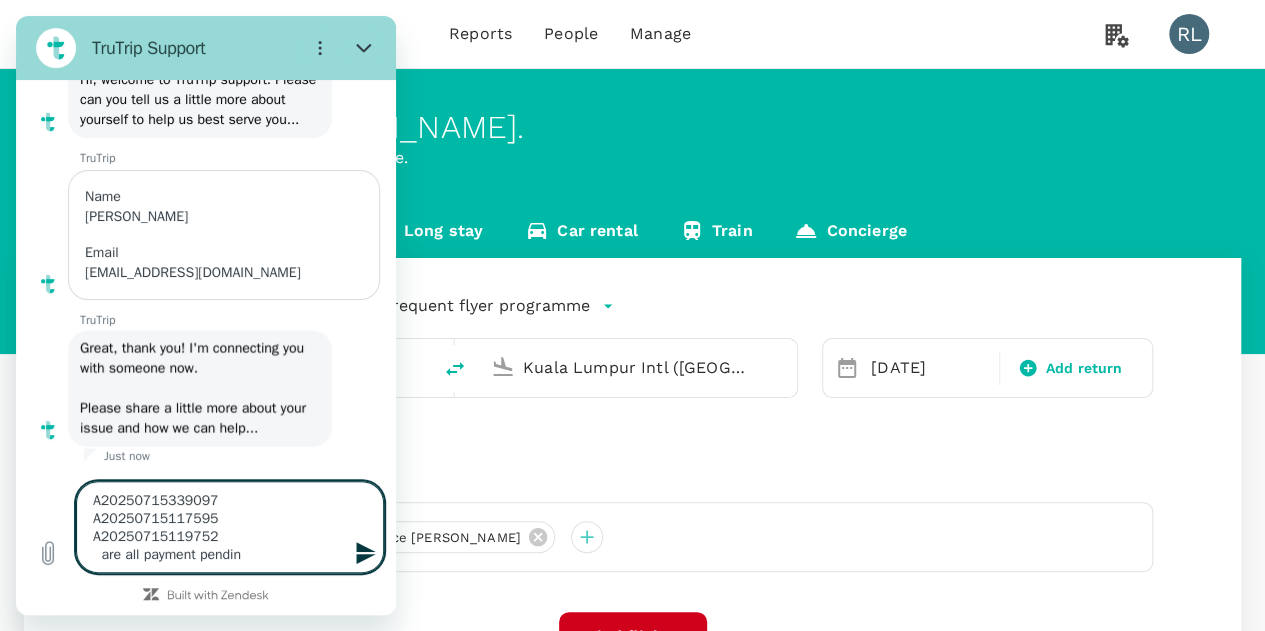 type on "A20250715339097
A20250715117595
A20250715119752
are all payment pending" 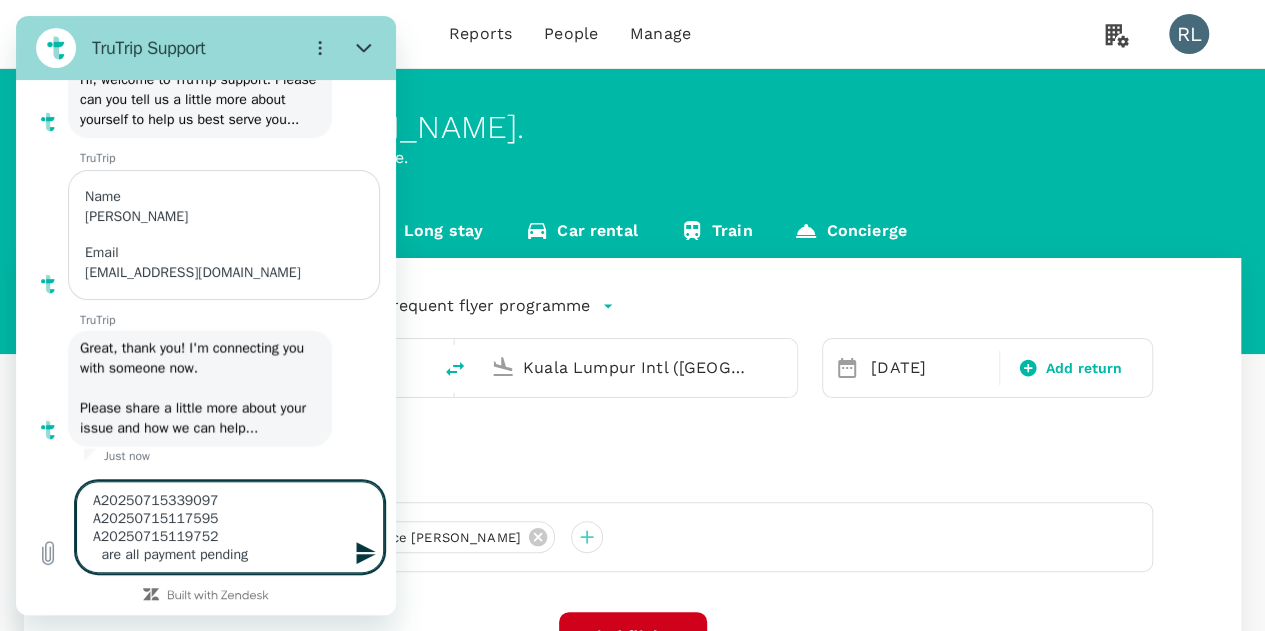 type on "A20250715339097
A20250715117595
A20250715119752
are all payment pending." 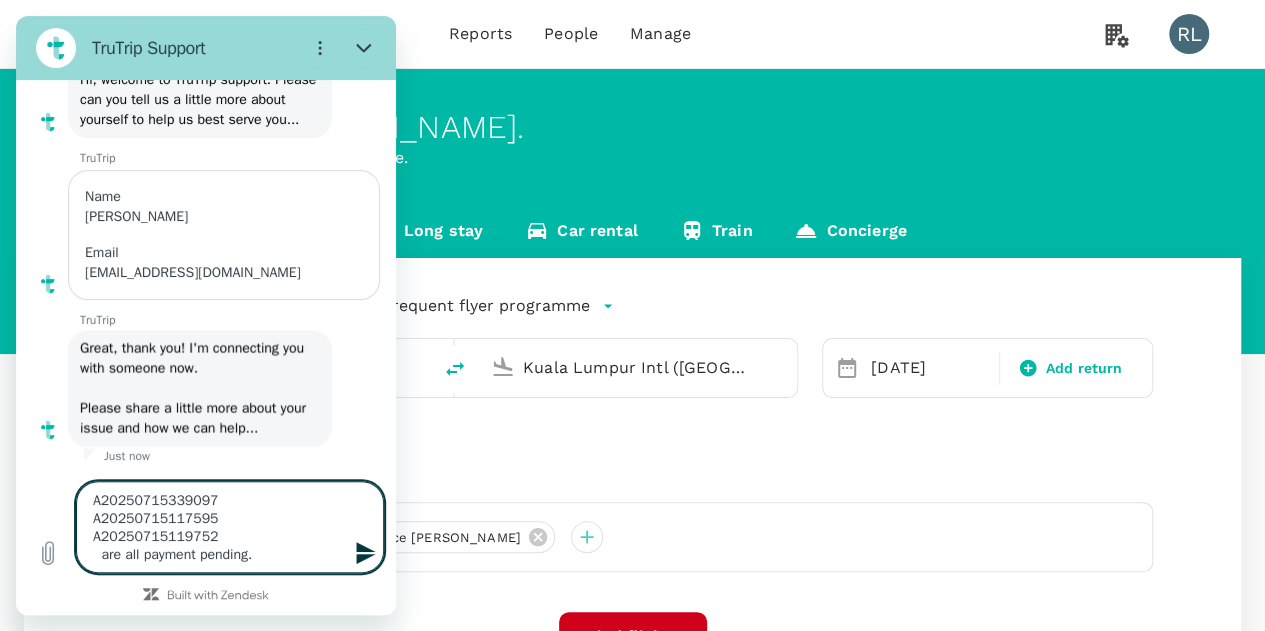 type on "A20250715339097
A20250715117595
A20250715119752
are all payment pending." 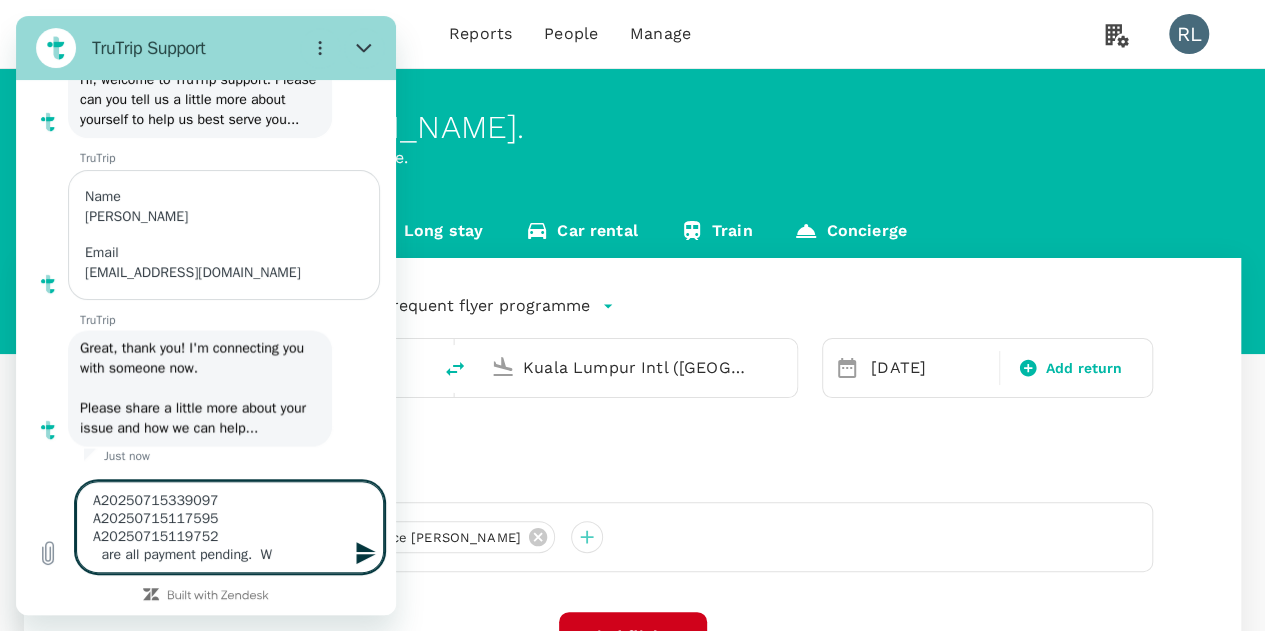 type on "A20250715339097
A20250715117595
A20250715119752
are all payment pending.  Wh" 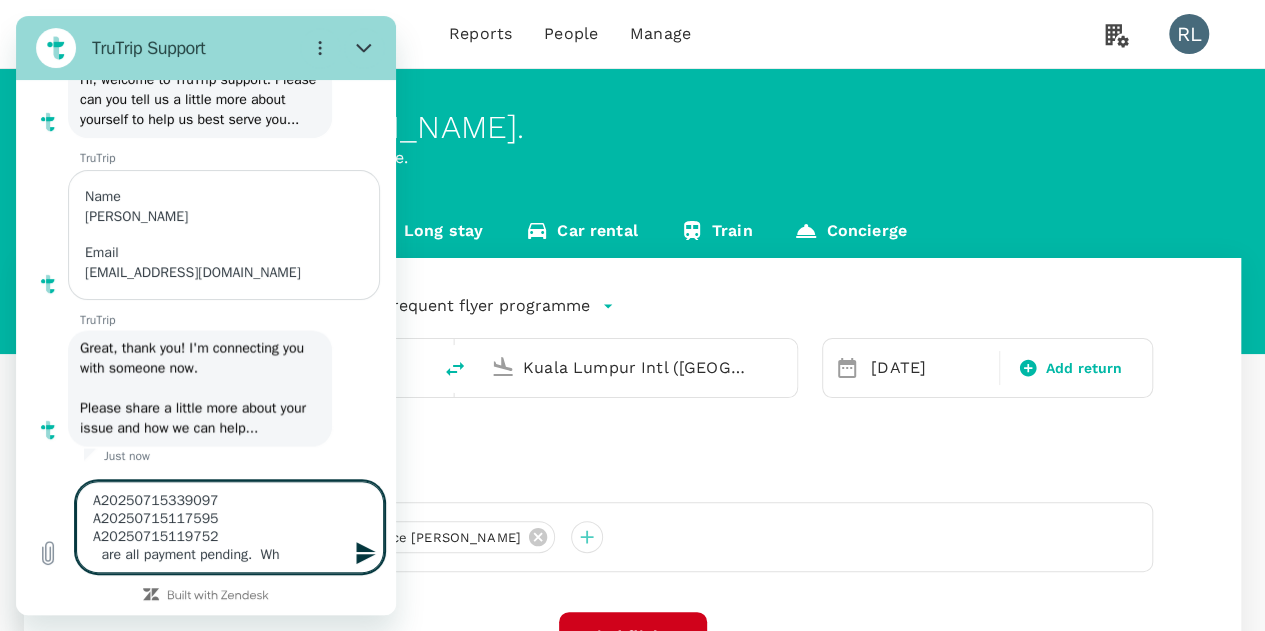 type on "x" 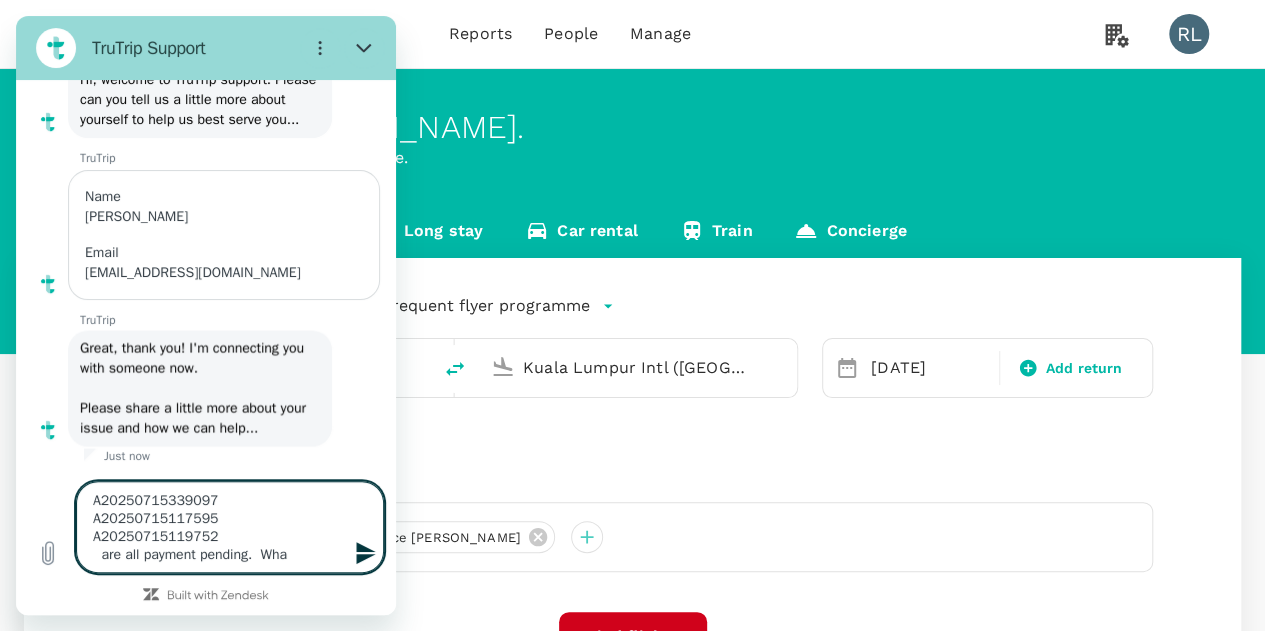 type on "A20250715339097
A20250715117595
A20250715119752
are all payment pending.  What" 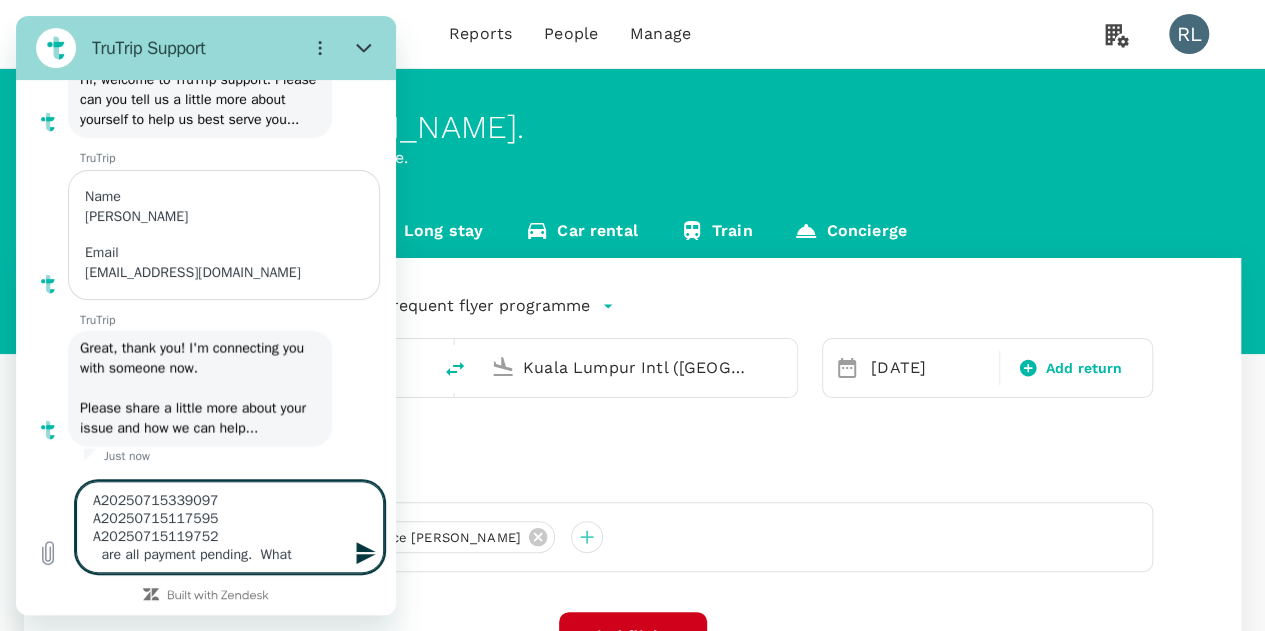 type on "A20250715339097
A20250715117595
A20250715119752
are all payment pending.  What" 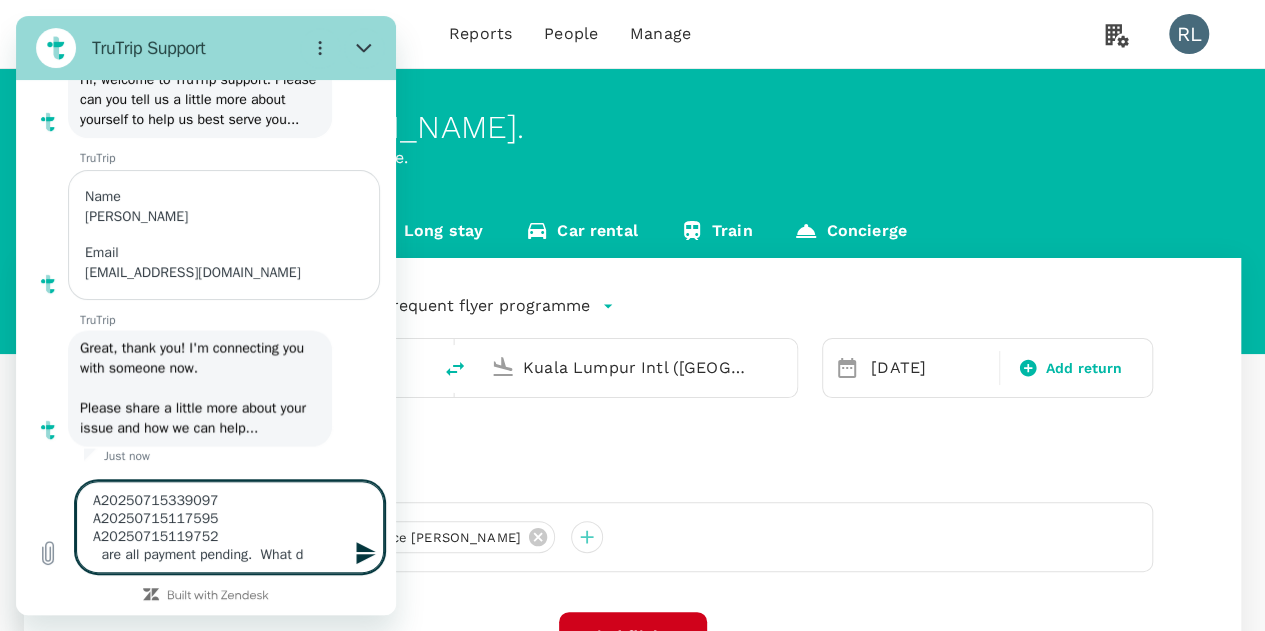 type on "A20250715339097
A20250715117595
A20250715119752
are all payment pending.  What do" 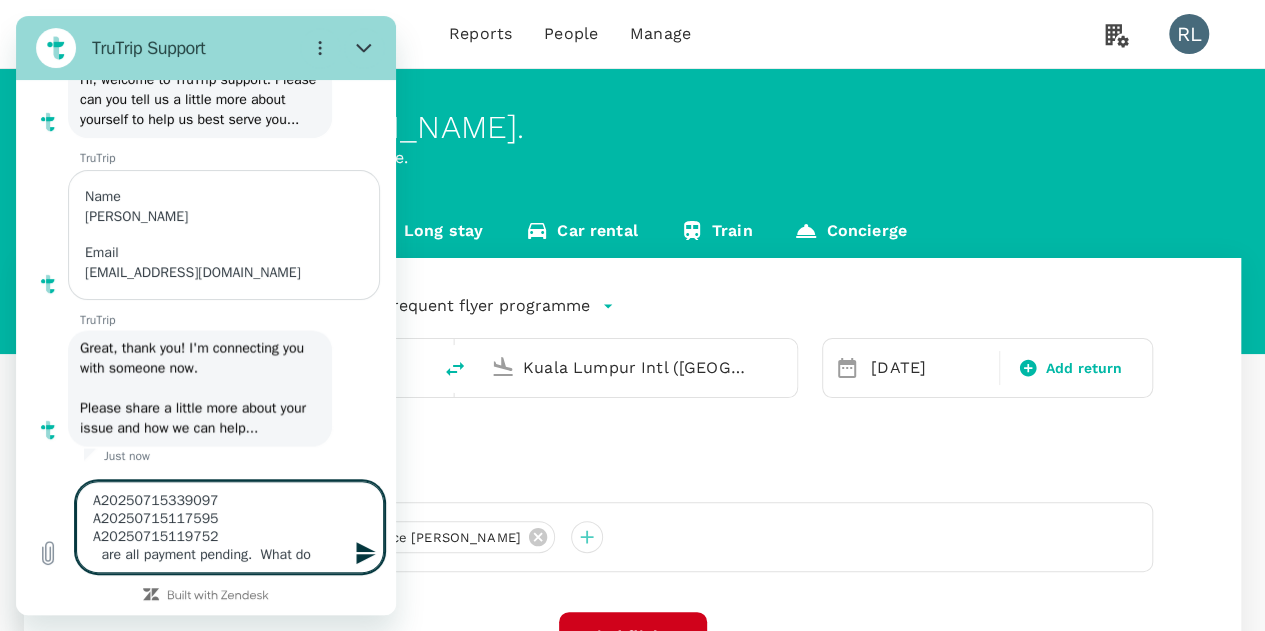 type on "A20250715339097
A20250715117595
A20250715119752
are all payment pending.  What do" 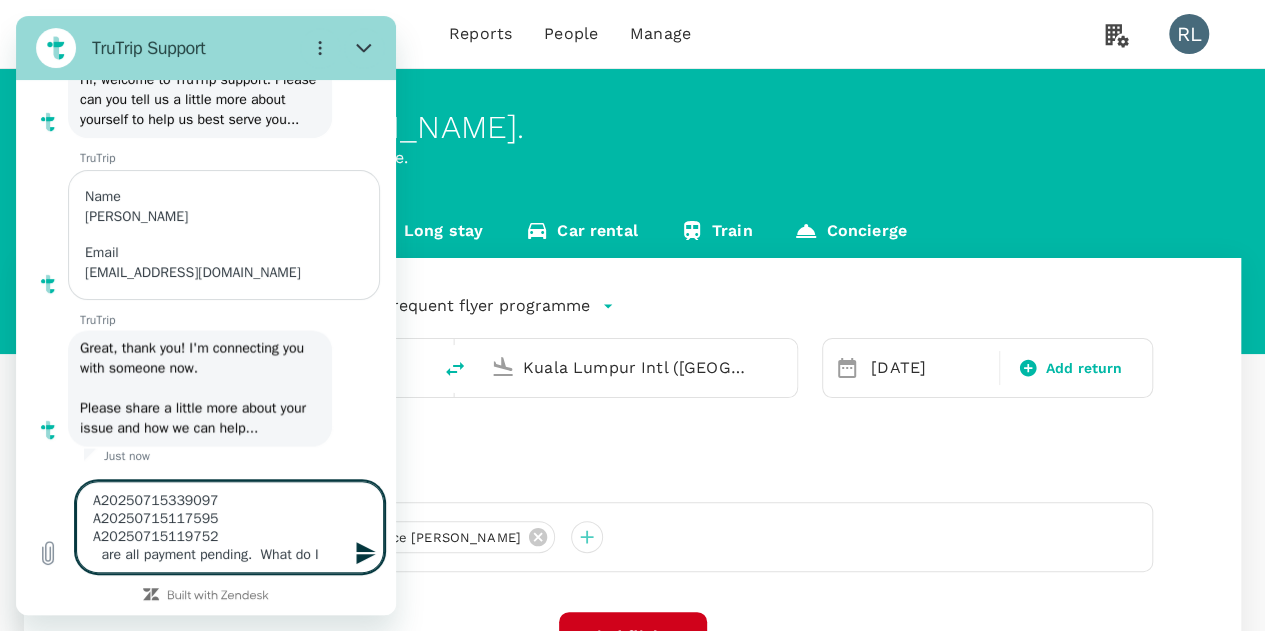 type on "A20250715339097
A20250715117595
A20250715119752
are all payment pending.  What do I" 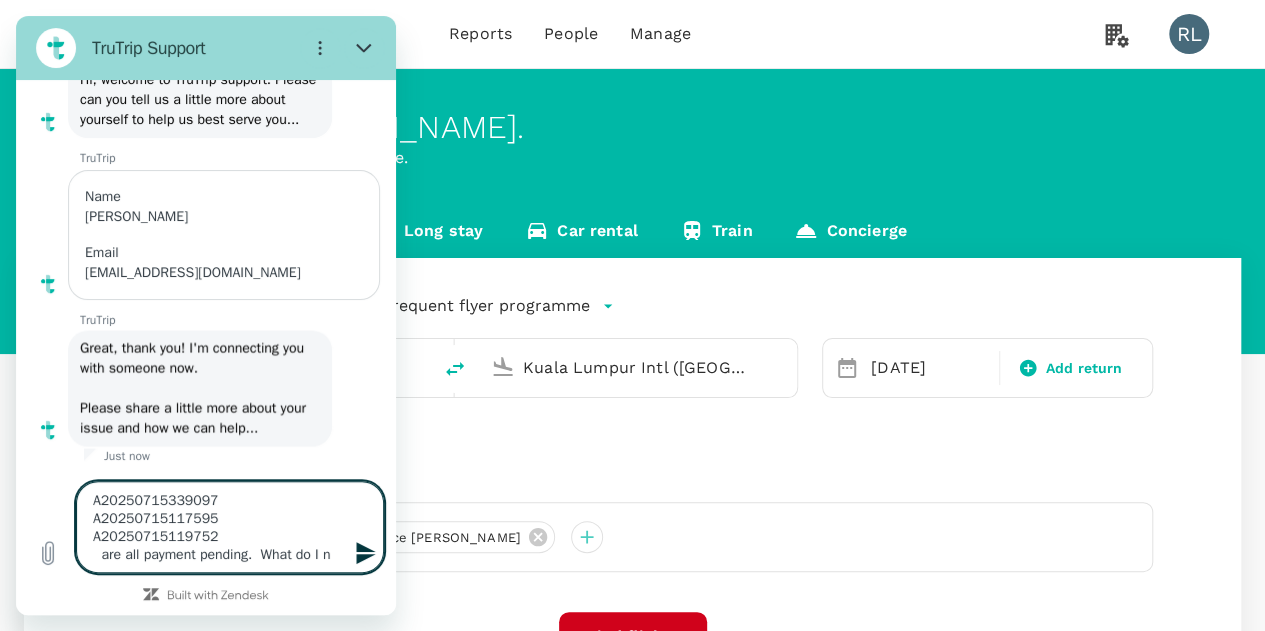 type on "A20250715339097
A20250715117595
A20250715119752
are all payment pending.  What do I ne" 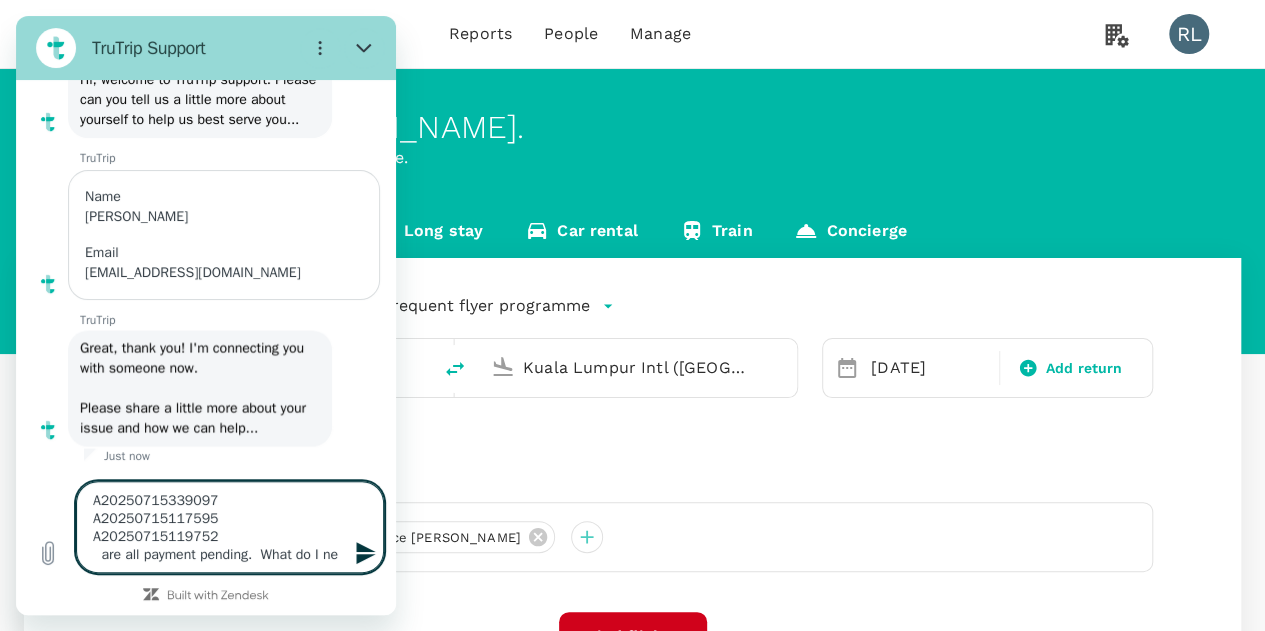 type on "A20250715339097
A20250715117595
A20250715119752
are all payment pending.  What do I nee" 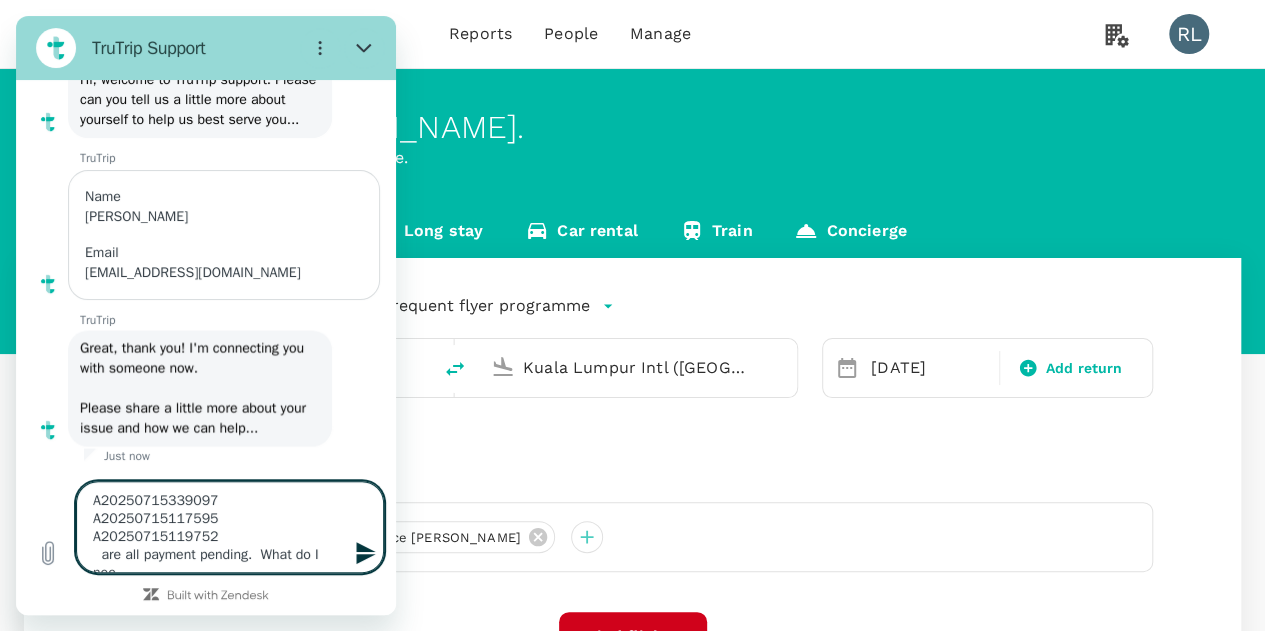 type on "A20250715339097
A20250715117595
A20250715119752
are all payment pending.  What do I need" 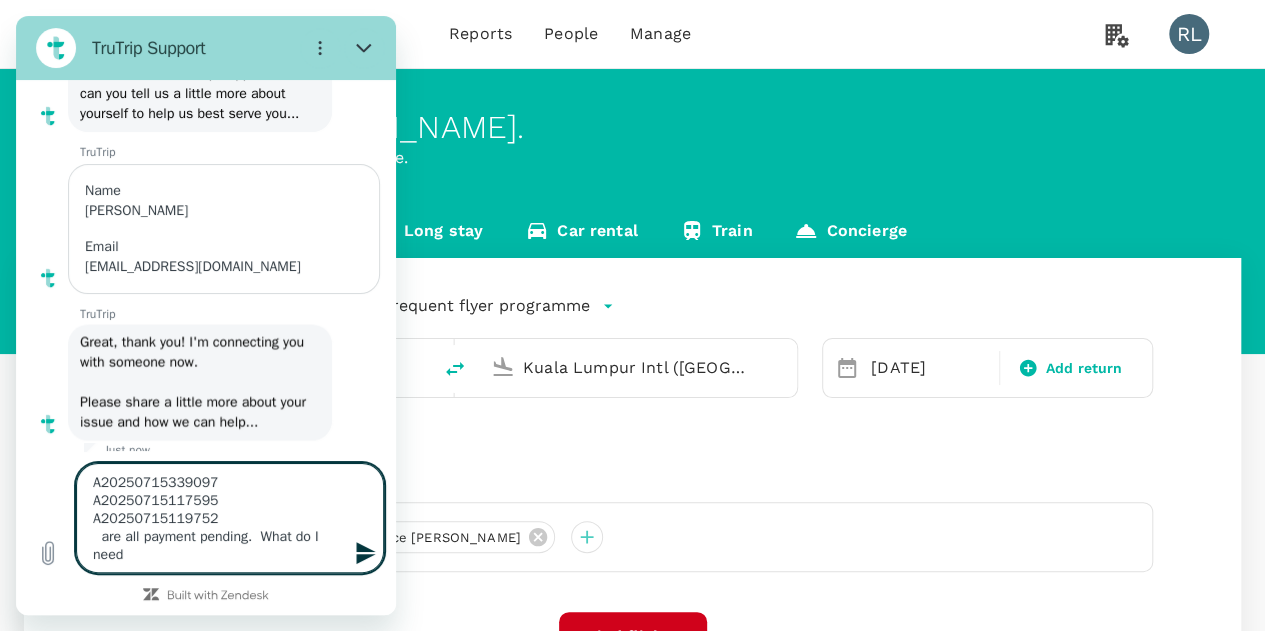 type on "A20250715339097
A20250715117595
A20250715119752
are all payment pending.  What do I need" 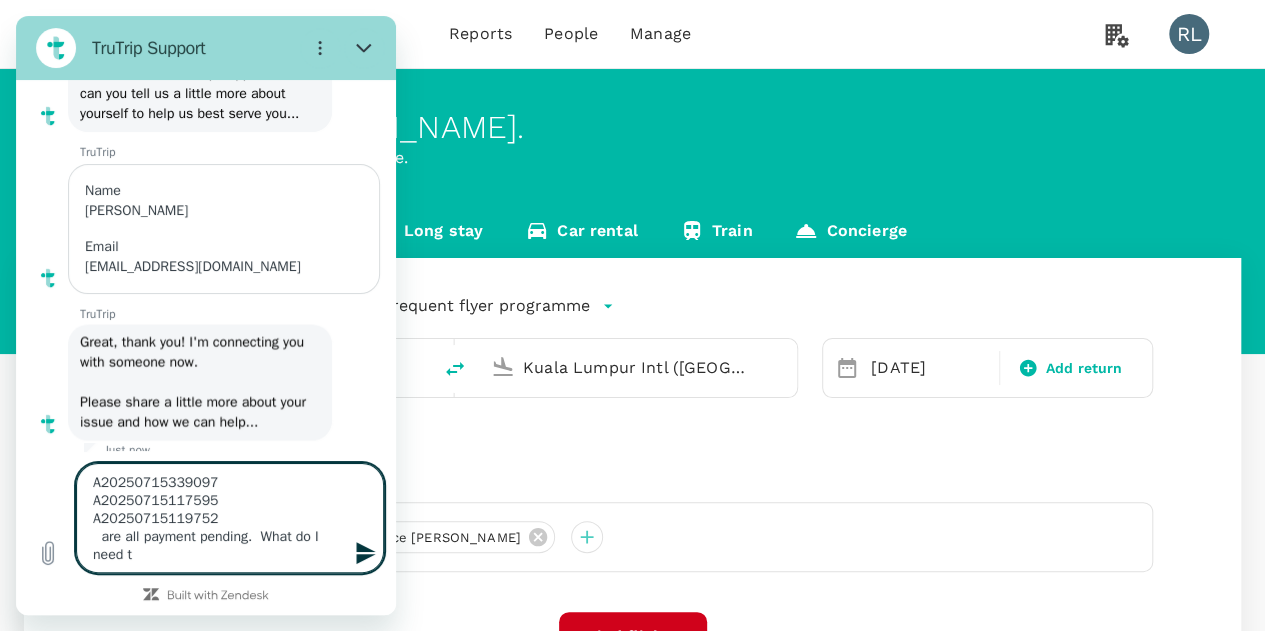 type on "A20250715339097
A20250715117595
A20250715119752
are all payment pending.  What do I need to" 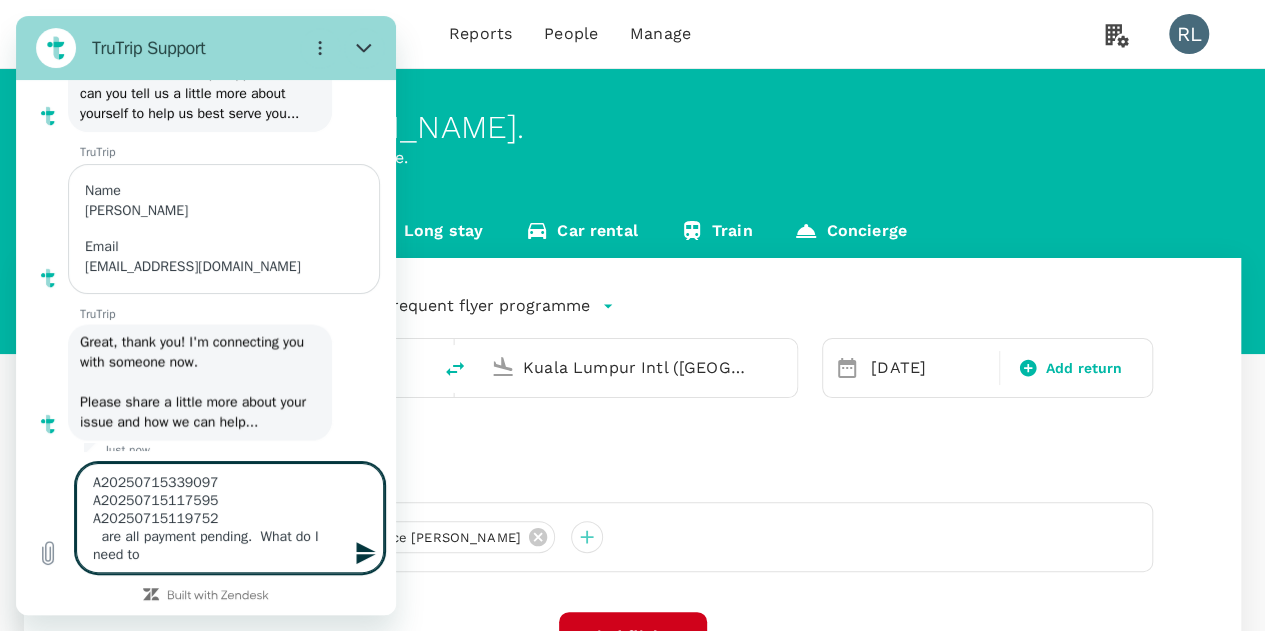 type on "A20250715339097
A20250715117595
A20250715119752
are all payment pending.  What do I need to" 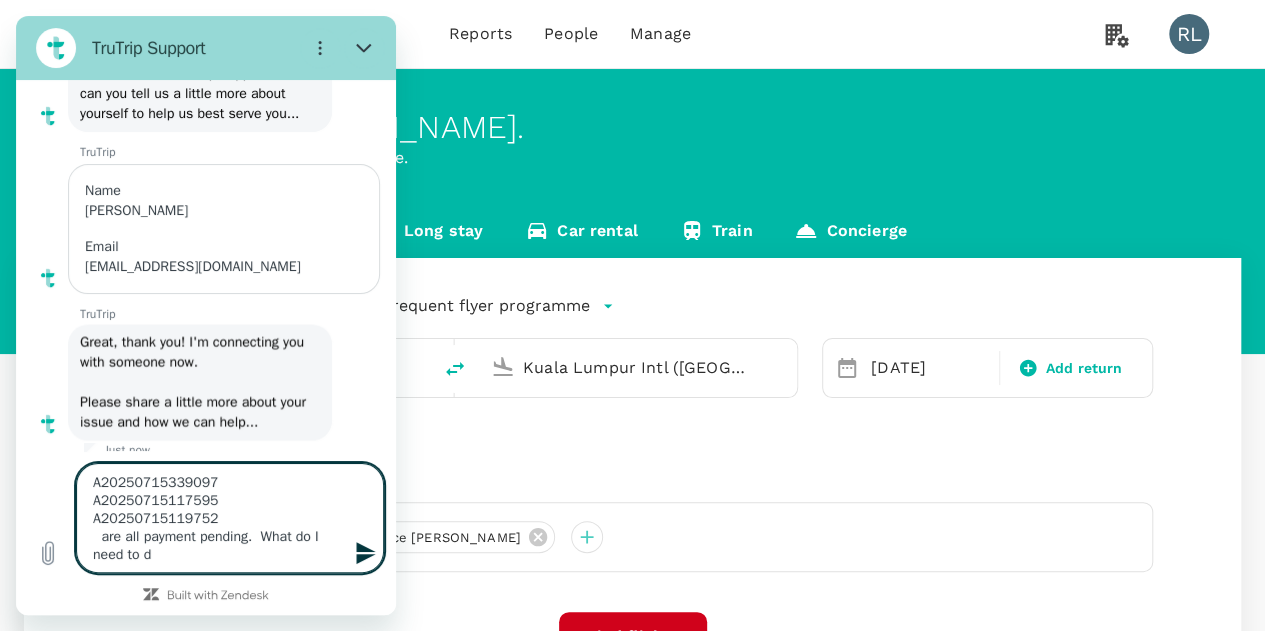 type on "A20250715339097
A20250715117595
A20250715119752
are all payment pending.  What do I need to do" 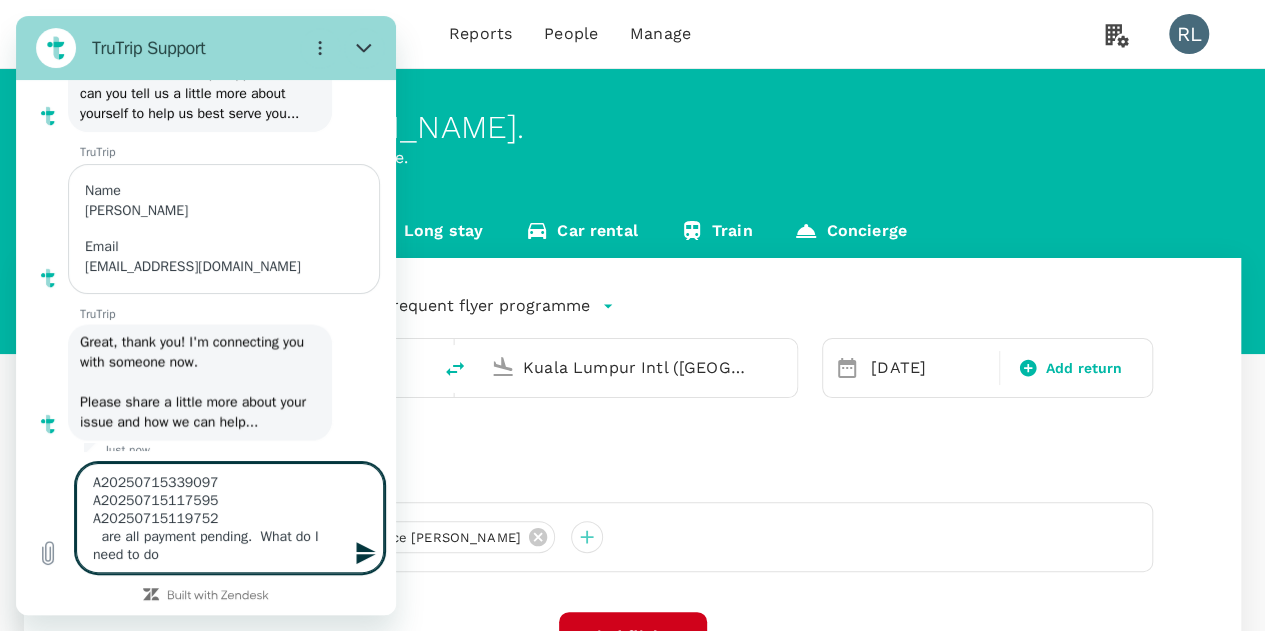 type on "A20250715339097
A20250715117595
A20250715119752
are all payment pending.  What do I need to do" 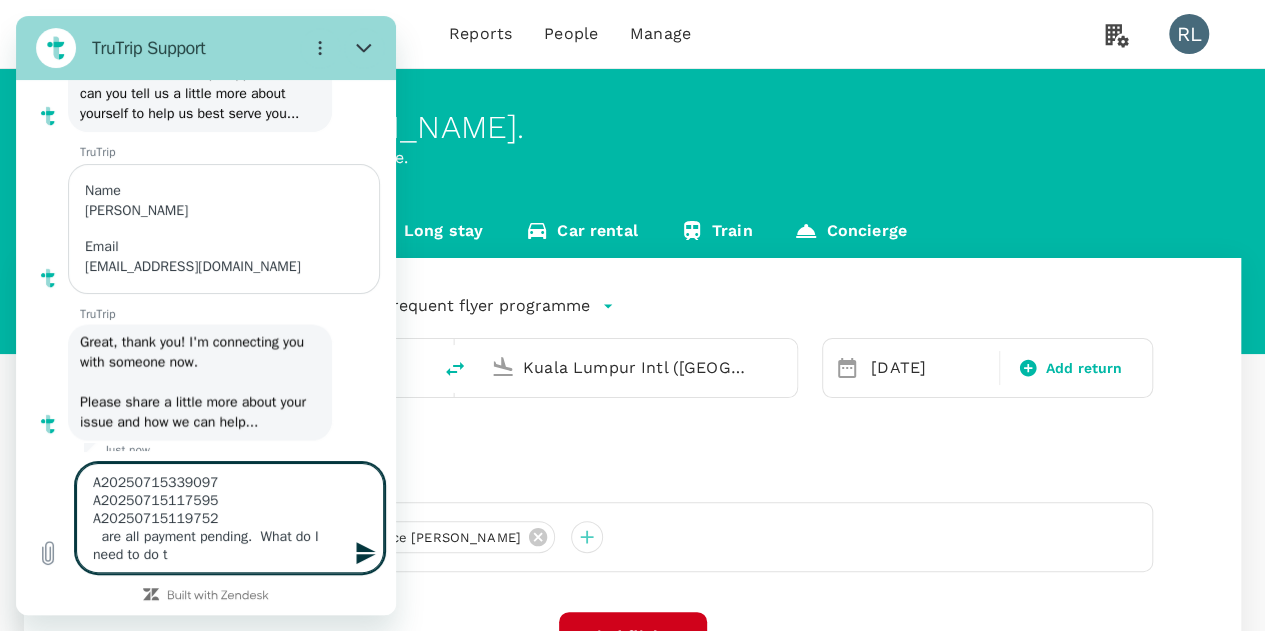 type on "A20250715339097
A20250715117595
A20250715119752
are all payment pending.  What do I need to do to" 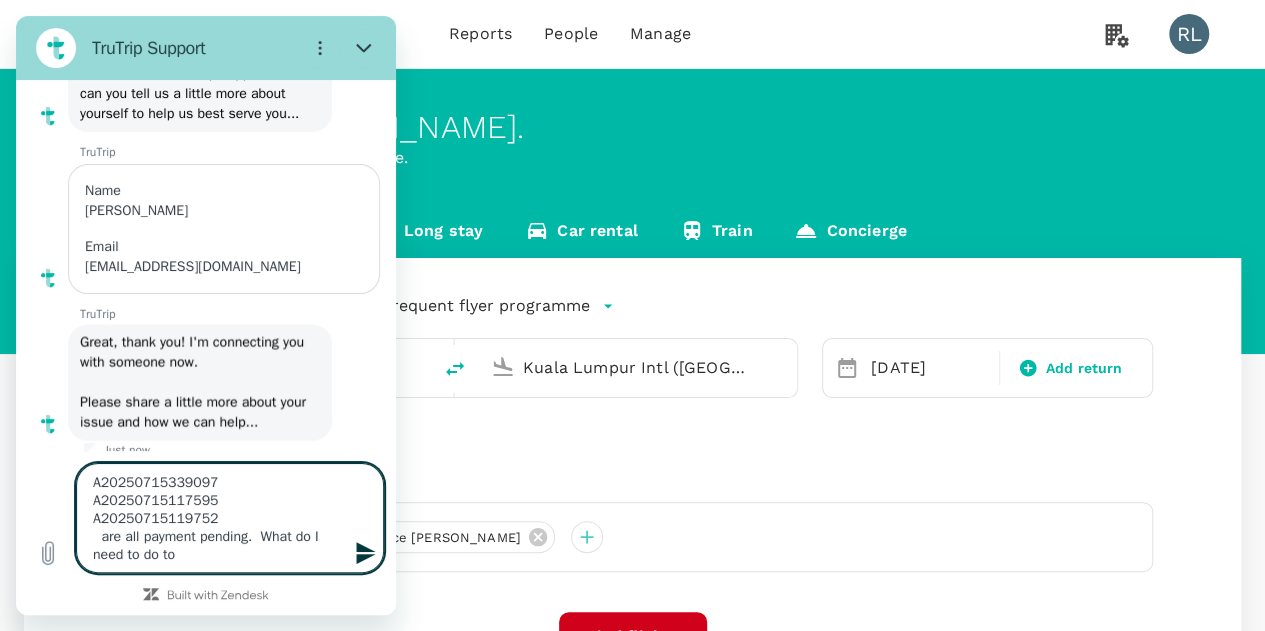 type on "A20250715339097
A20250715117595
A20250715119752
are all payment pending.  What do I need to do to" 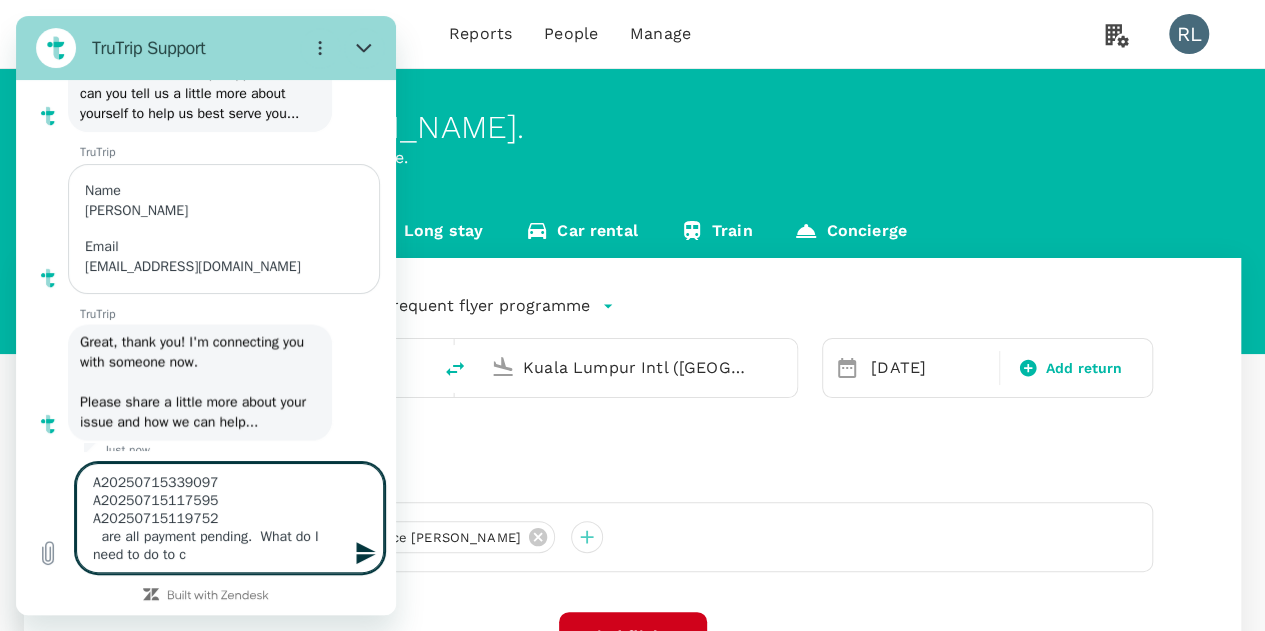 type on "A20250715339097
A20250715117595
A20250715119752
are all payment pending.  What do I need to do to co" 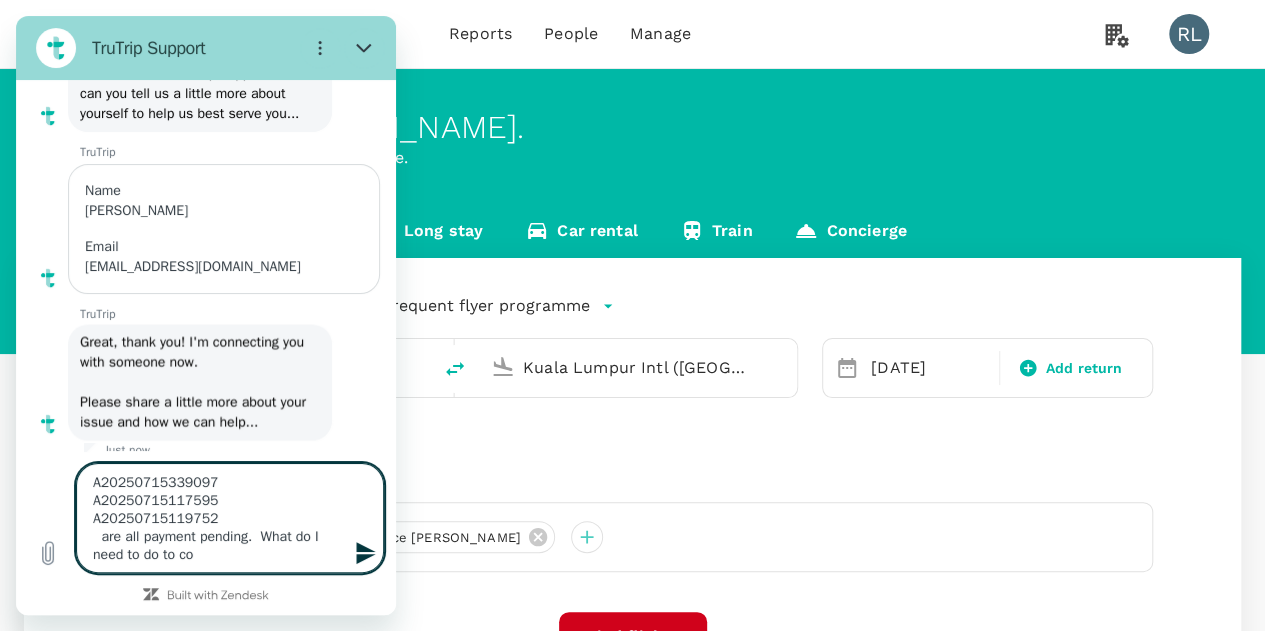 type on "A20250715339097
A20250715117595
A20250715119752
are all payment pending.  What do I need to do to com" 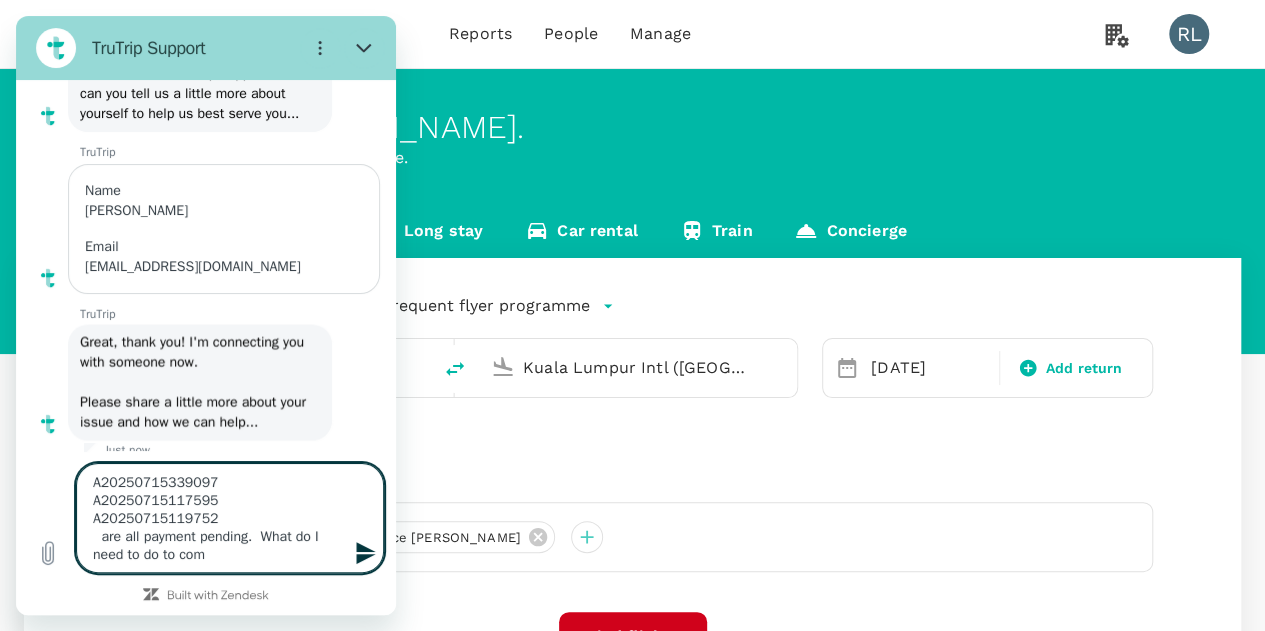 type on "A20250715339097
A20250715117595
A20250715119752
are all payment pending.  What do I need to do to comp" 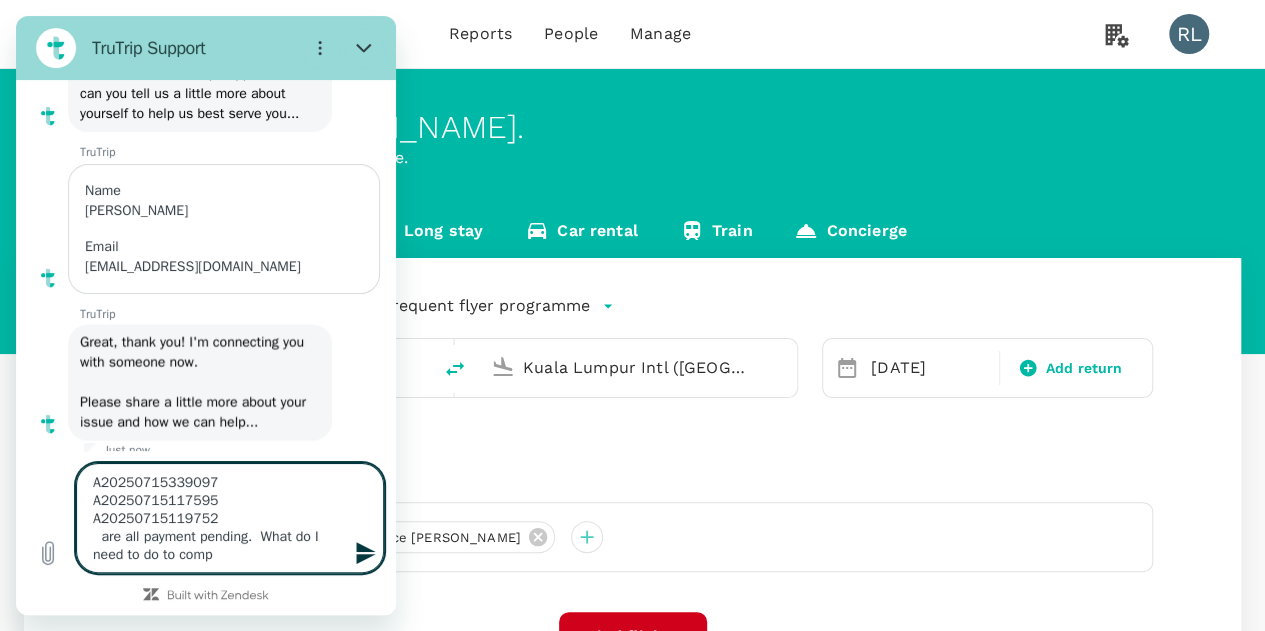 type on "A20250715339097
A20250715117595
A20250715119752
are all payment pending.  What do I need to do to compl" 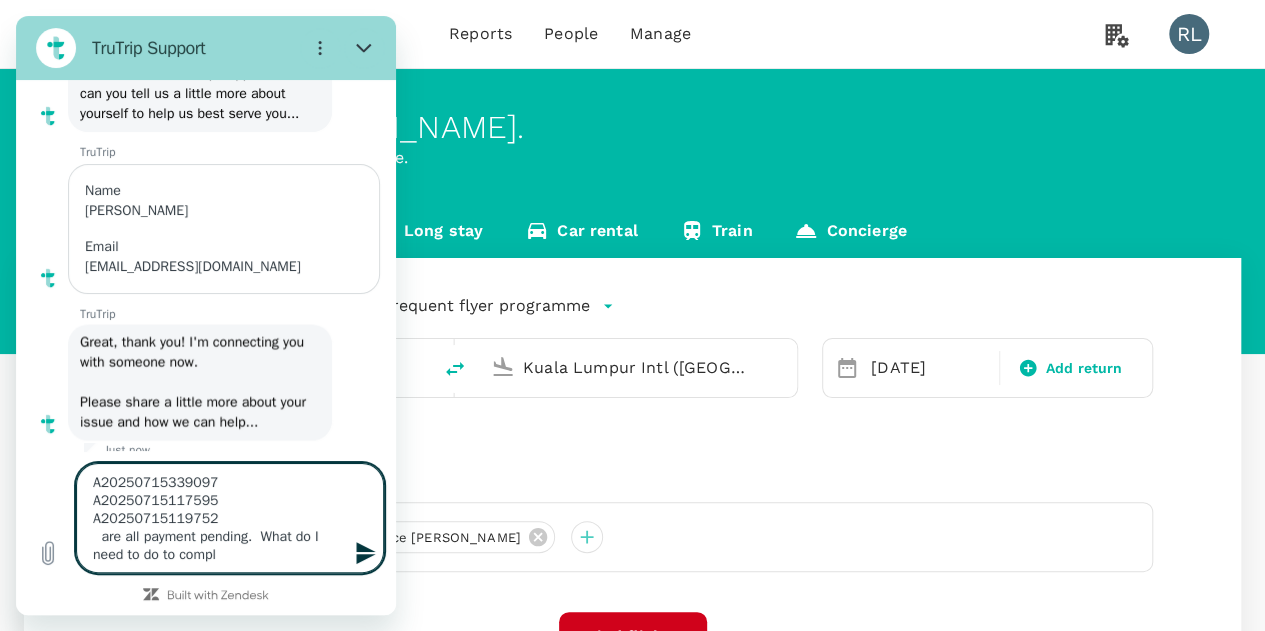 type on "A20250715339097
A20250715117595
A20250715119752
are all payment pending.  What do I need to do to comple" 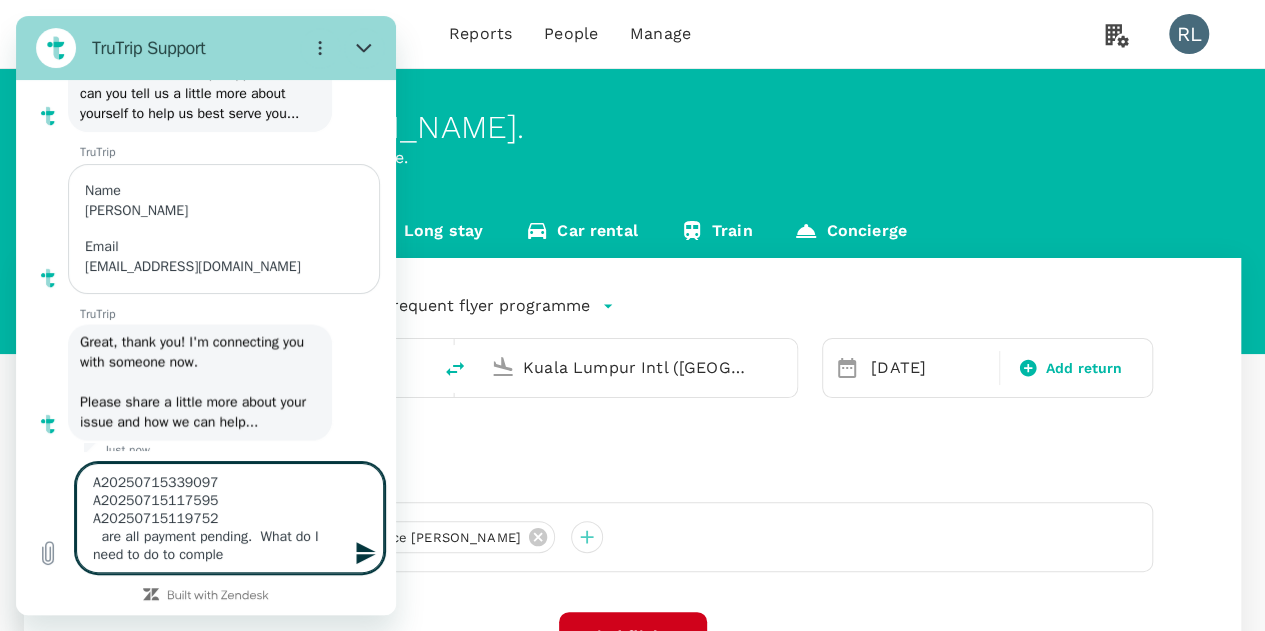 type on "A20250715339097
A20250715117595
A20250715119752
are all payment pending.  What do I need to do to complet" 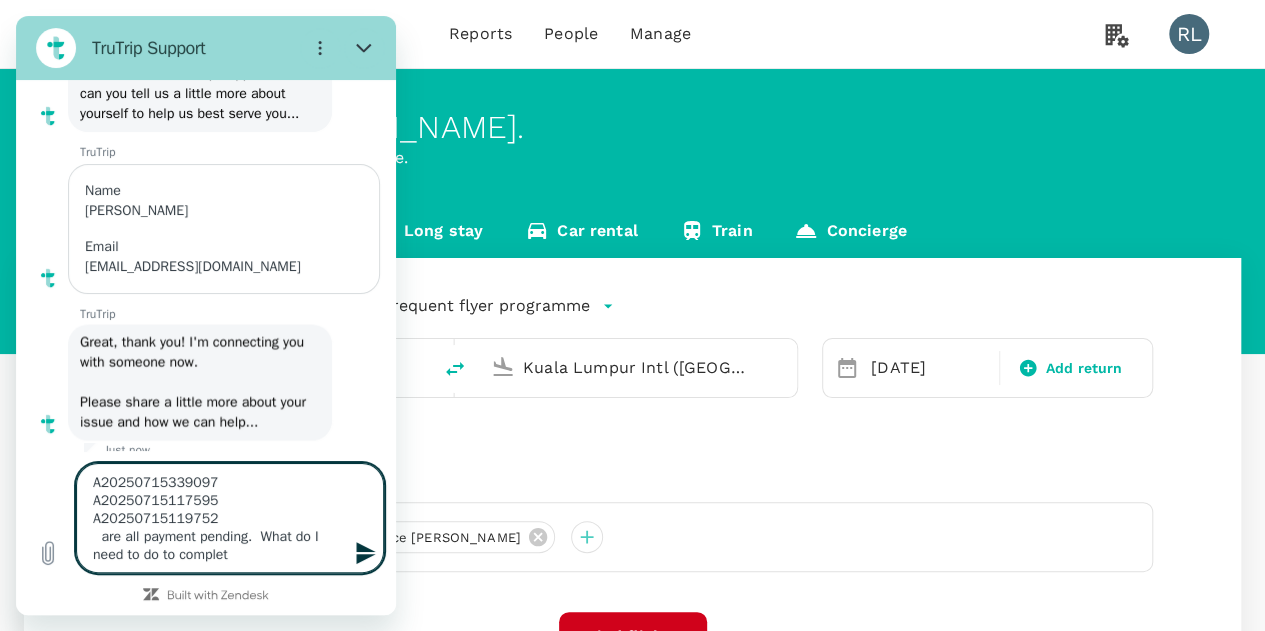 type on "A20250715339097
A20250715117595
A20250715119752
are all payment pending.  What do I need to do to complete" 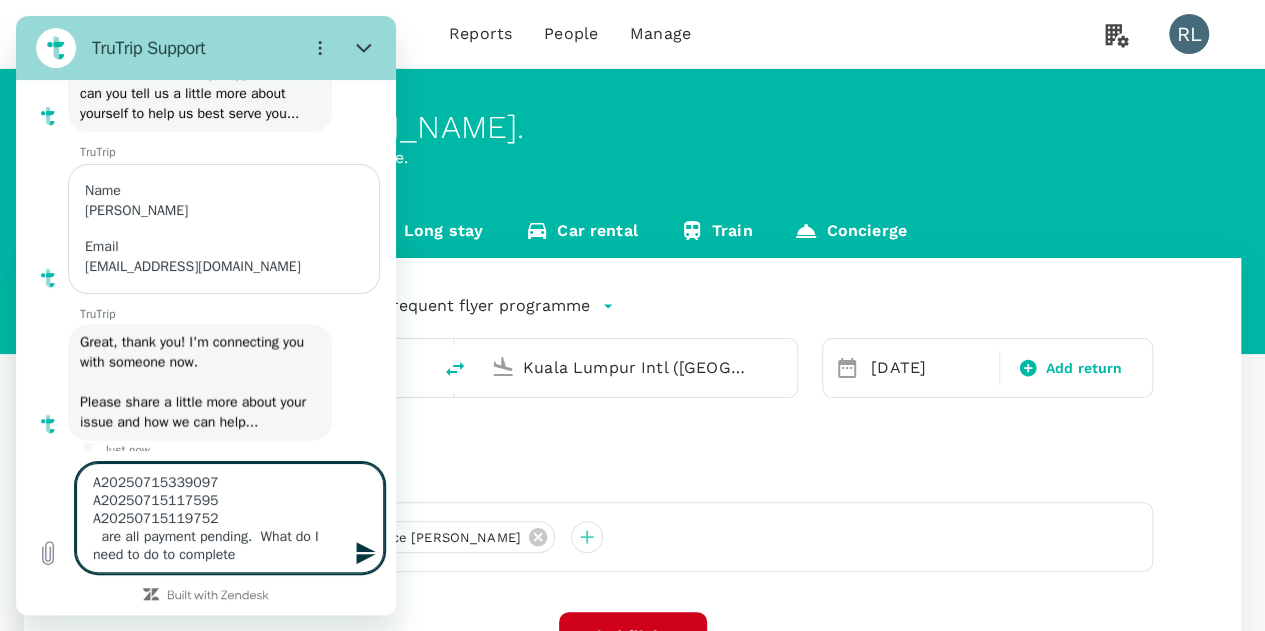 type on "A20250715339097
A20250715117595
A20250715119752
are all payment pending.  What do I need to do to complete" 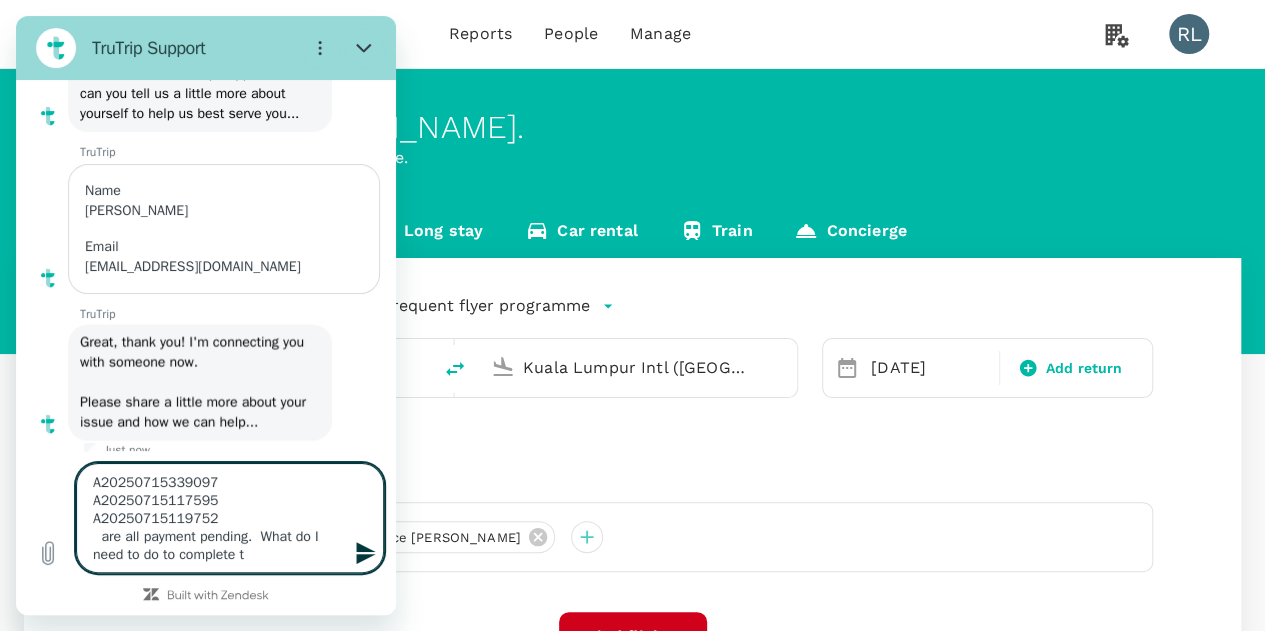 type on "A20250715339097
A20250715117595
A20250715119752
are all payment pending.  What do I need to do to complete th" 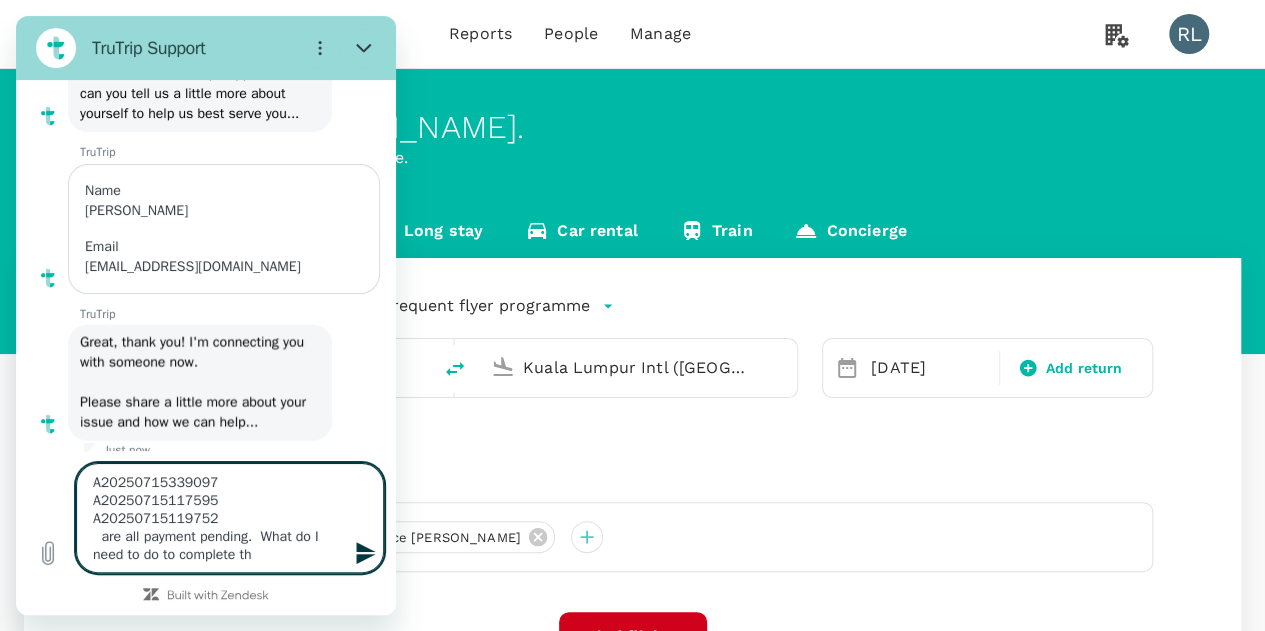 type on "A20250715339097
A20250715117595
A20250715119752
are all payment pending.  What do I need to do to complete the" 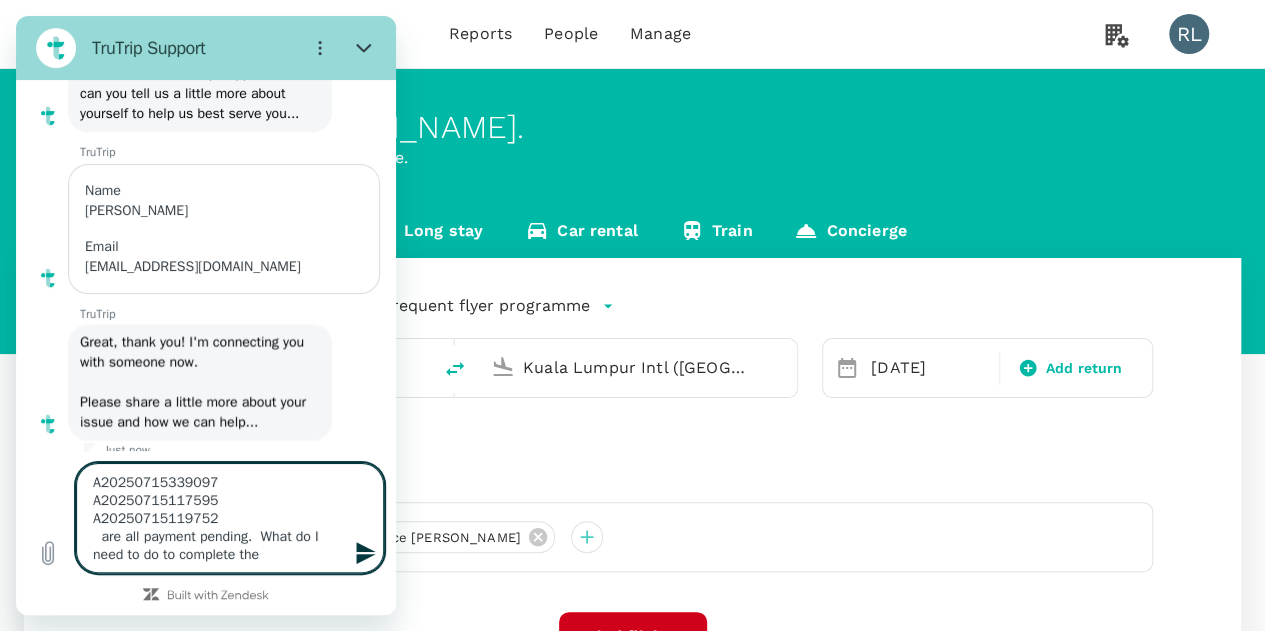 type on "A20250715339097
A20250715117595
A20250715119752
are all payment pending.  What do I need to do to complete thes" 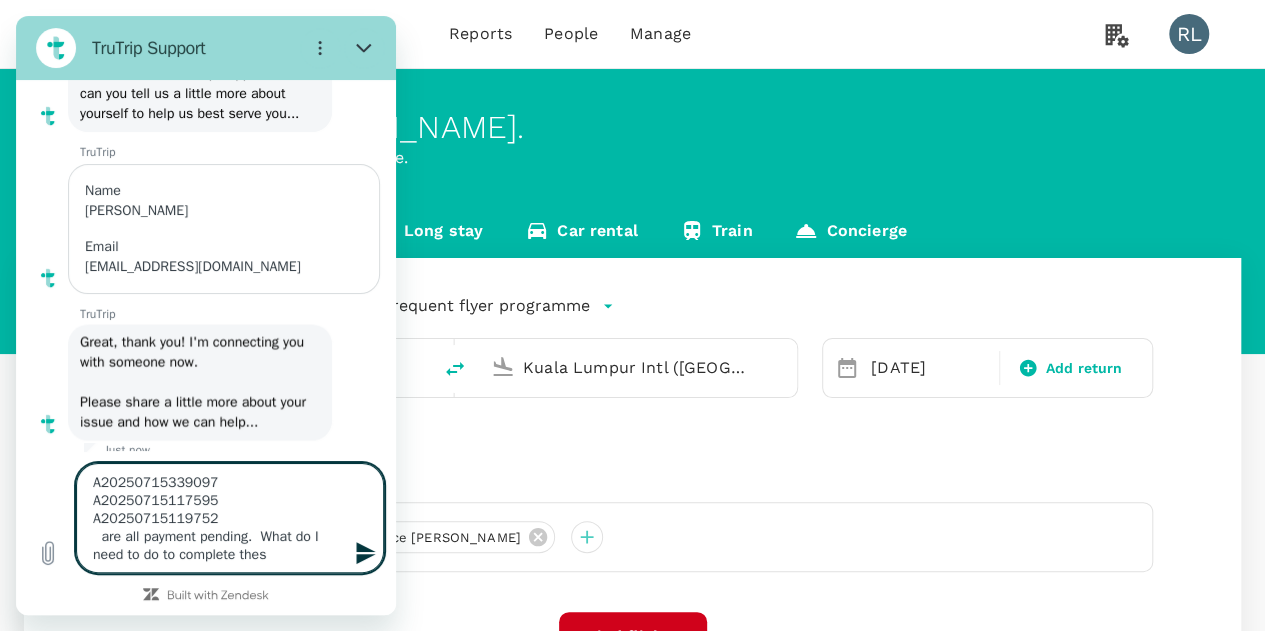 type on "A20250715339097
A20250715117595
A20250715119752
are all payment pending.  What do I need to do to complete these" 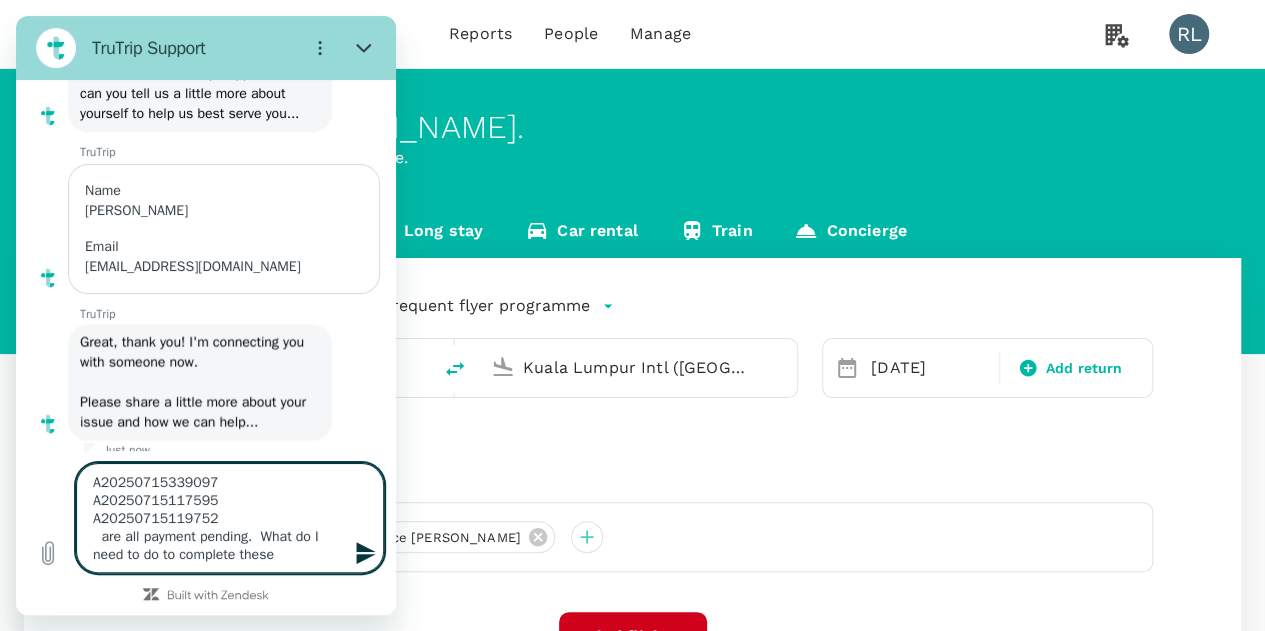 type on "A20250715339097
A20250715117595
A20250715119752
are all payment pending.  What do I need to do to complete these" 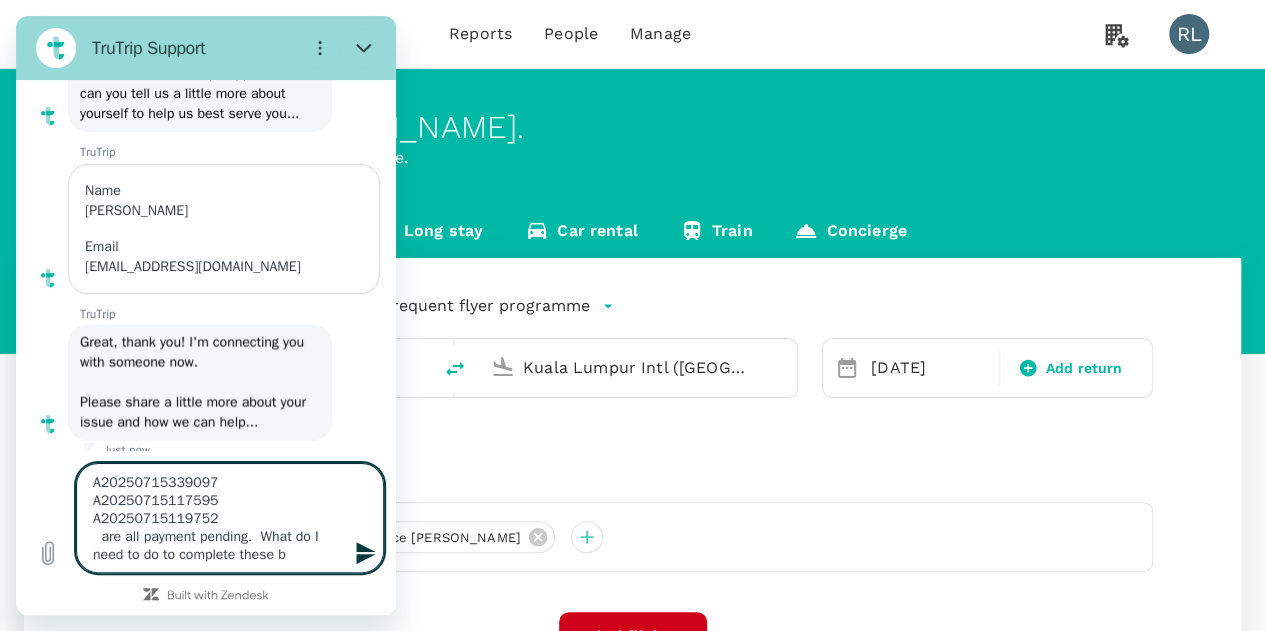 type on "x" 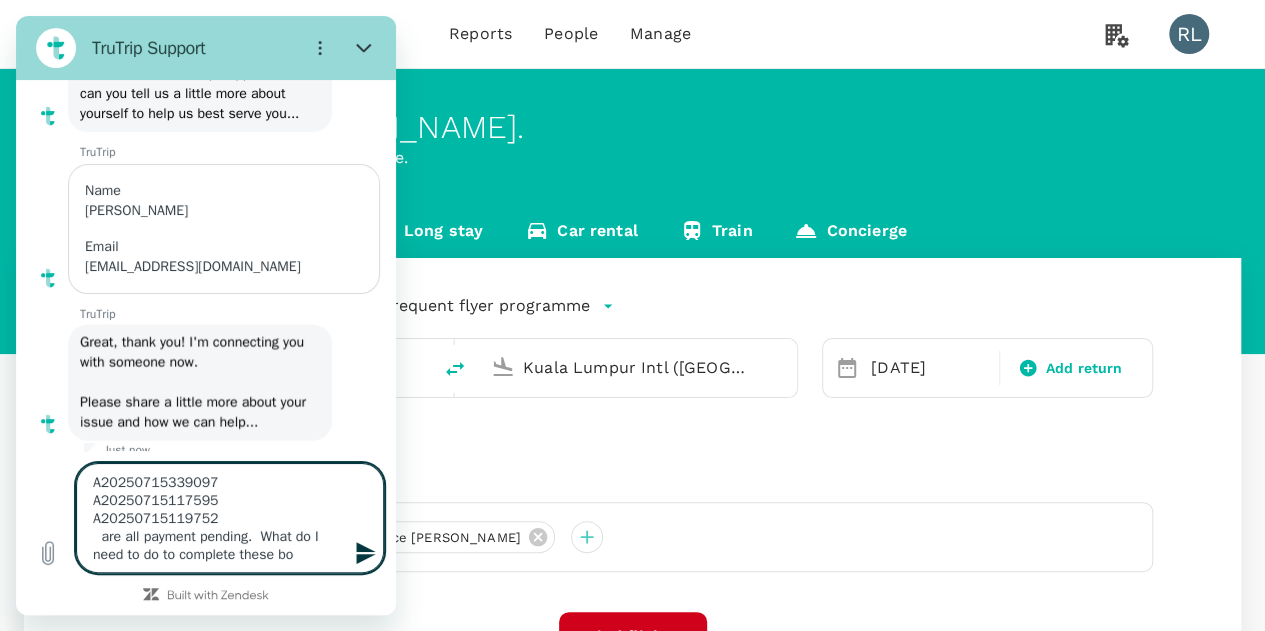 type on "A20250715339097
A20250715117595
A20250715119752
are all payment pending.  What do I need to do to complete these boo" 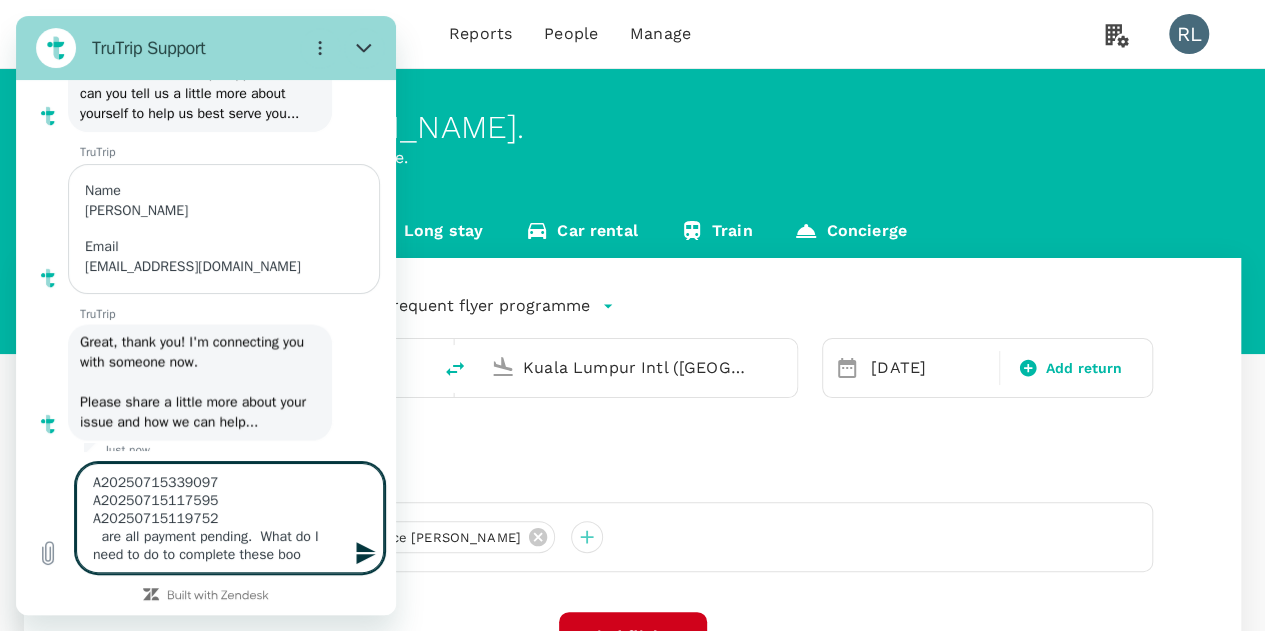 type on "A20250715339097
A20250715117595
A20250715119752
are all payment pending.  What do I need to do to complete these book" 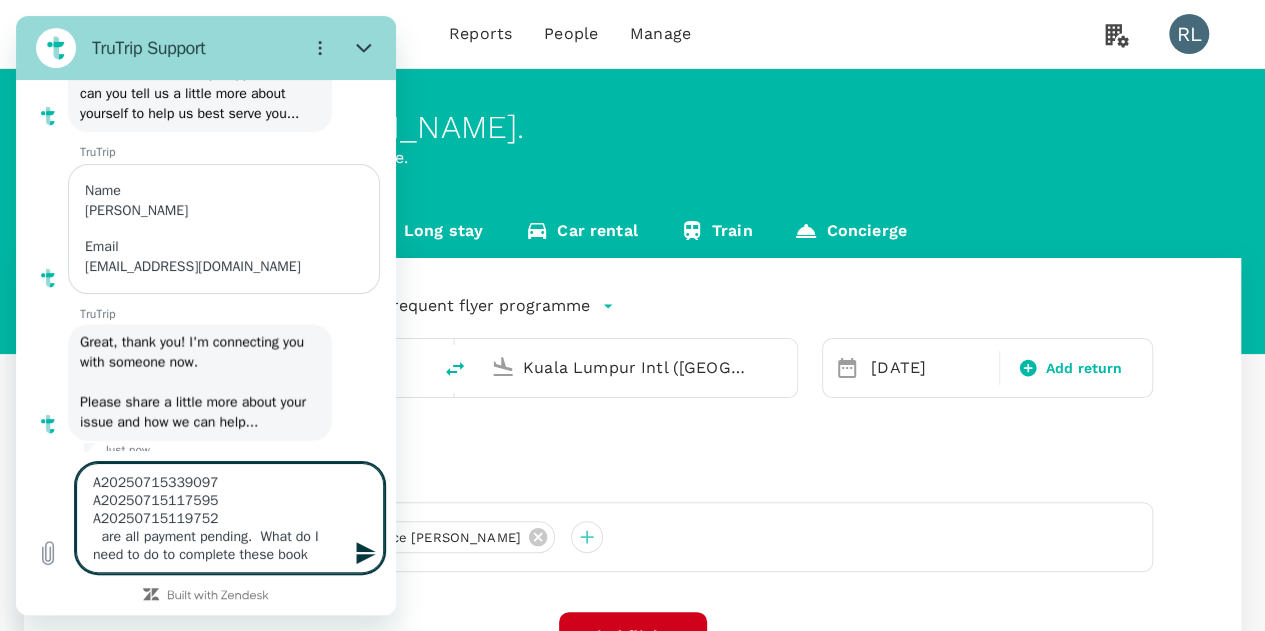 type on "A20250715339097
A20250715117595
A20250715119752
are all payment pending.  What do I need to do to complete these booki" 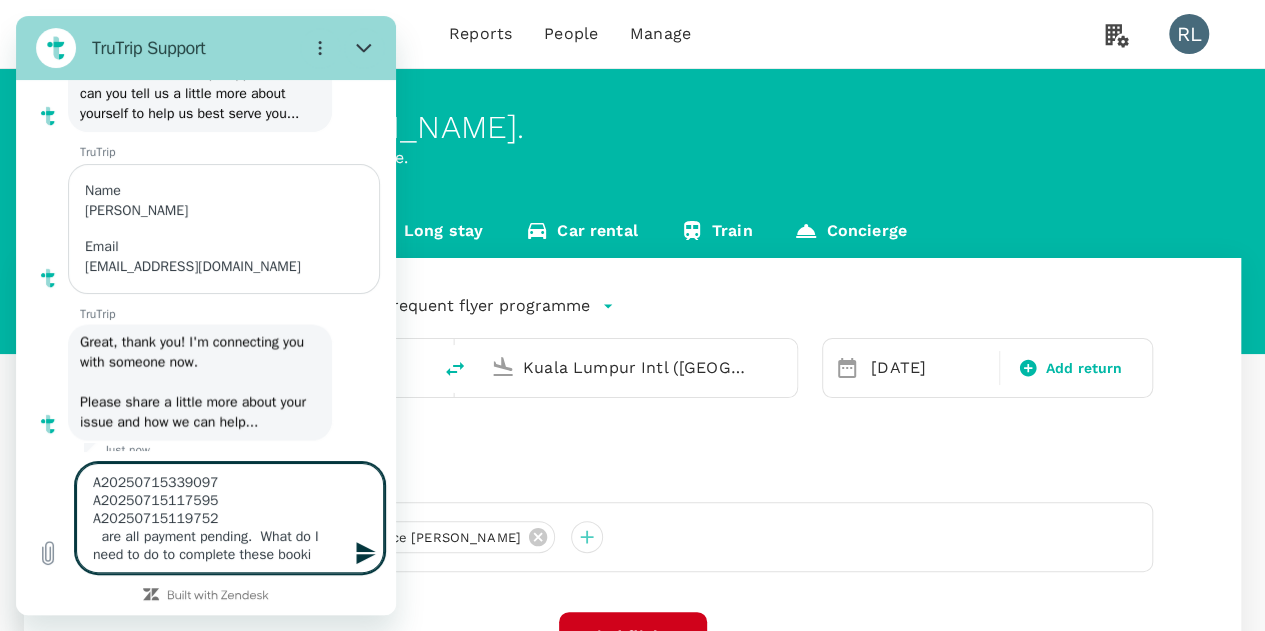 type on "A20250715339097
A20250715117595
A20250715119752
are all payment pending.  What do I need to do to complete these bookin" 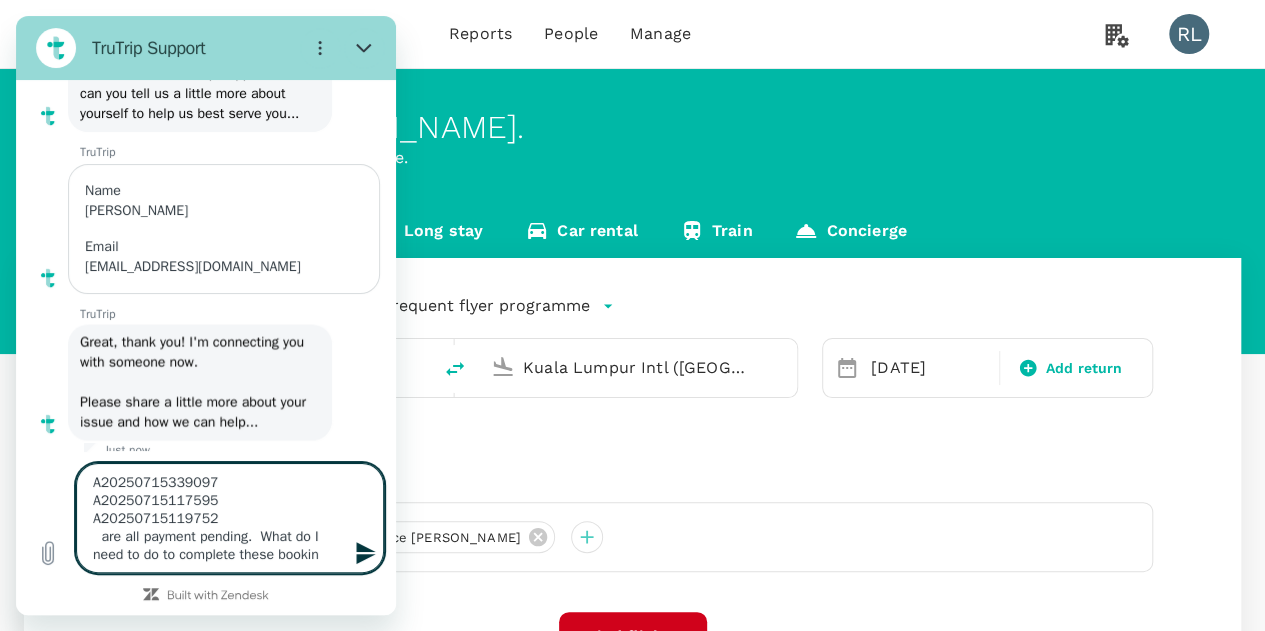 type on "A20250715339097
A20250715117595
A20250715119752
are all payment pending.  What do I need to do to complete these booking" 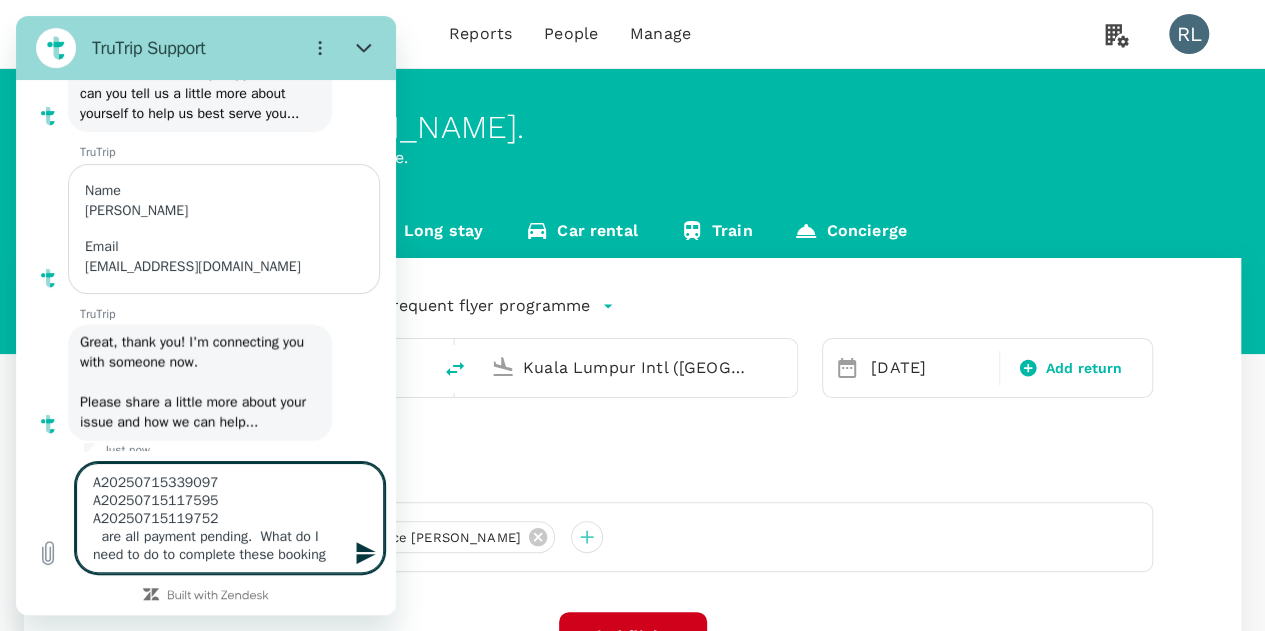 type 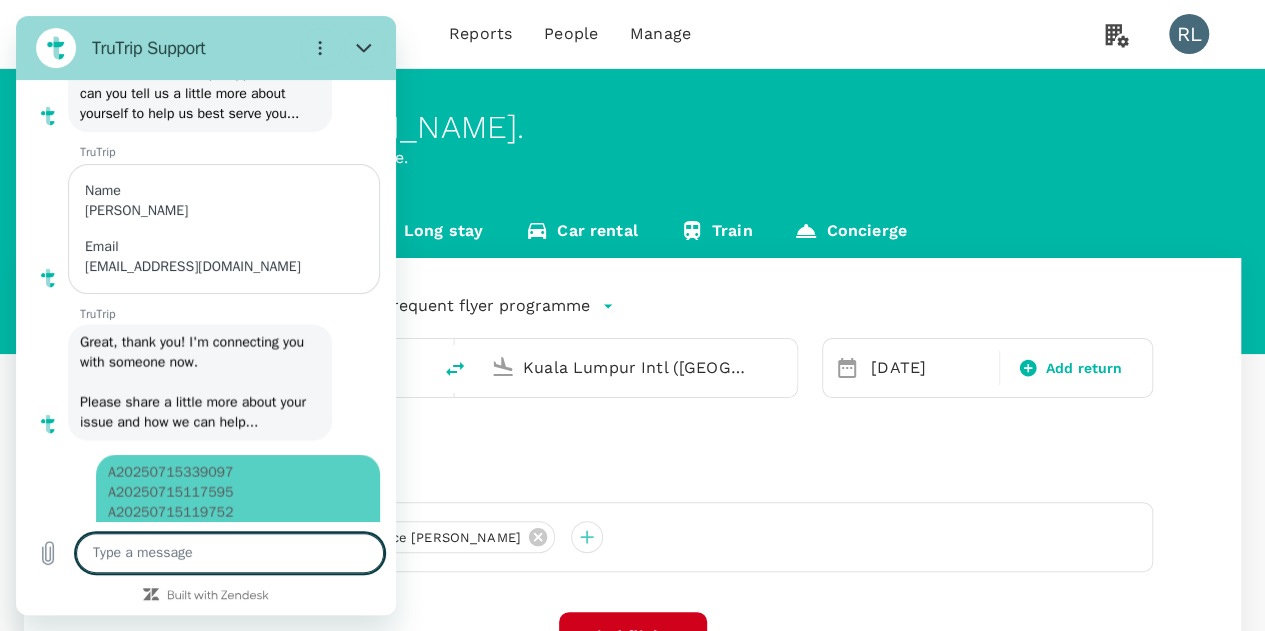scroll, scrollTop: 0, scrollLeft: 0, axis: both 